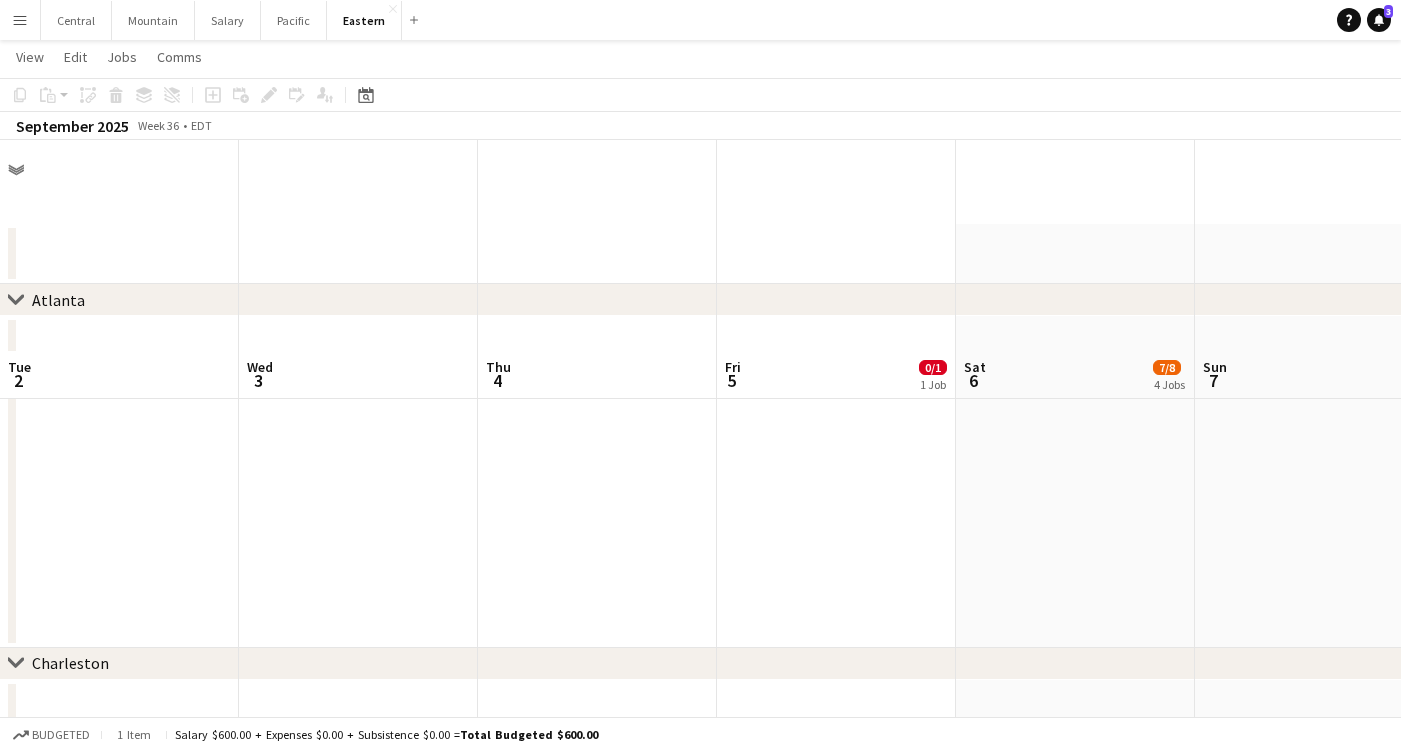 scroll, scrollTop: 211, scrollLeft: 0, axis: vertical 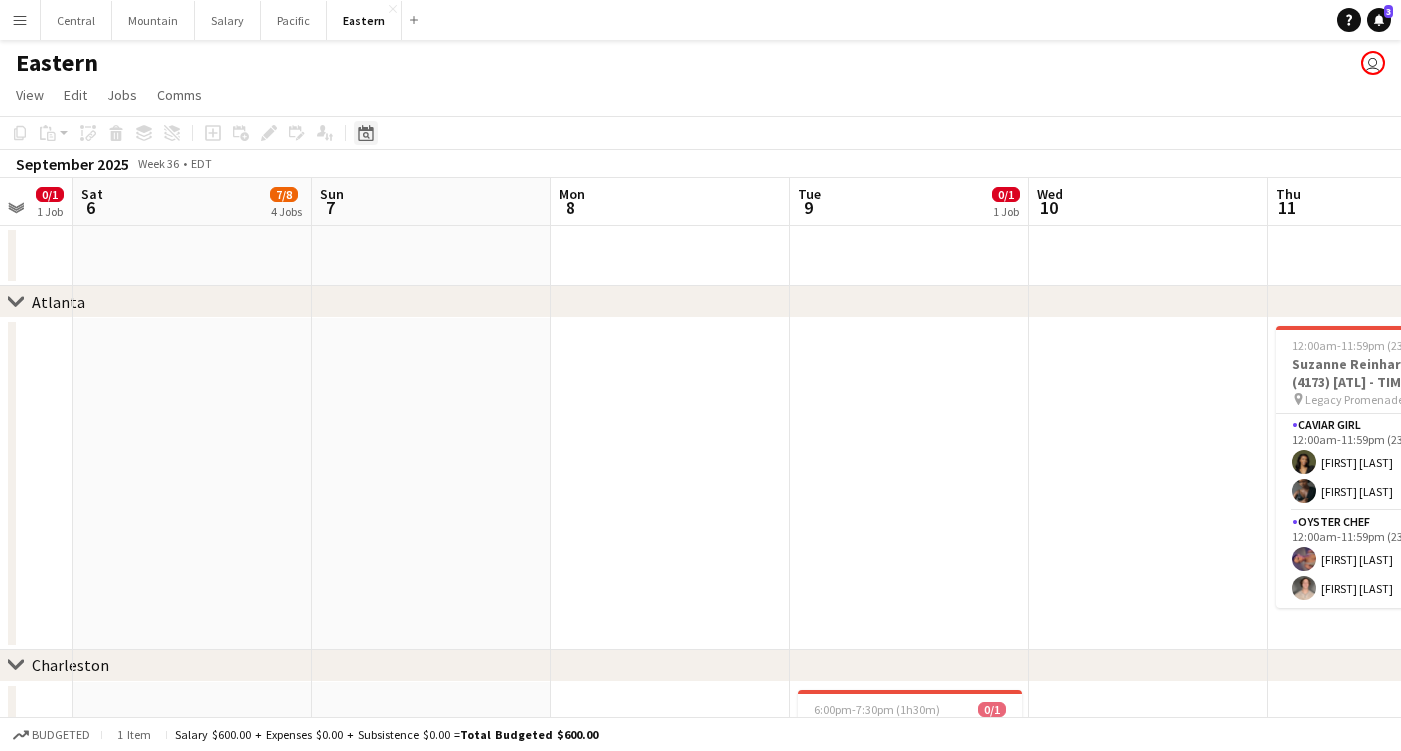 click 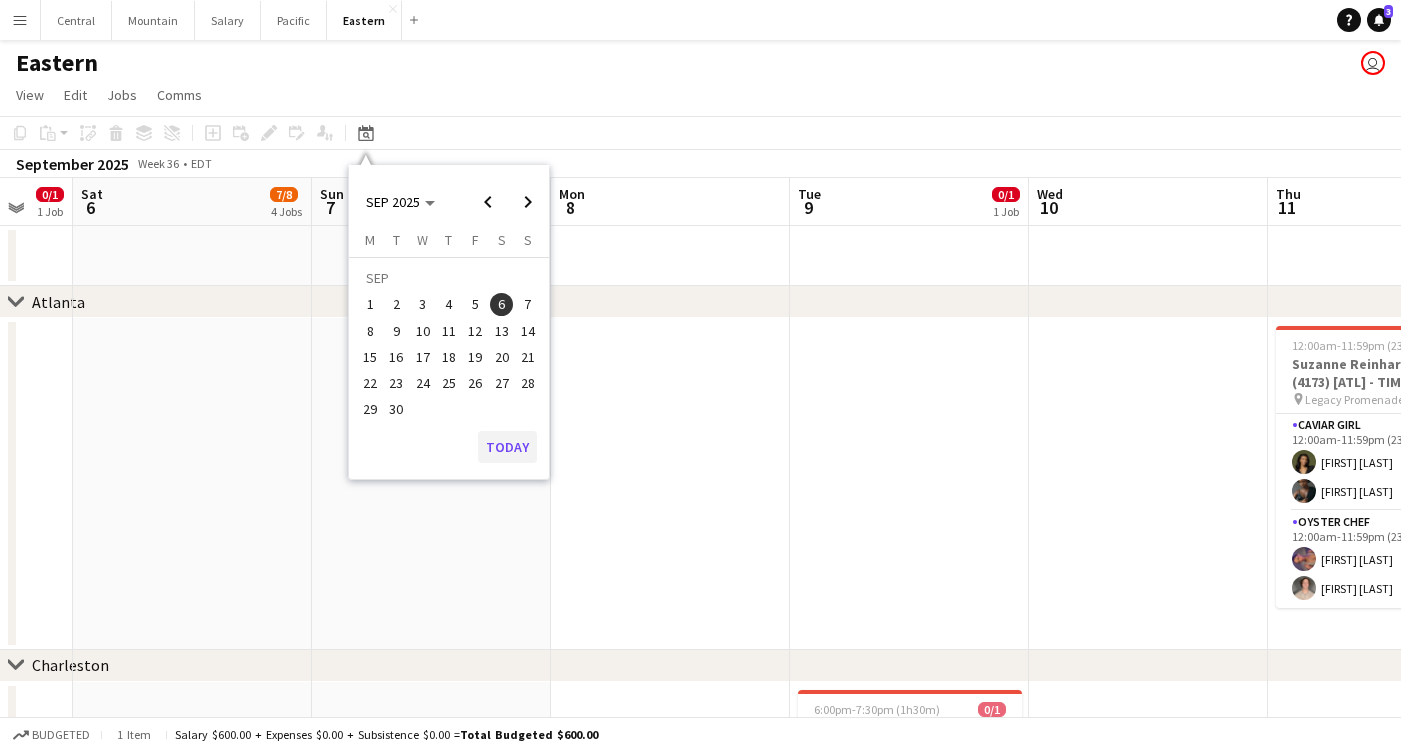 click on "Today" at bounding box center [507, 447] 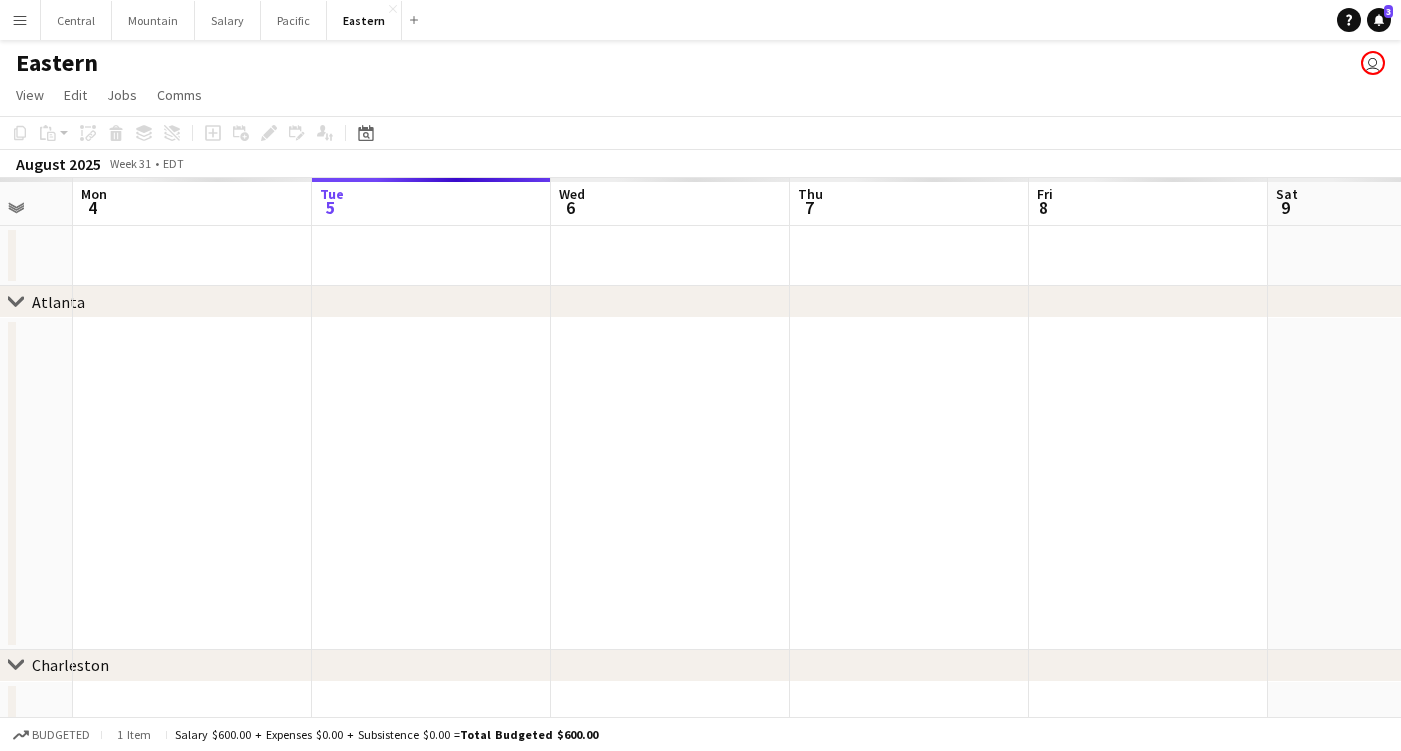 scroll, scrollTop: 0, scrollLeft: 687, axis: horizontal 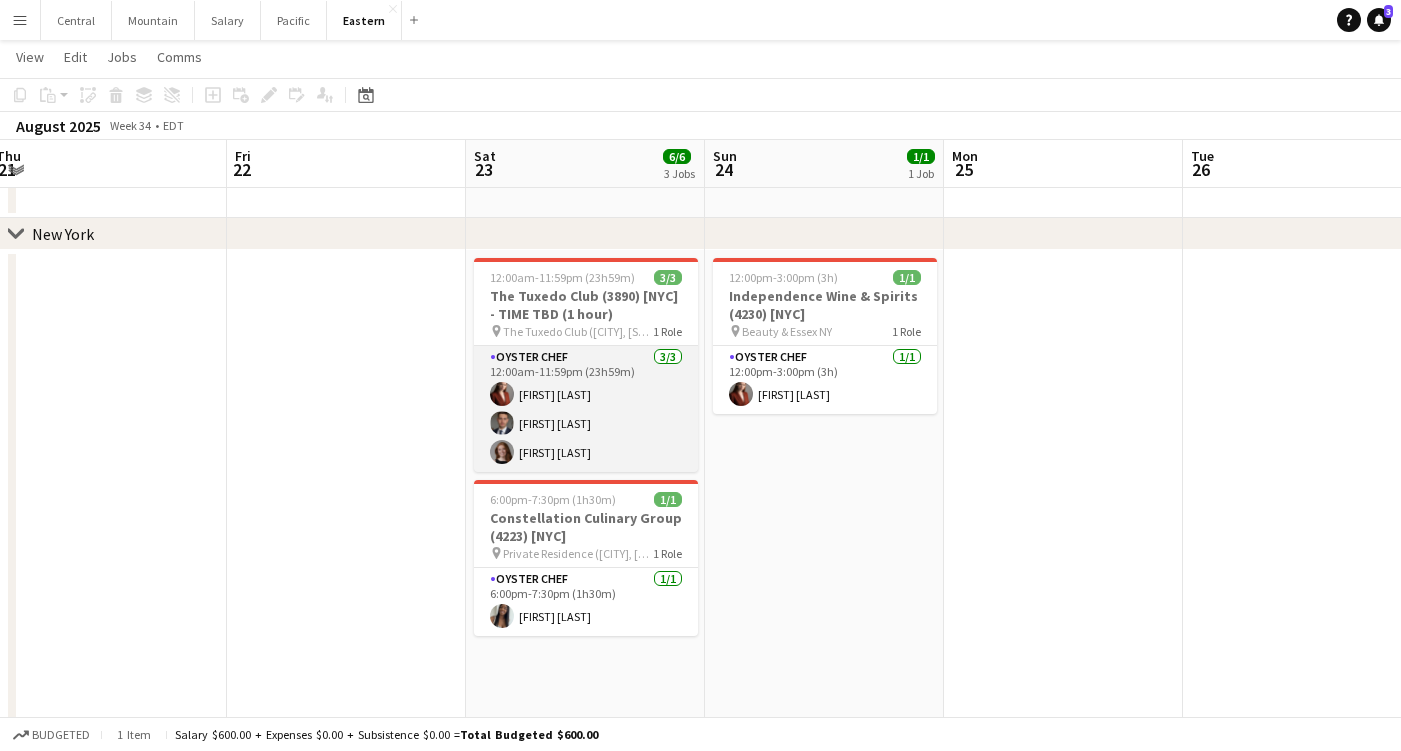 click on "Oyster Chef   3/3   [TIME]-[TIME] ([DURATION])
[FIRST] [LAST] [FIRST] [LAST] [FIRST] [LAST]" at bounding box center [586, 409] 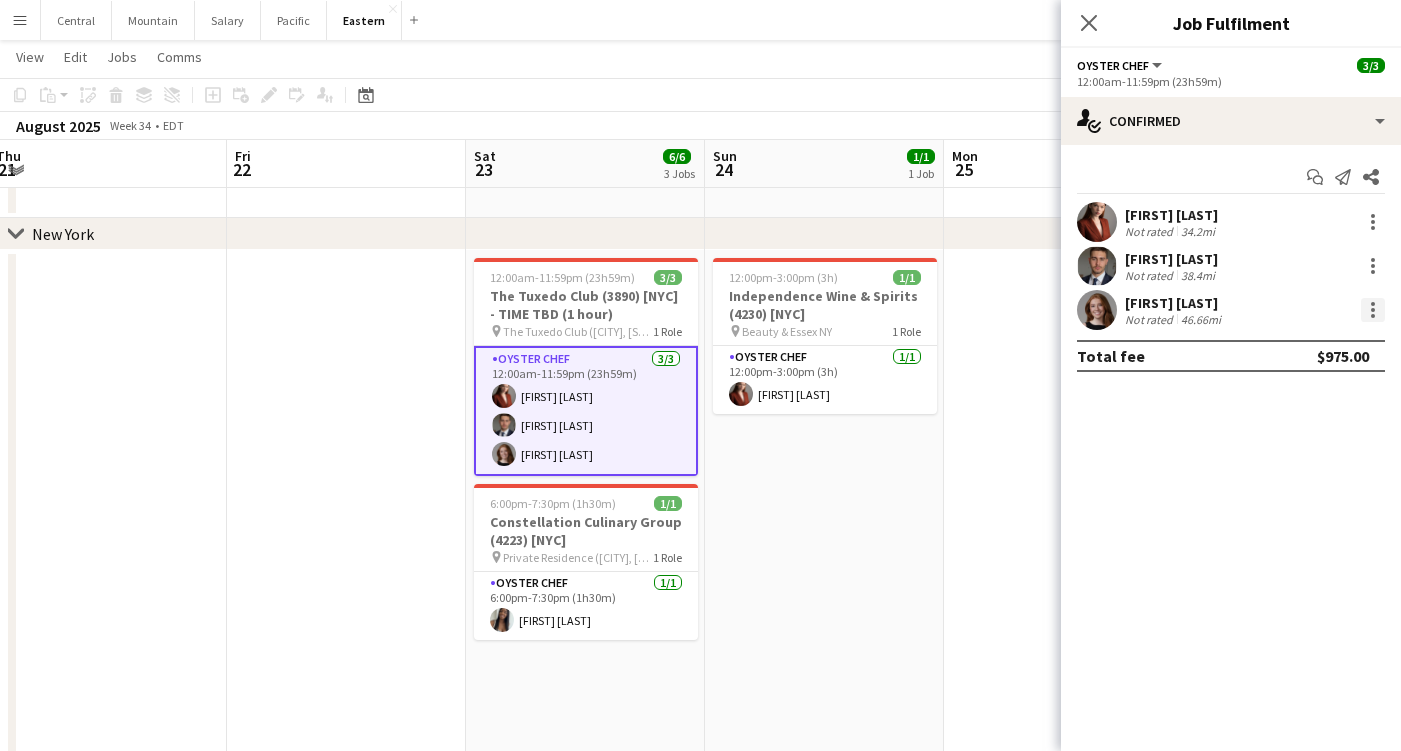 click at bounding box center [1373, 310] 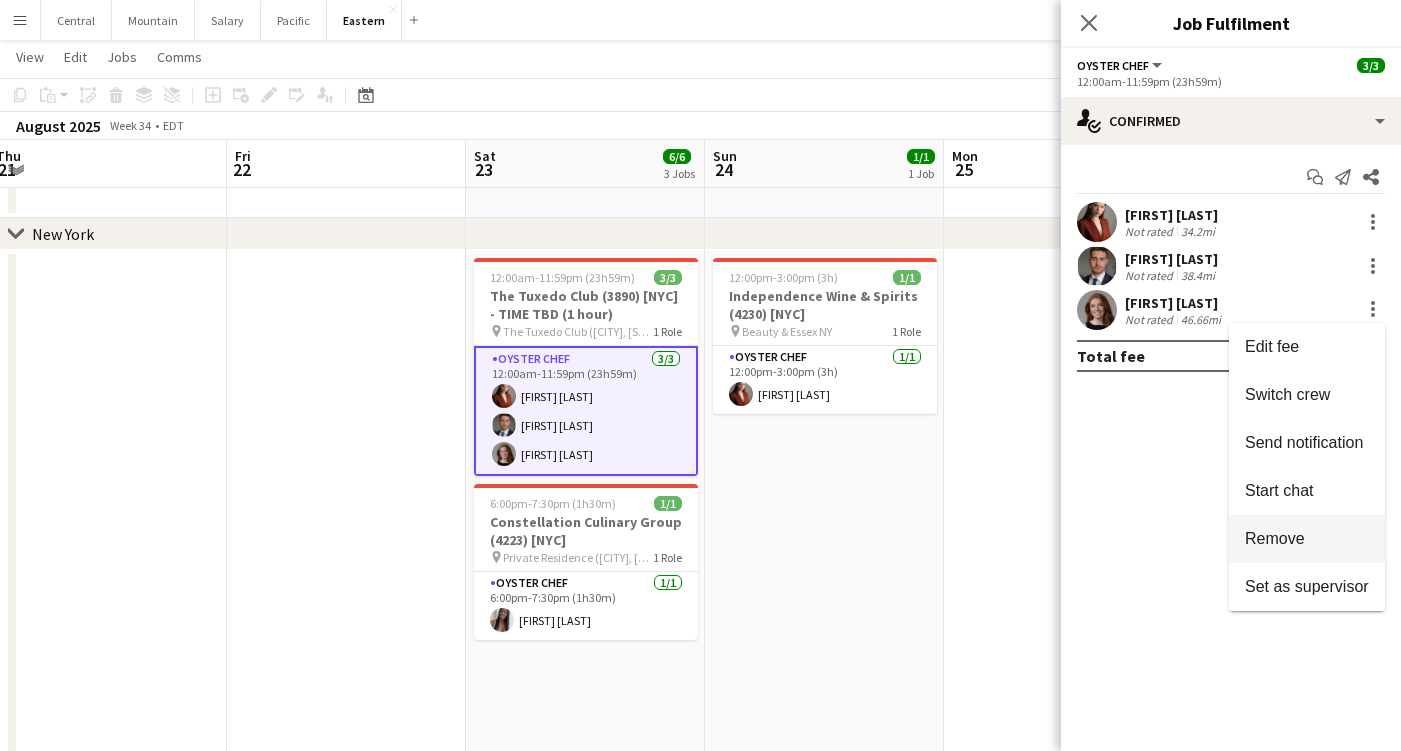 click on "Remove" at bounding box center [1307, 539] 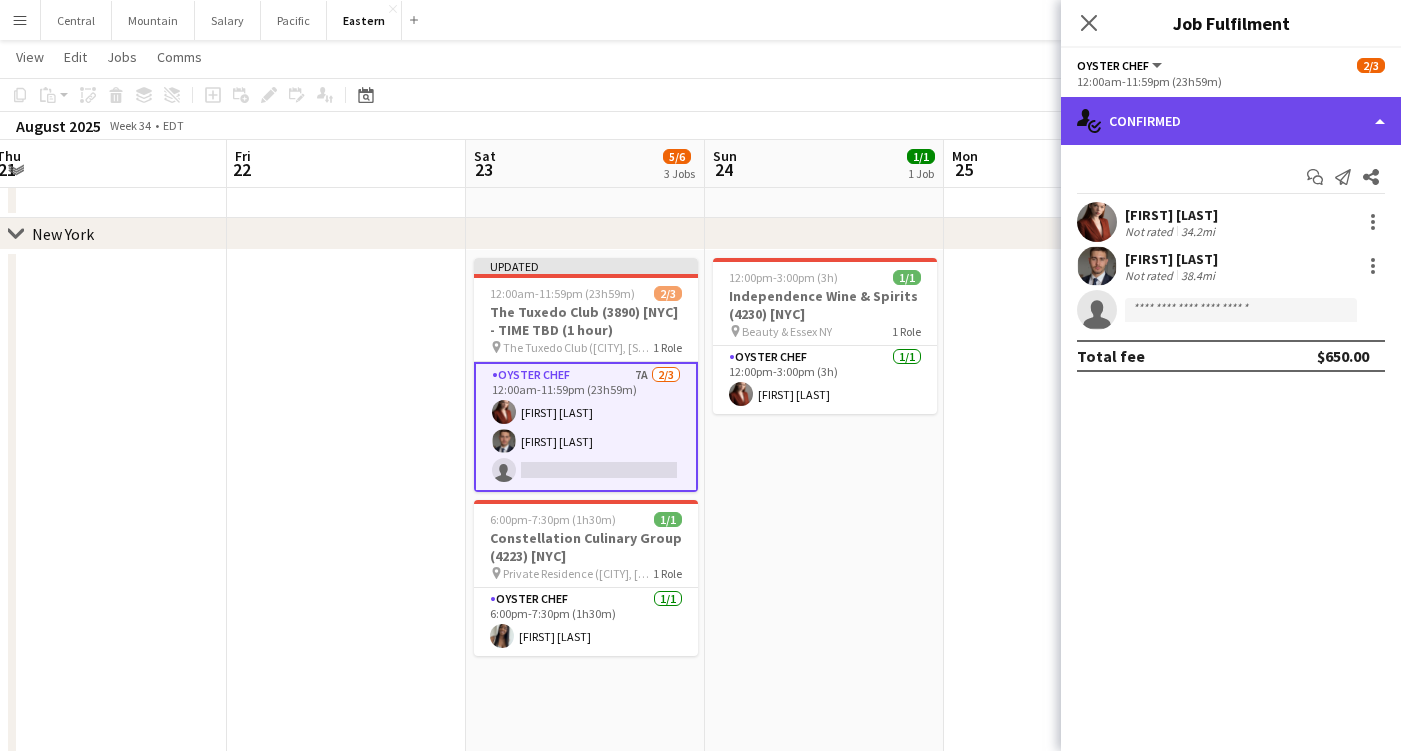 click on "single-neutral-actions-check-2
Confirmed" 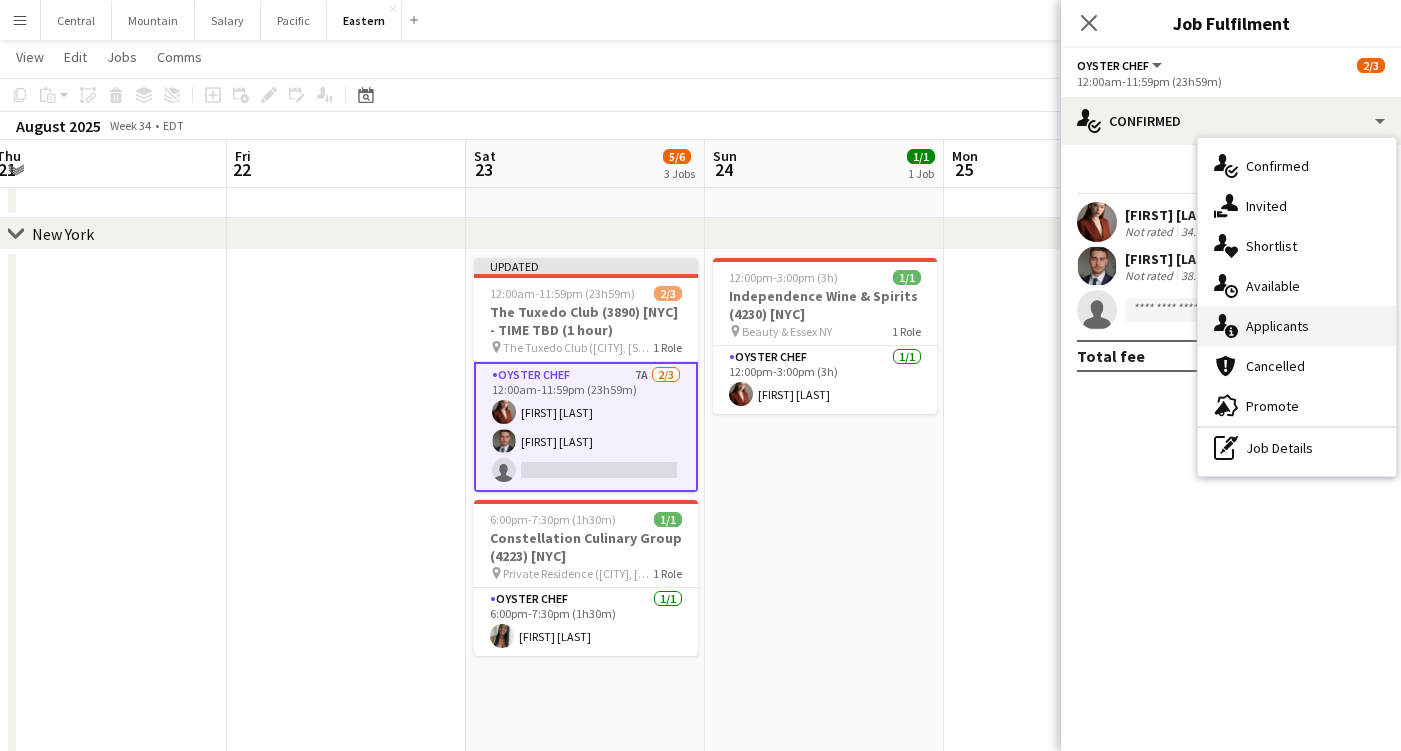 click 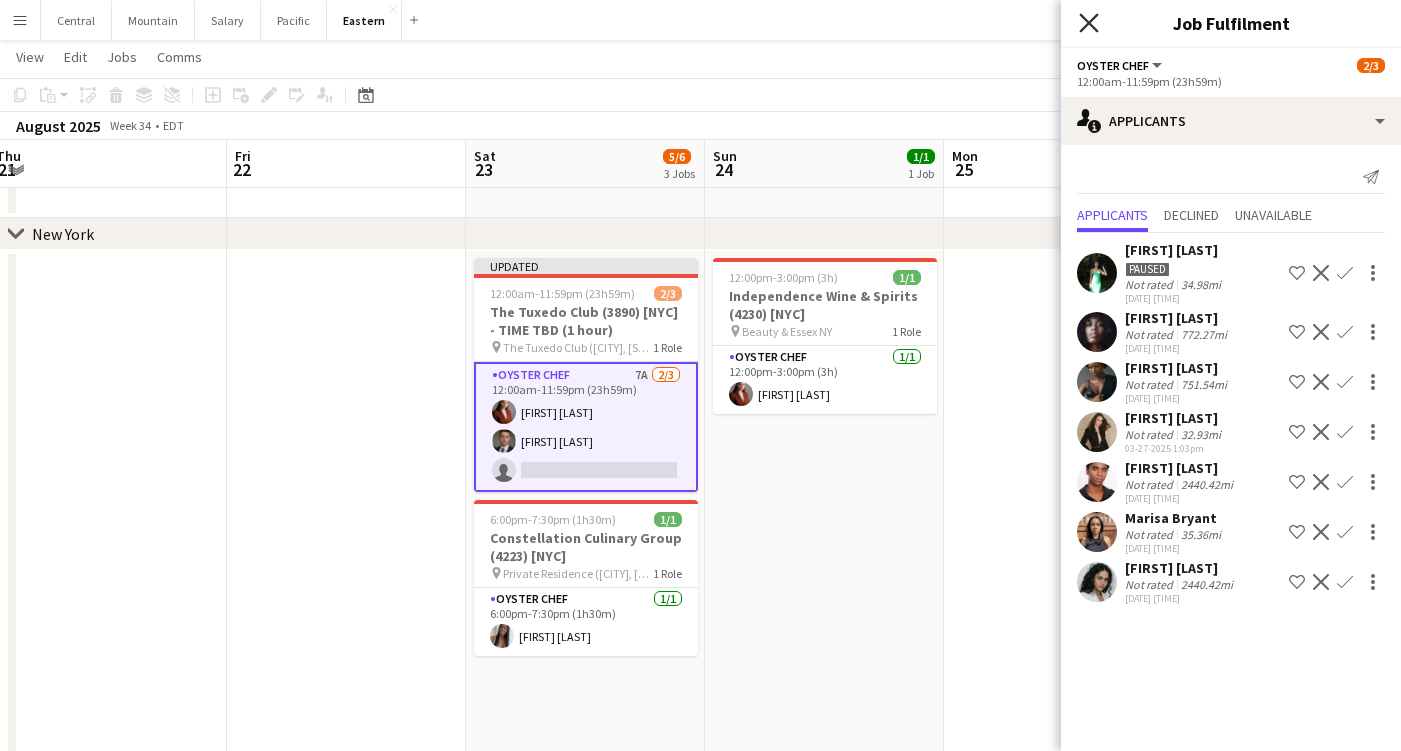 click on "Close pop-in" 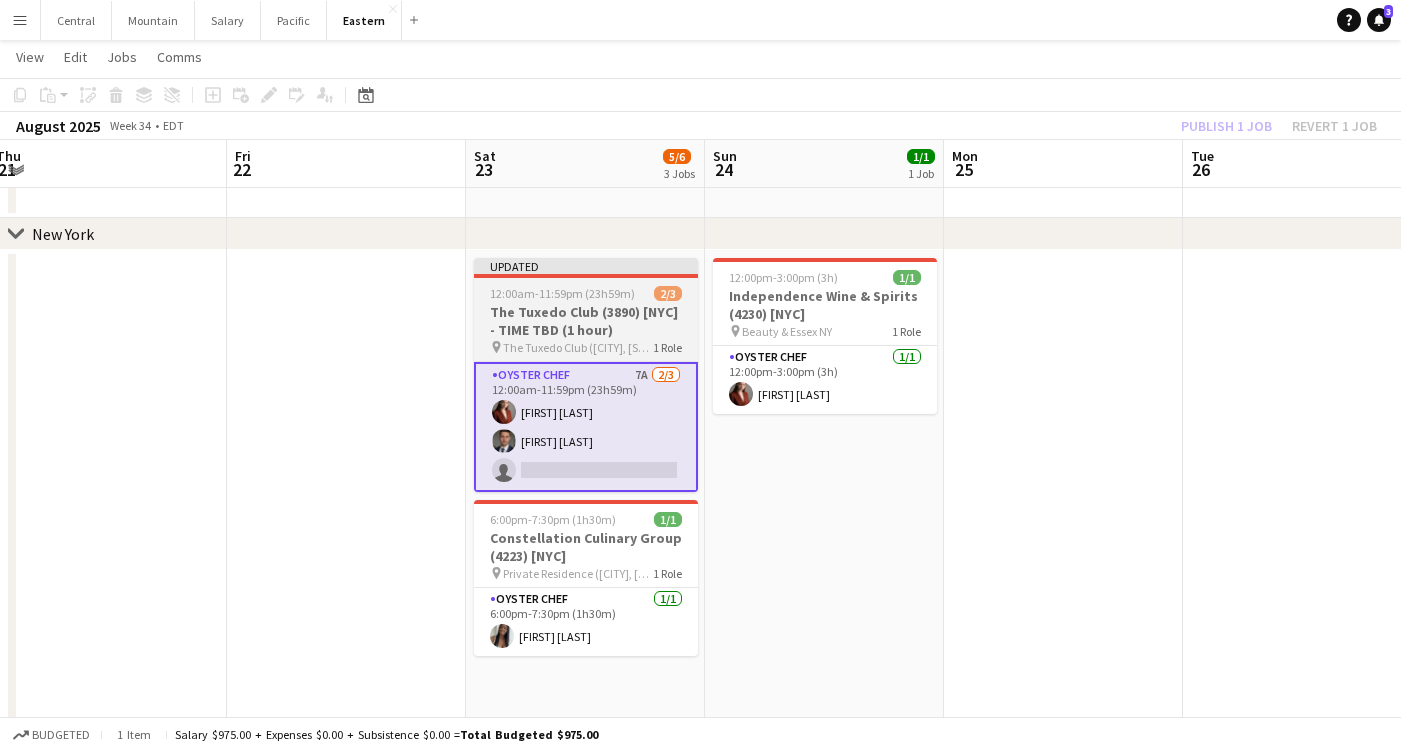 click on "Updated   [TIME]-[TIME] ([DURATION])    2/3   The Tuxedo Club (3890) [NYC] - TIME TBD ([DURATION])
pin
The Tuxedo Club ([CITY], [STATE])   1 Role   Oyster Chef   7A   2/3   [TIME]-[TIME] ([DURATION])
[FIRST] [LAST] [FIRST] [LAST]
single-neutral-actions" at bounding box center [586, 375] 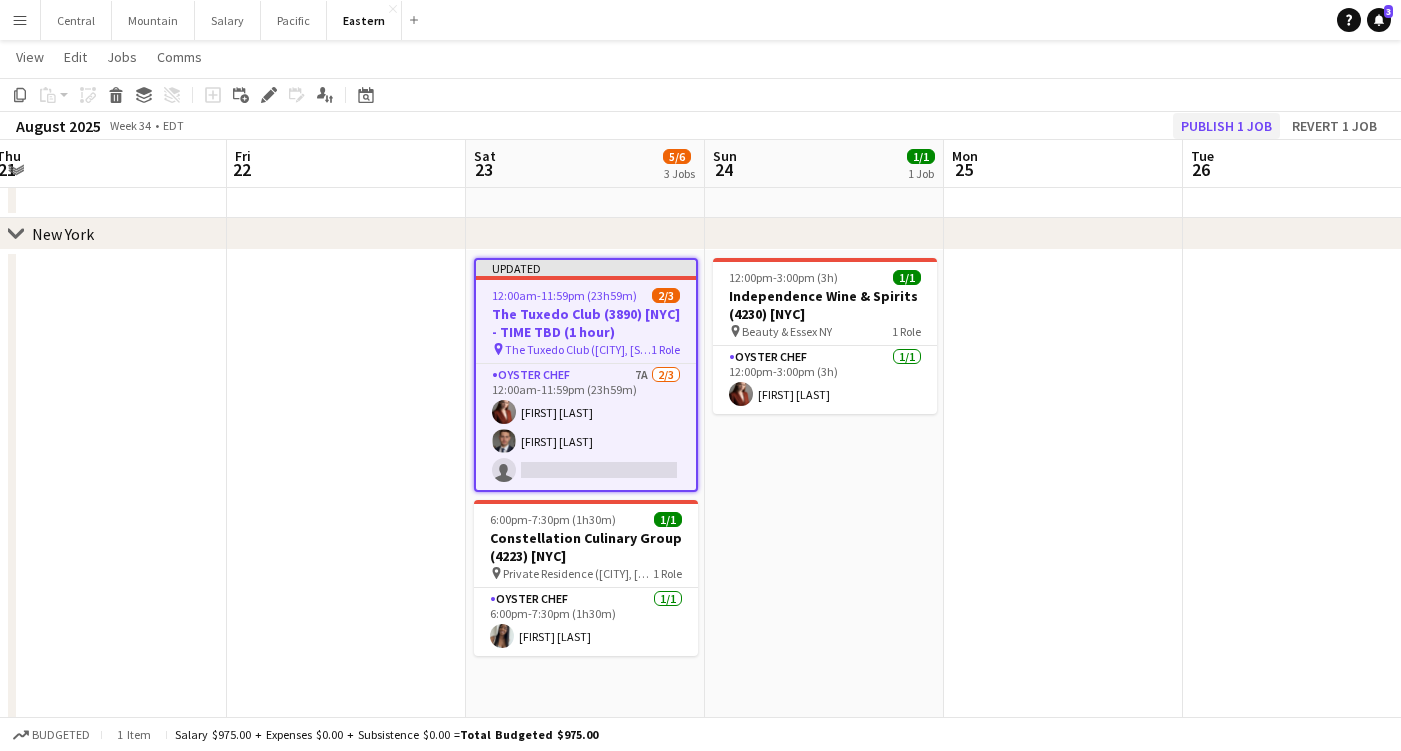 click on "Publish 1 job" 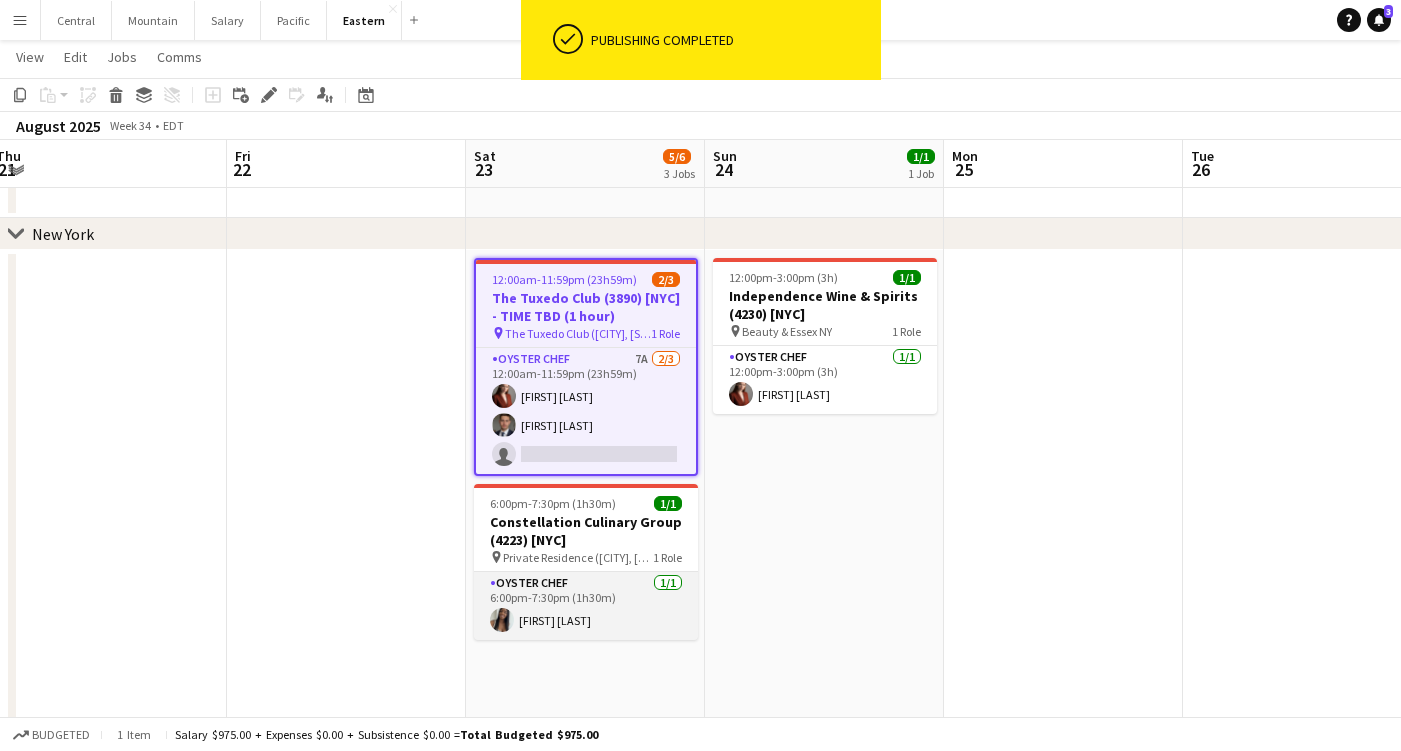 click on "Oyster Chef   1/1   [TIME]-[TIME] ([DURATION])
[FIRST] [LAST]" at bounding box center (586, 606) 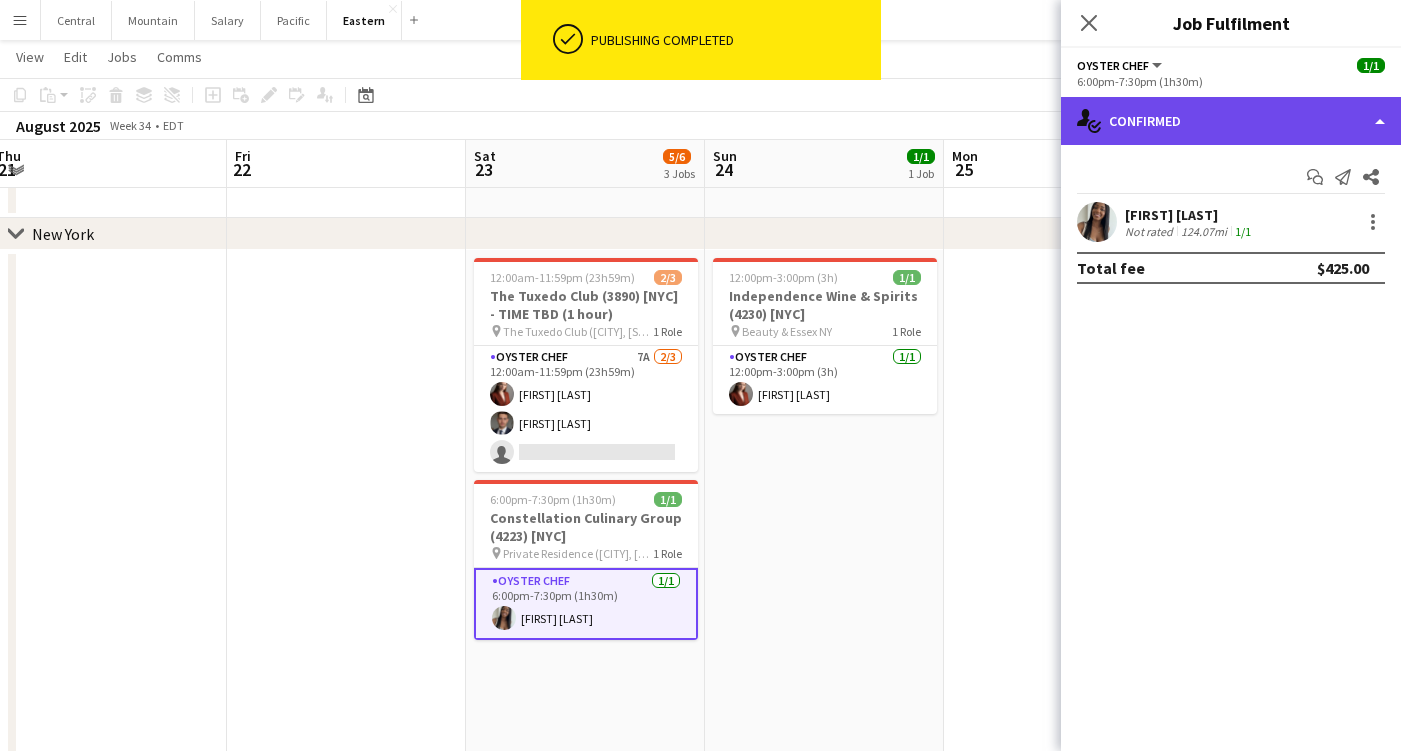 click on "single-neutral-actions-check-2
Confirmed" 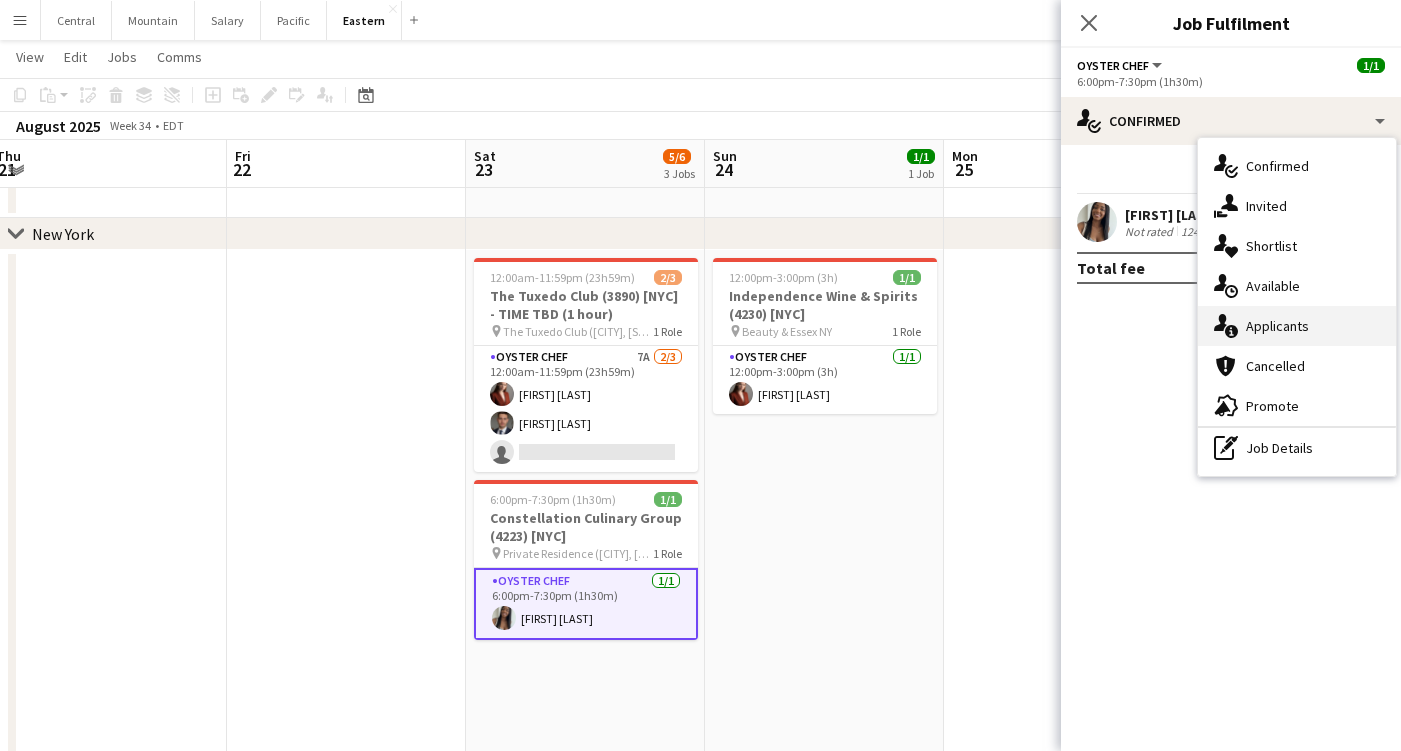 click on "single-neutral-actions-information
Applicants" at bounding box center (1297, 326) 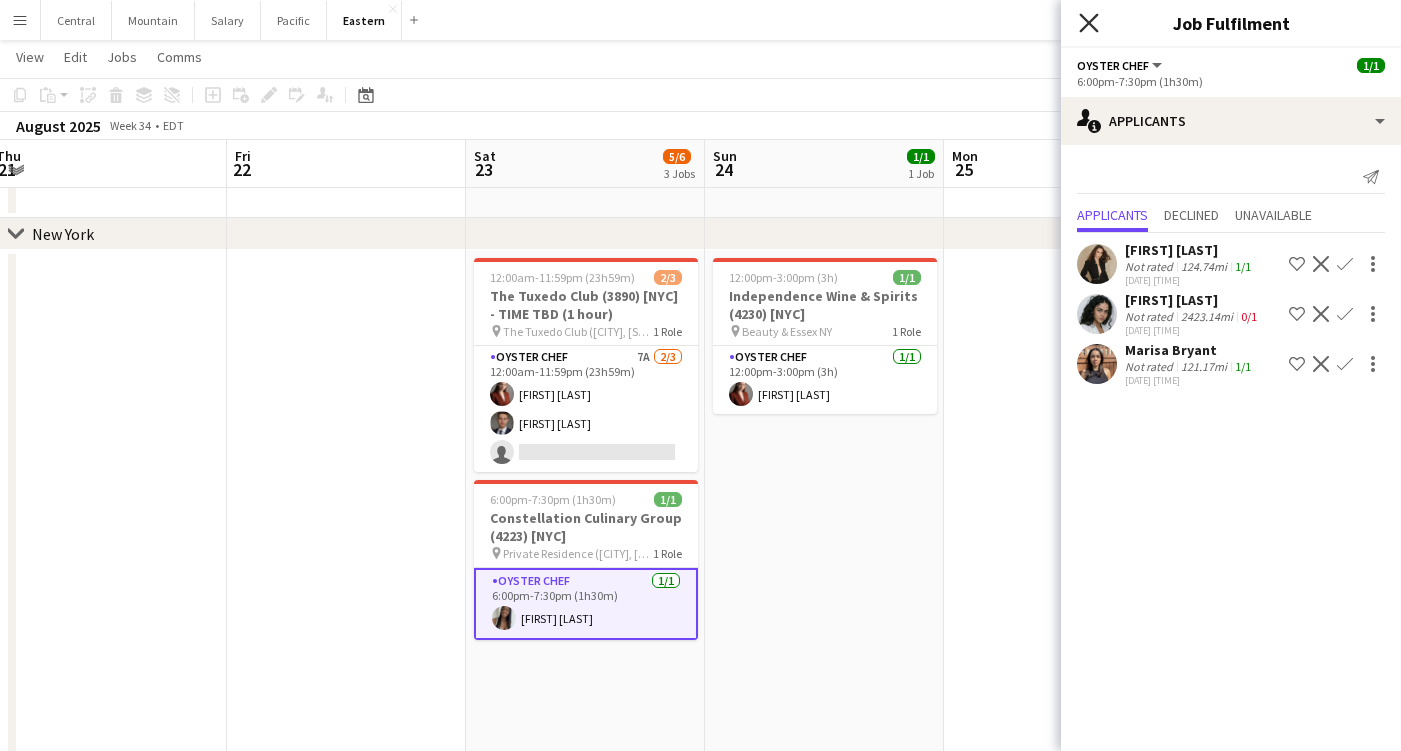 click on "Close pop-in" 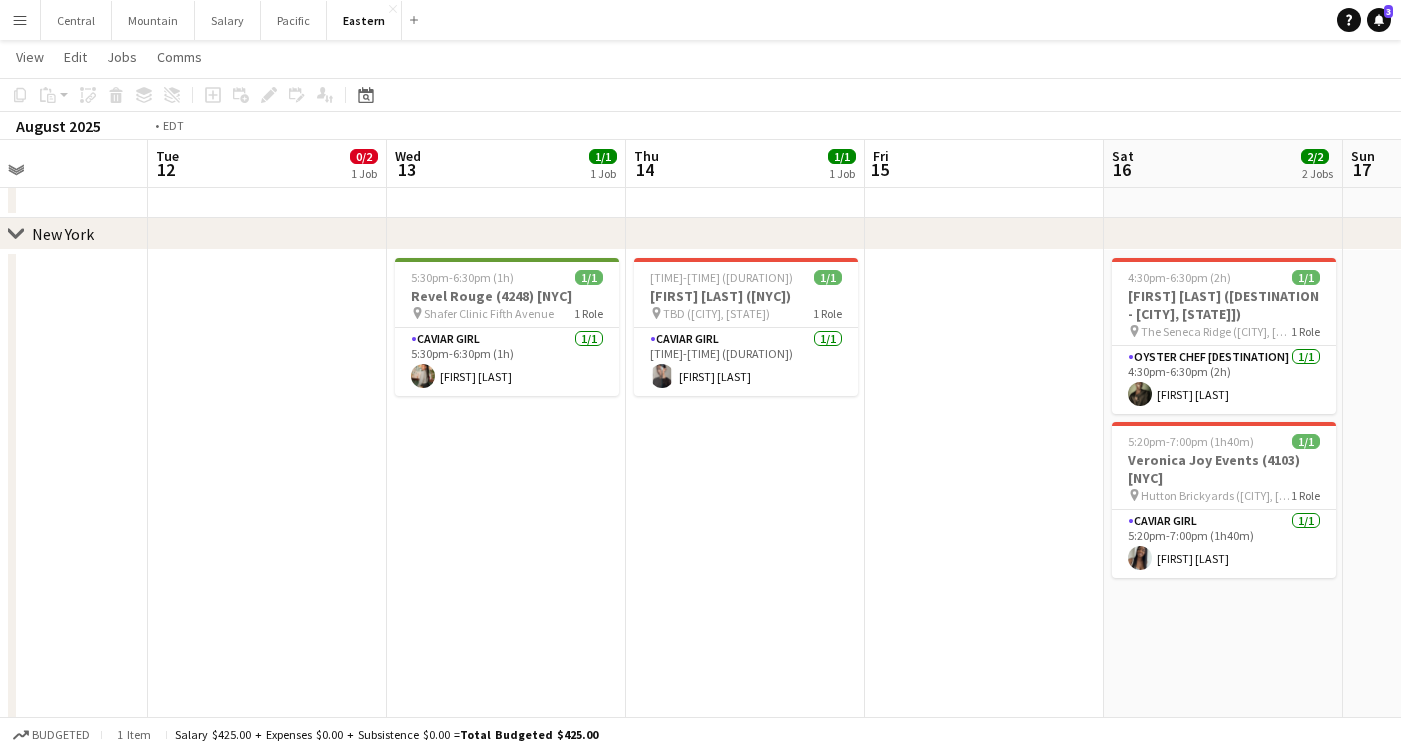 scroll, scrollTop: 0, scrollLeft: 569, axis: horizontal 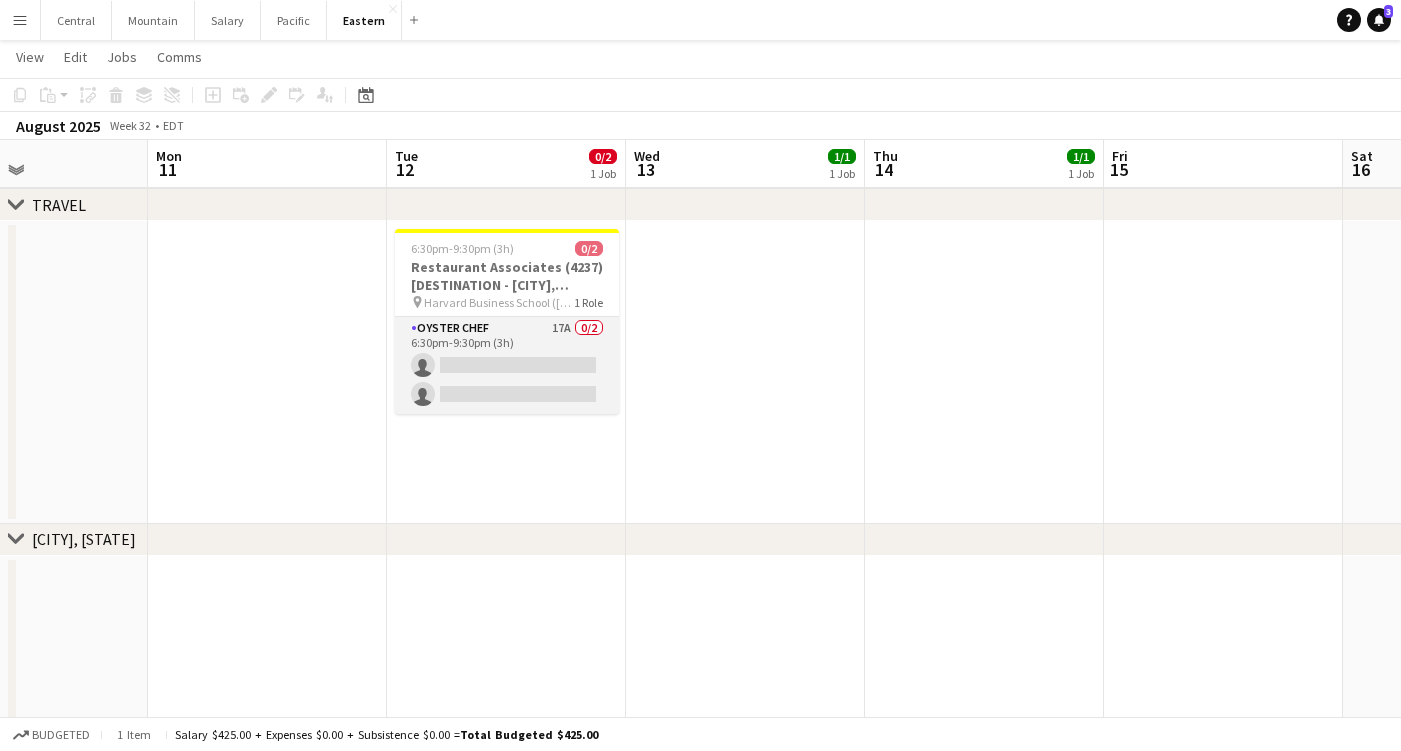 click on "Oyster Chef   17A   0/2   [TIME]-[TIME] ([DURATION])
single-neutral-actions
single-neutral-actions" at bounding box center (507, 365) 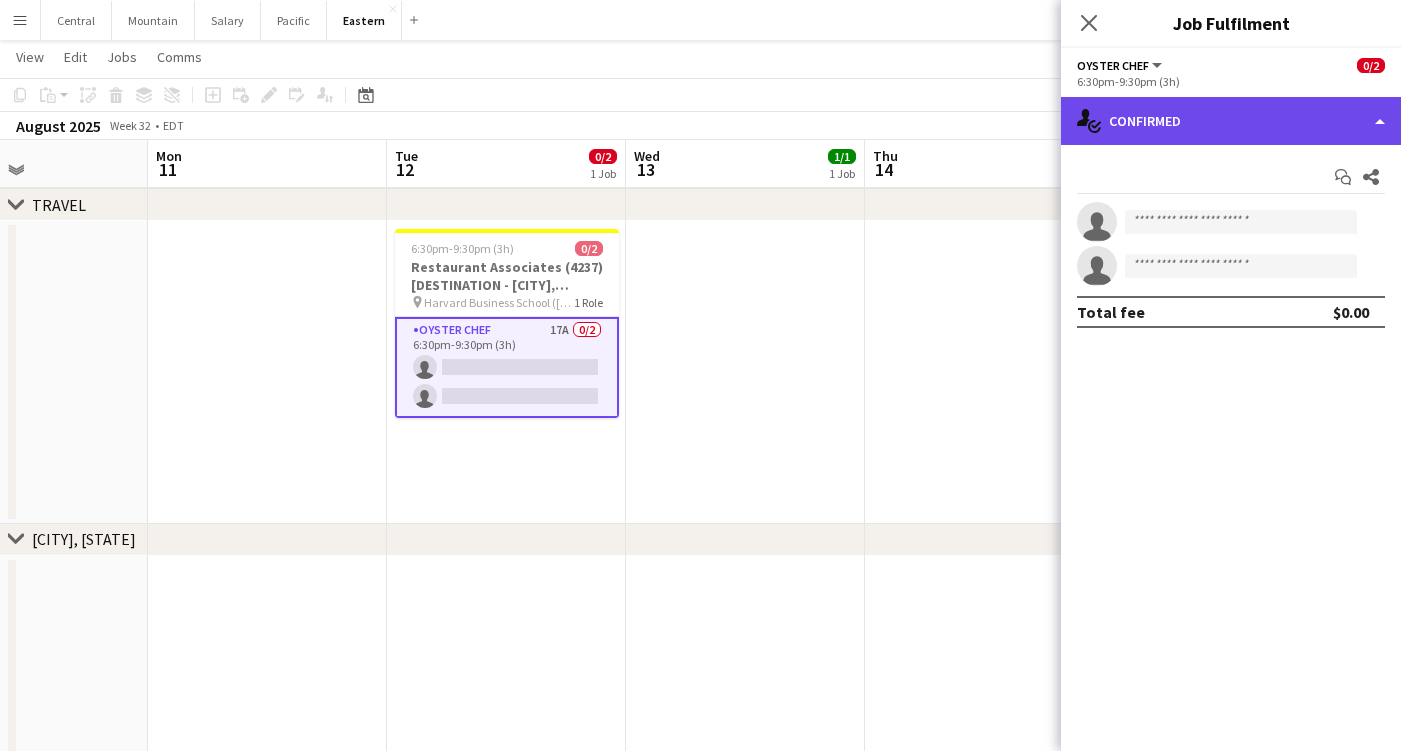 click on "single-neutral-actions-check-2
Confirmed" 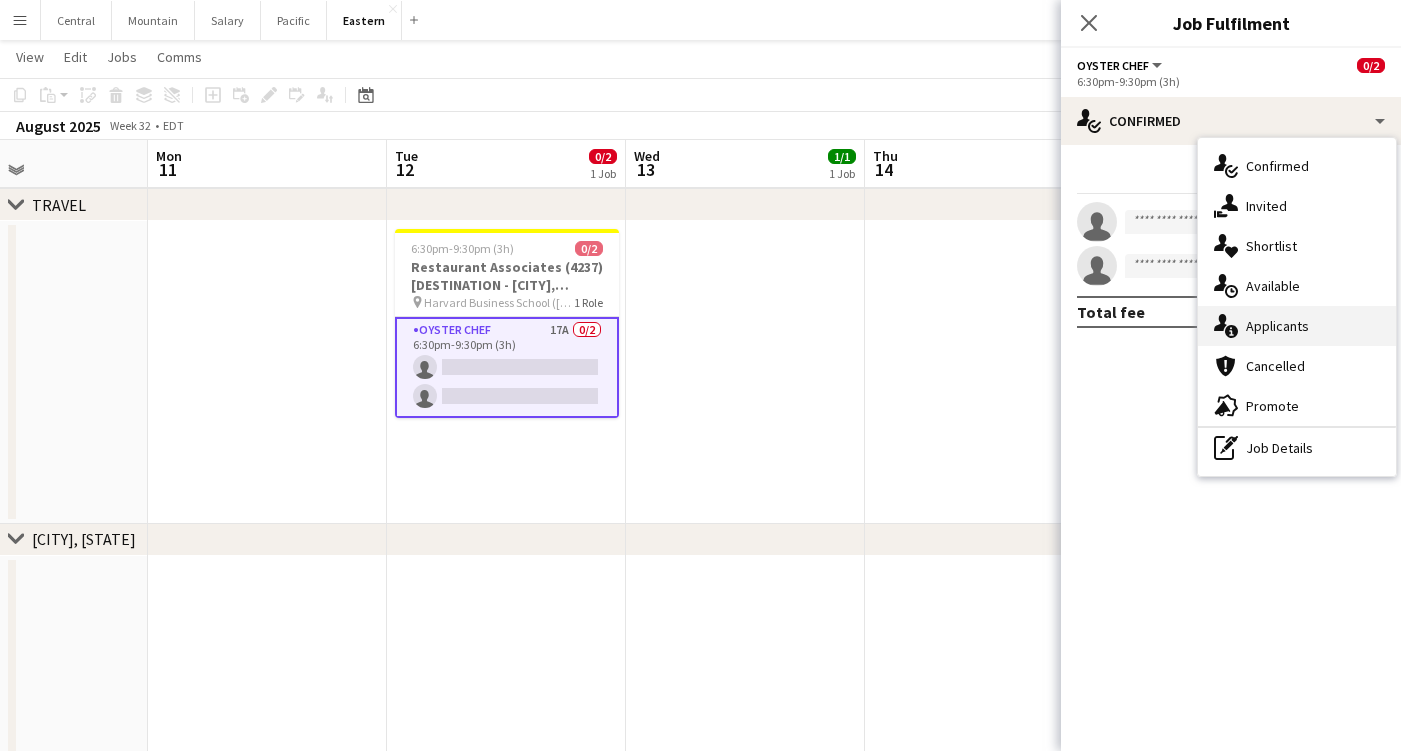 click on "single-neutral-actions-information
Applicants" at bounding box center [1297, 326] 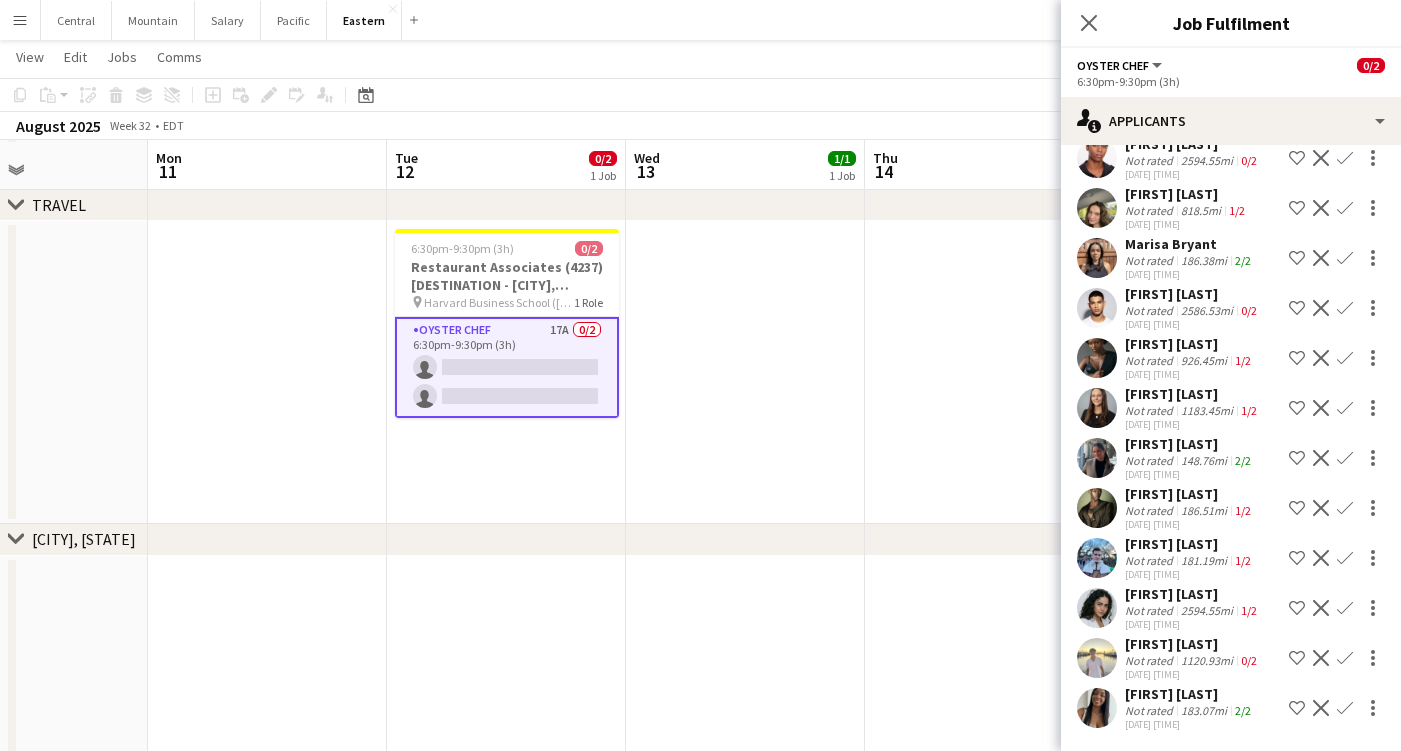 scroll, scrollTop: 306, scrollLeft: 0, axis: vertical 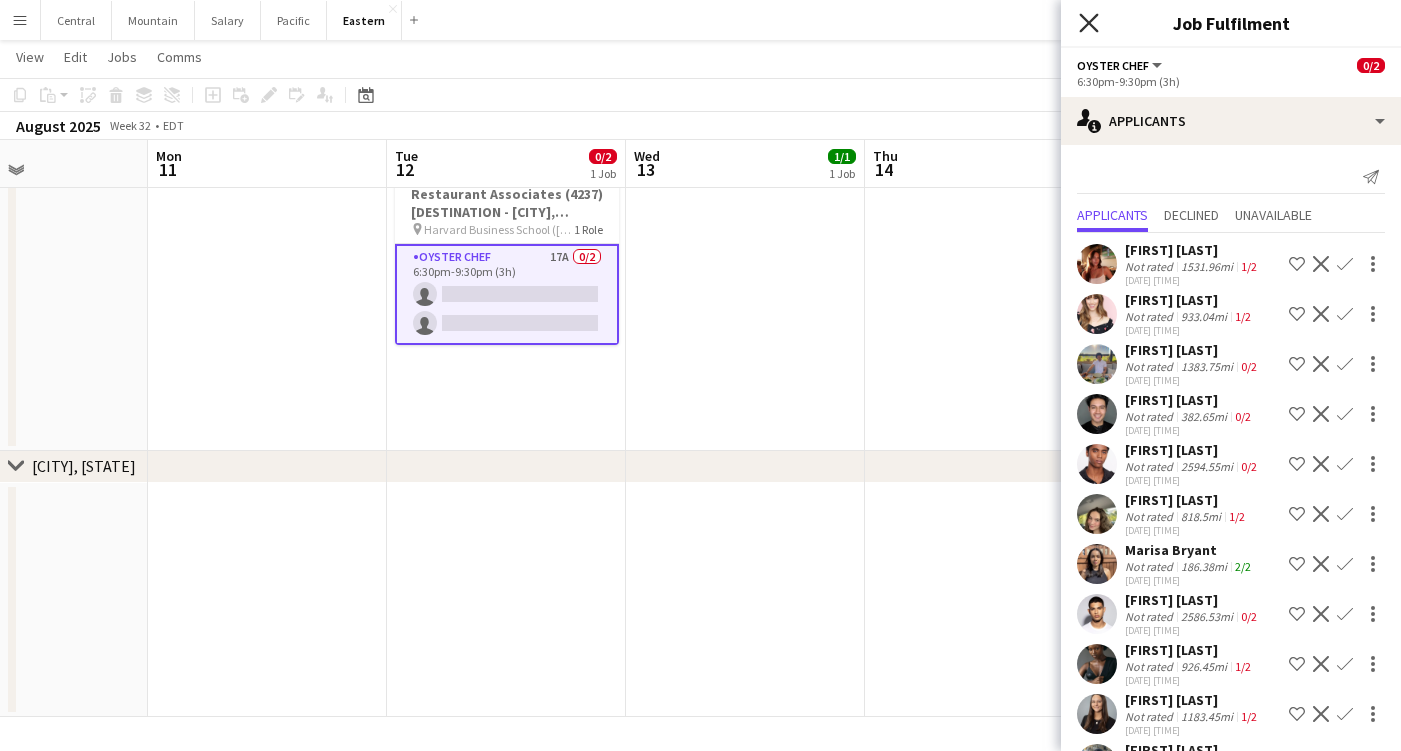 click on "Close pop-in" 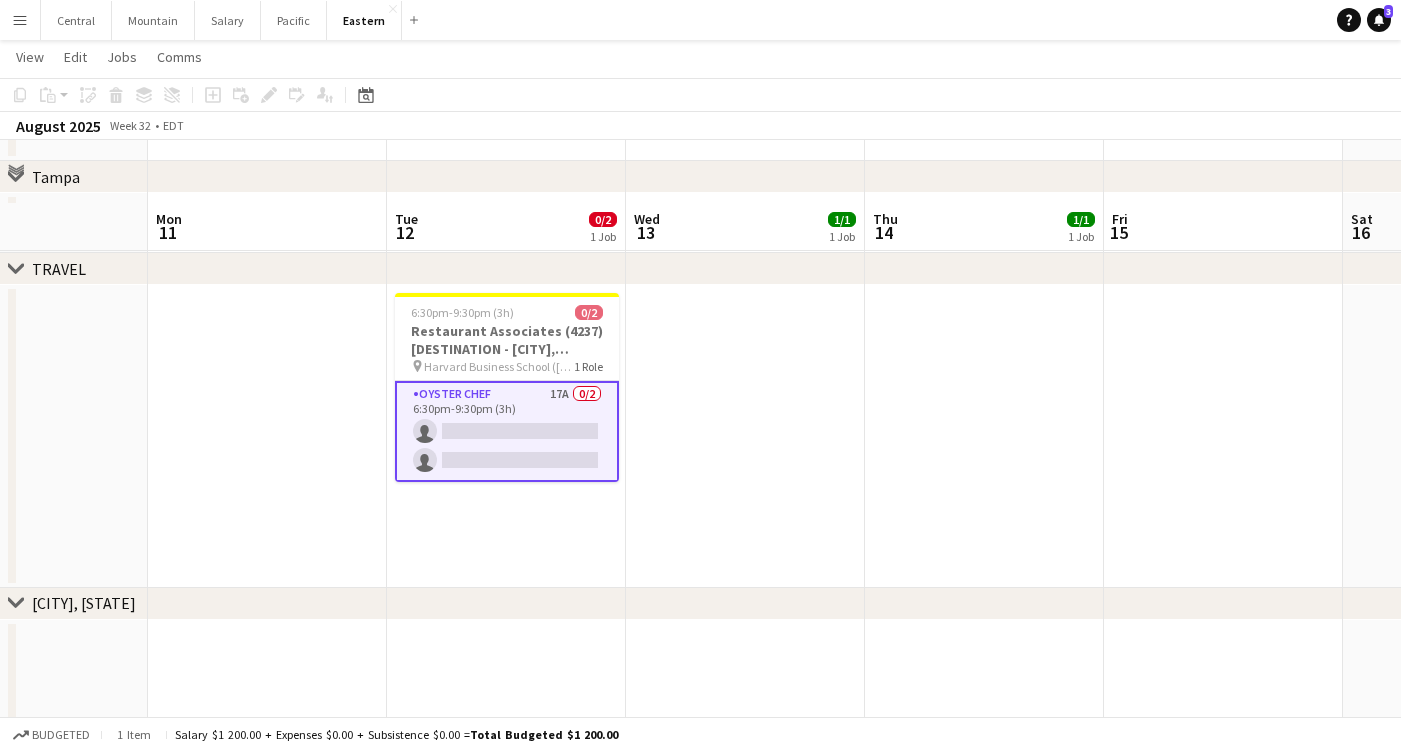 scroll, scrollTop: 1655, scrollLeft: 0, axis: vertical 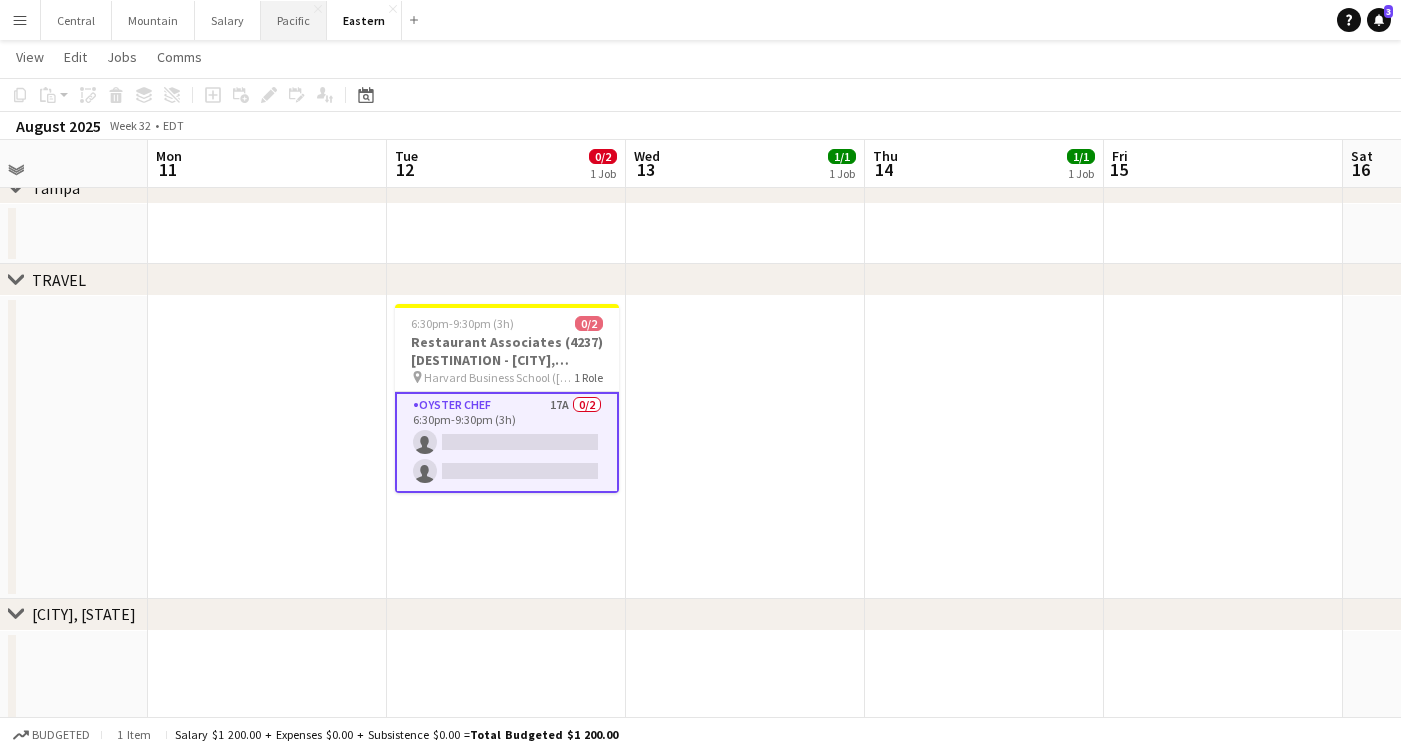 click on "Pacific
Close" at bounding box center [294, 20] 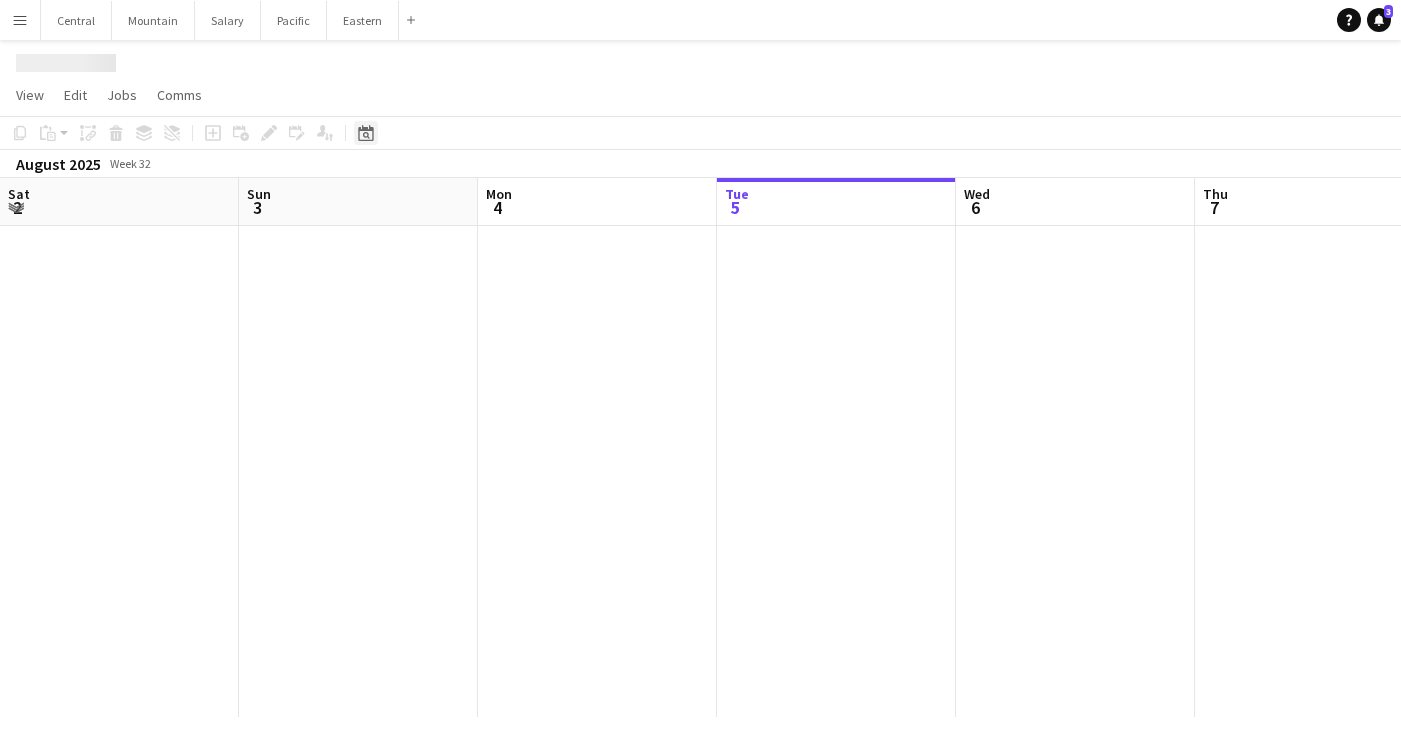 scroll, scrollTop: 0, scrollLeft: 0, axis: both 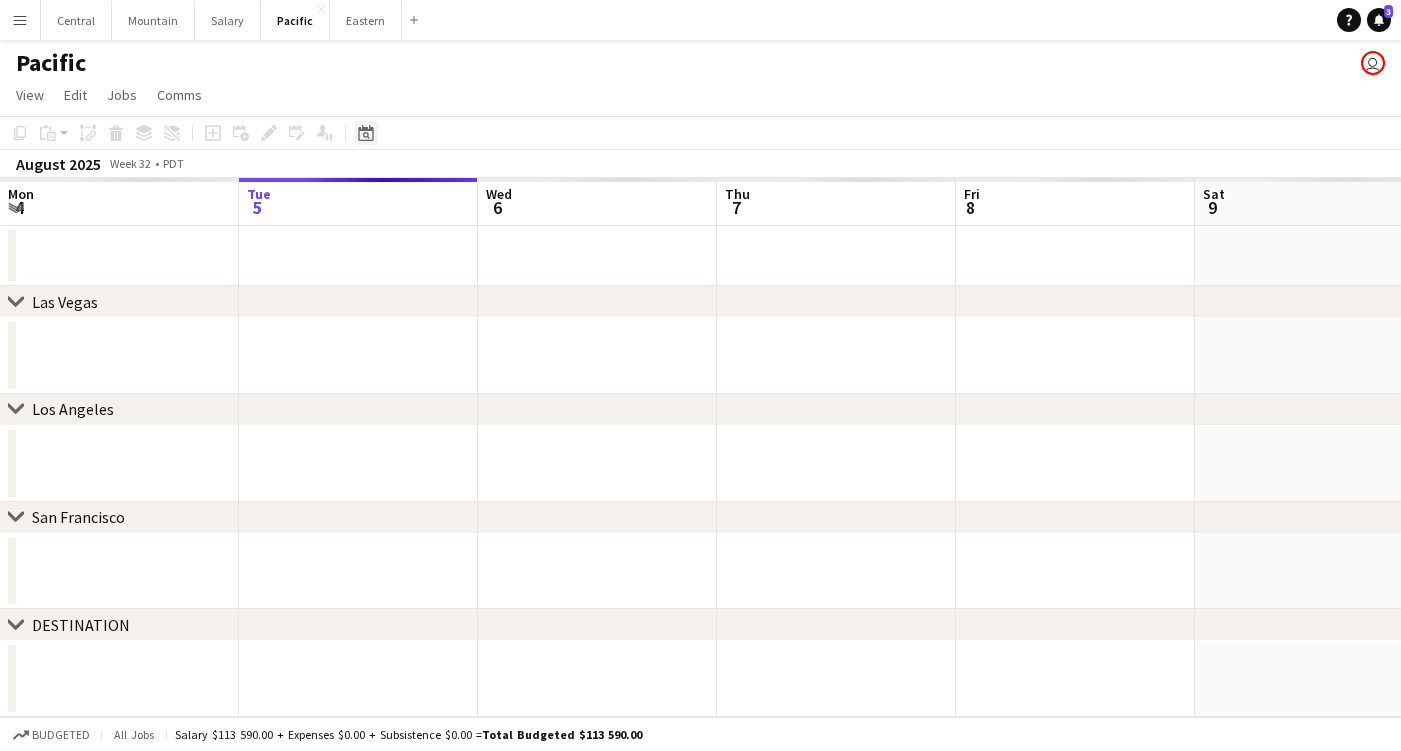 click on "Date picker" 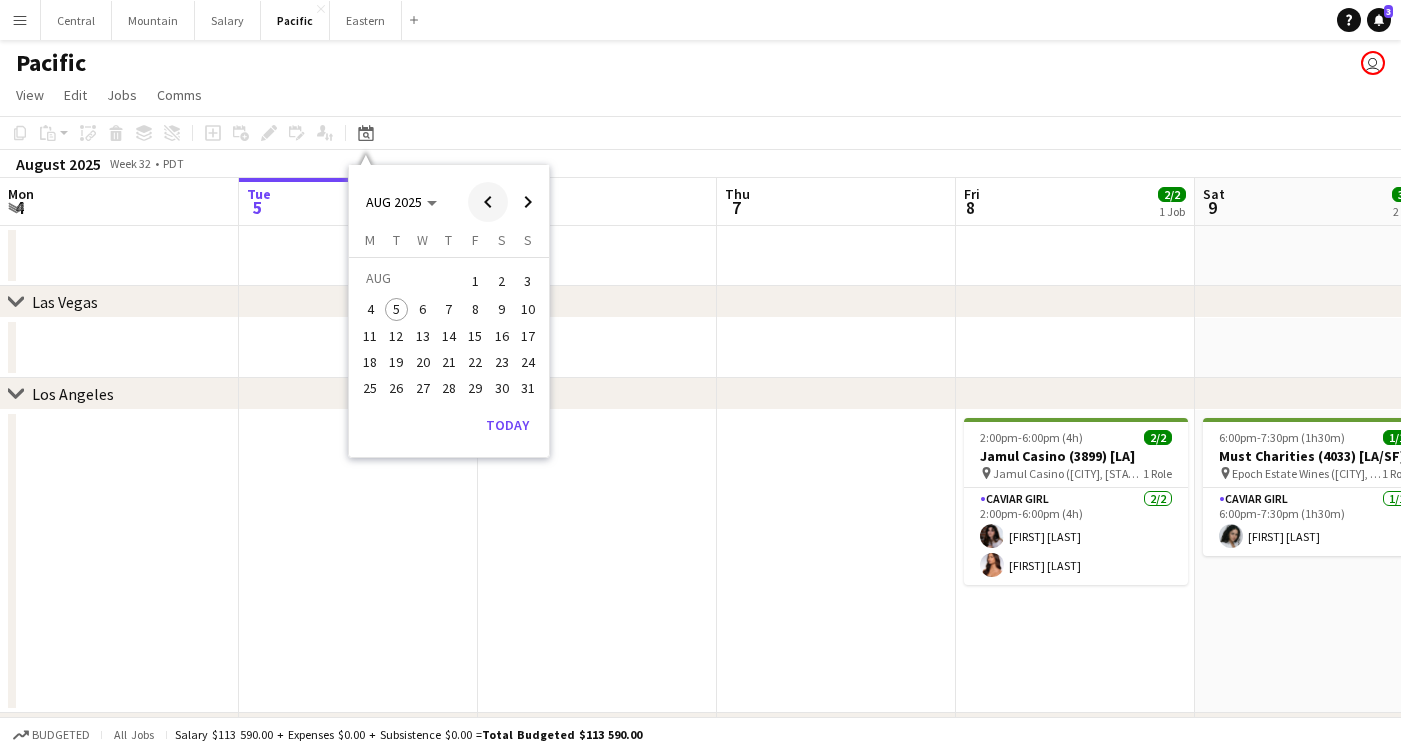 click at bounding box center [488, 202] 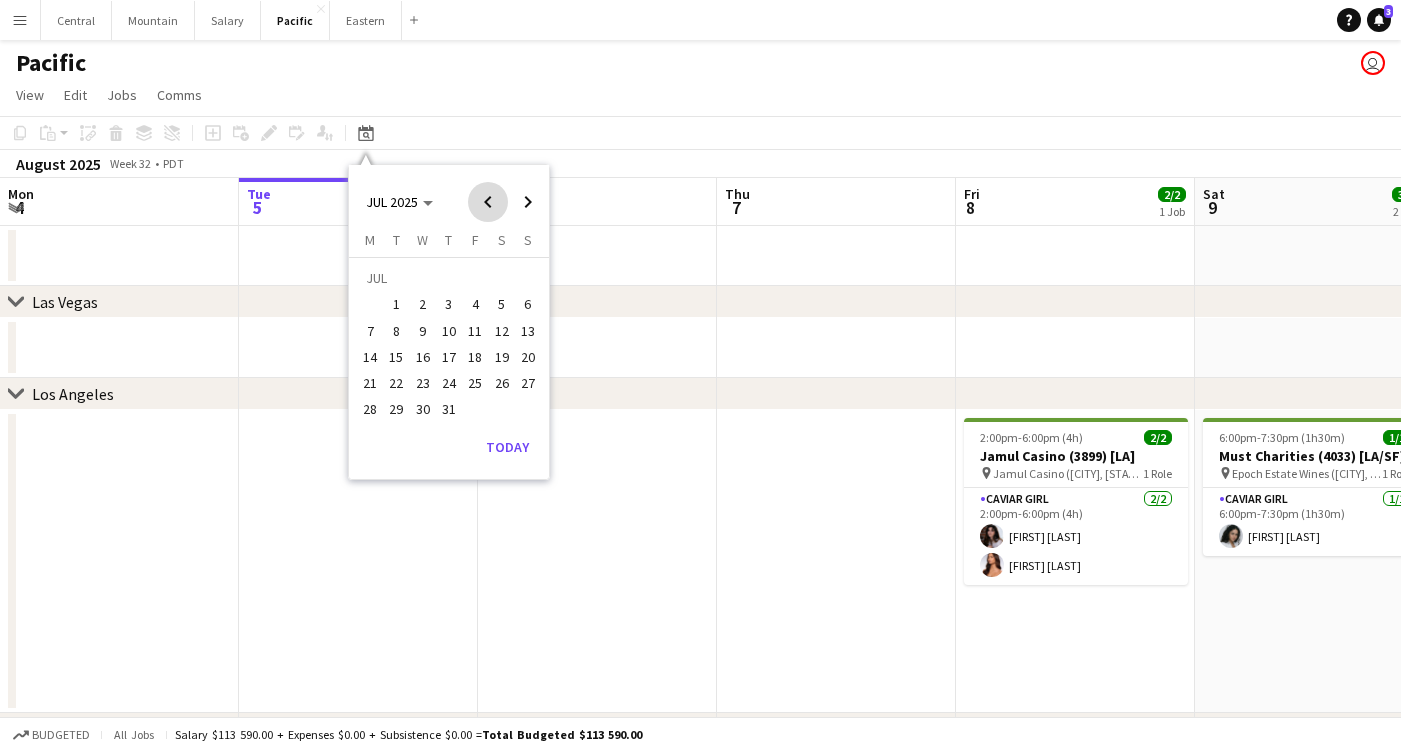 click at bounding box center (488, 202) 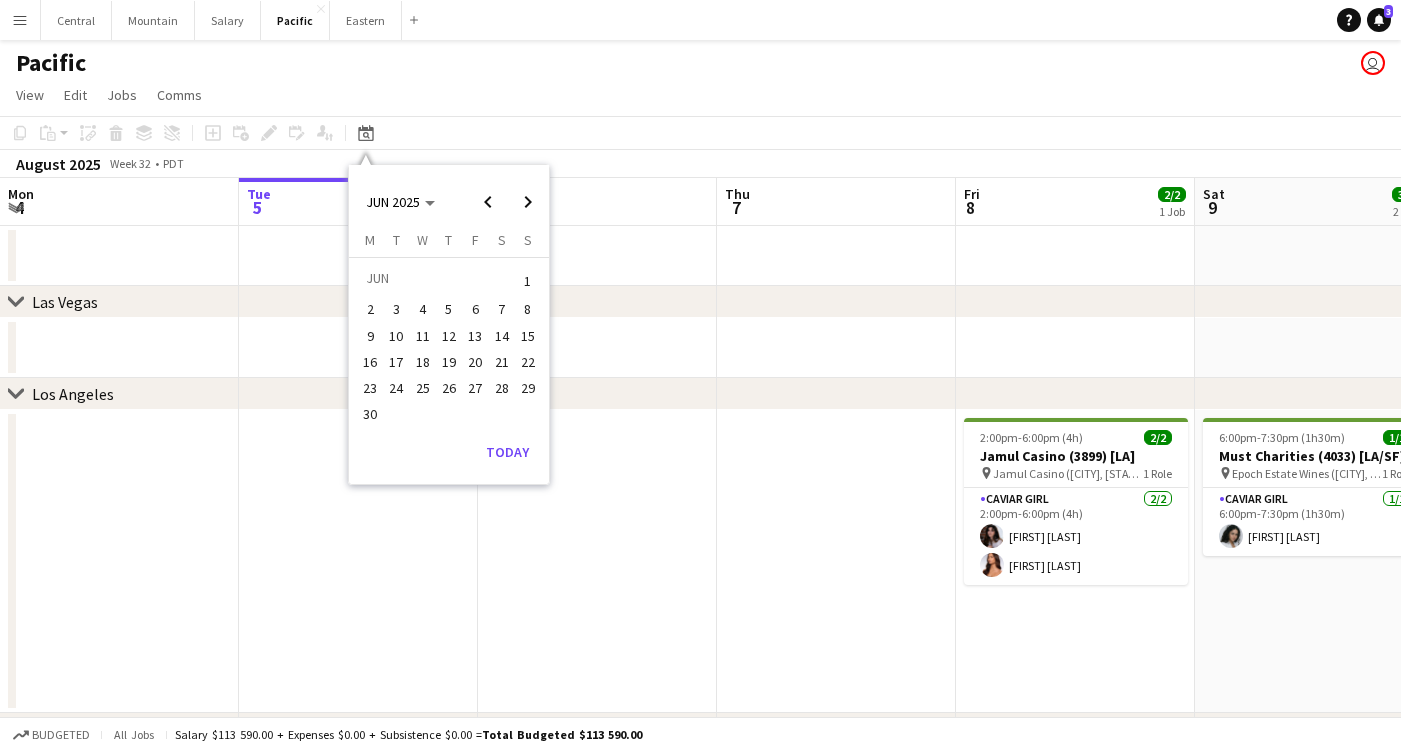 click on "14" at bounding box center (502, 336) 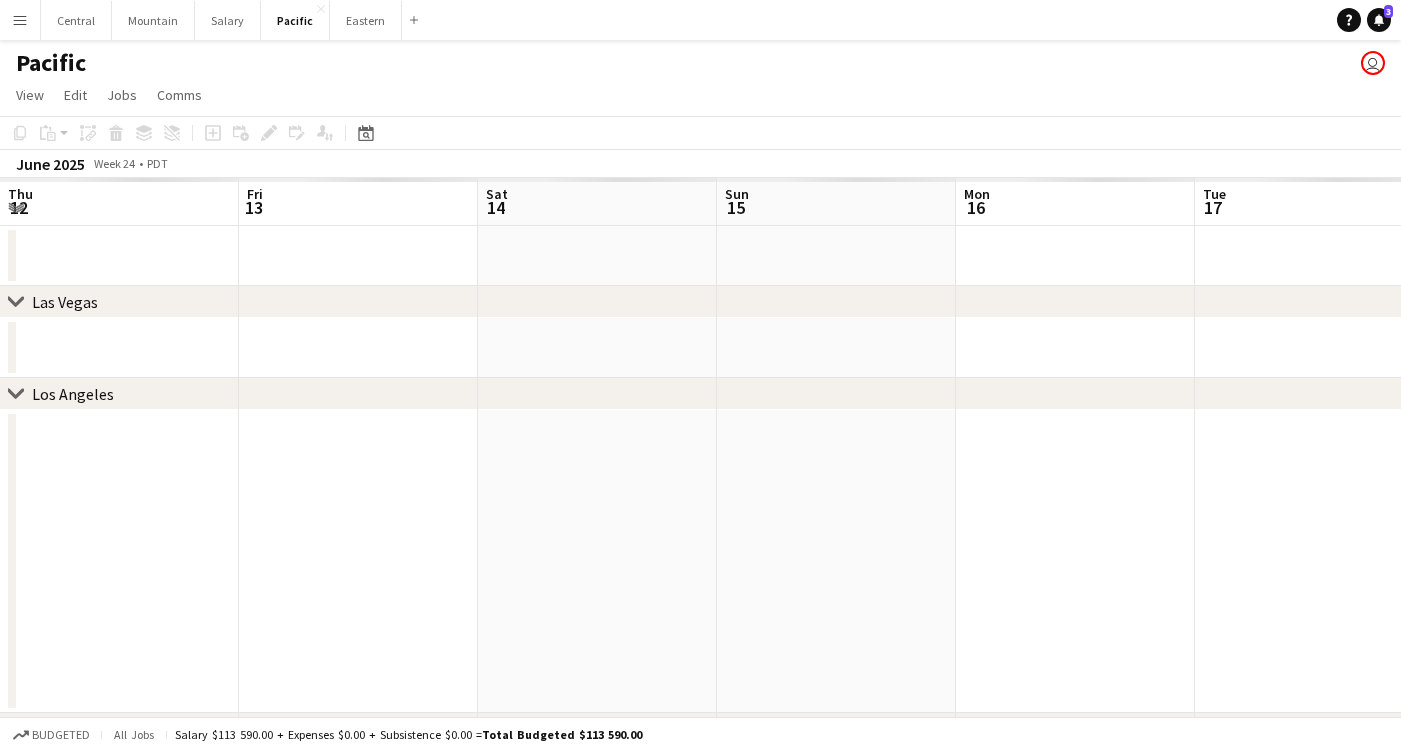 scroll, scrollTop: 0, scrollLeft: 687, axis: horizontal 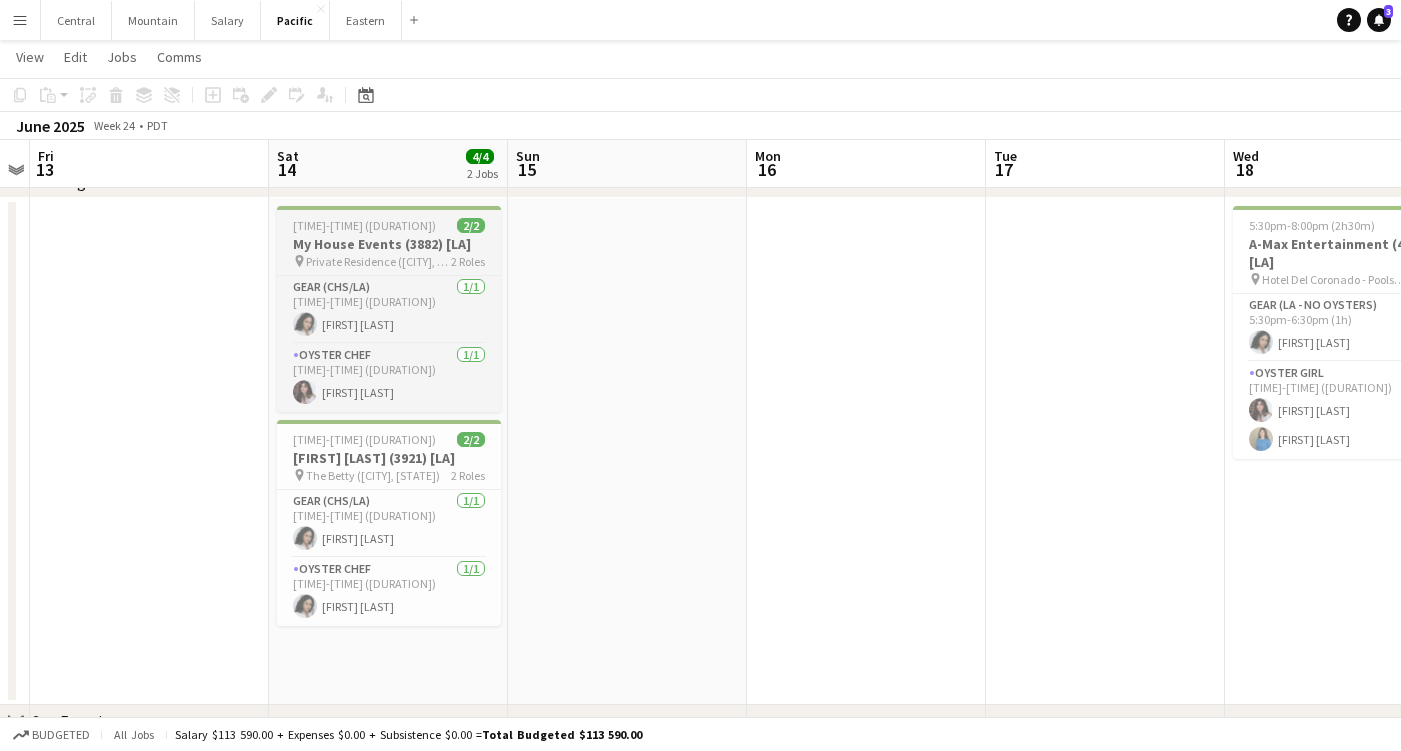 click on "Private Residence ([CITY], [STATE])" at bounding box center (378, 261) 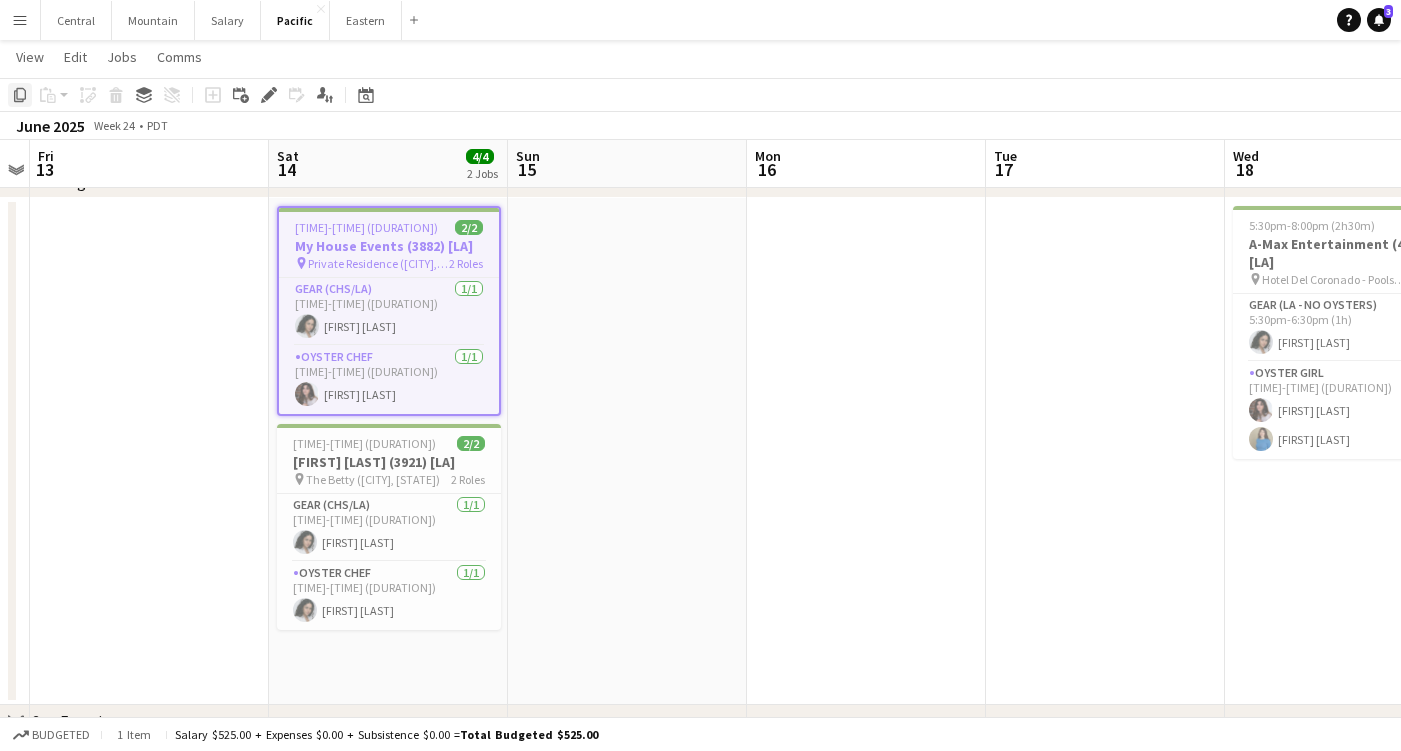 click on "Copy" 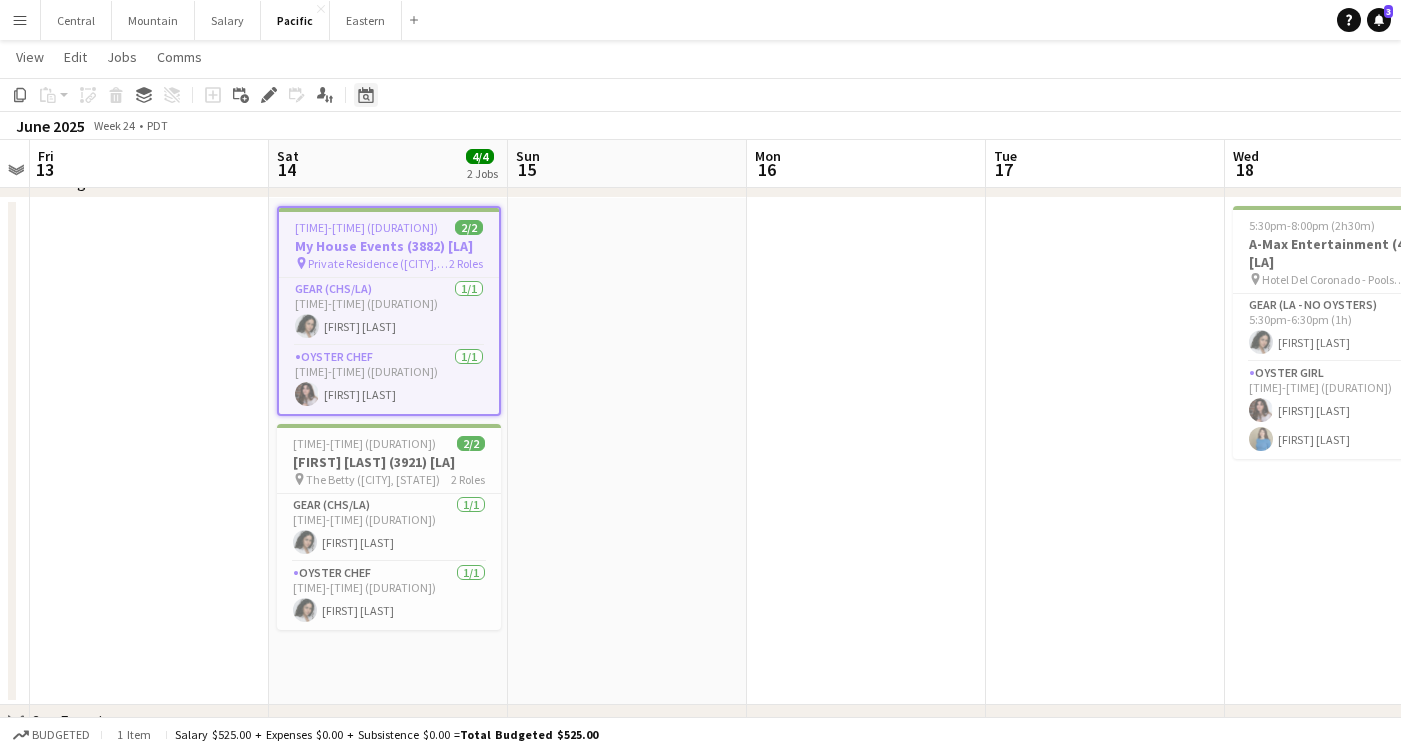 click 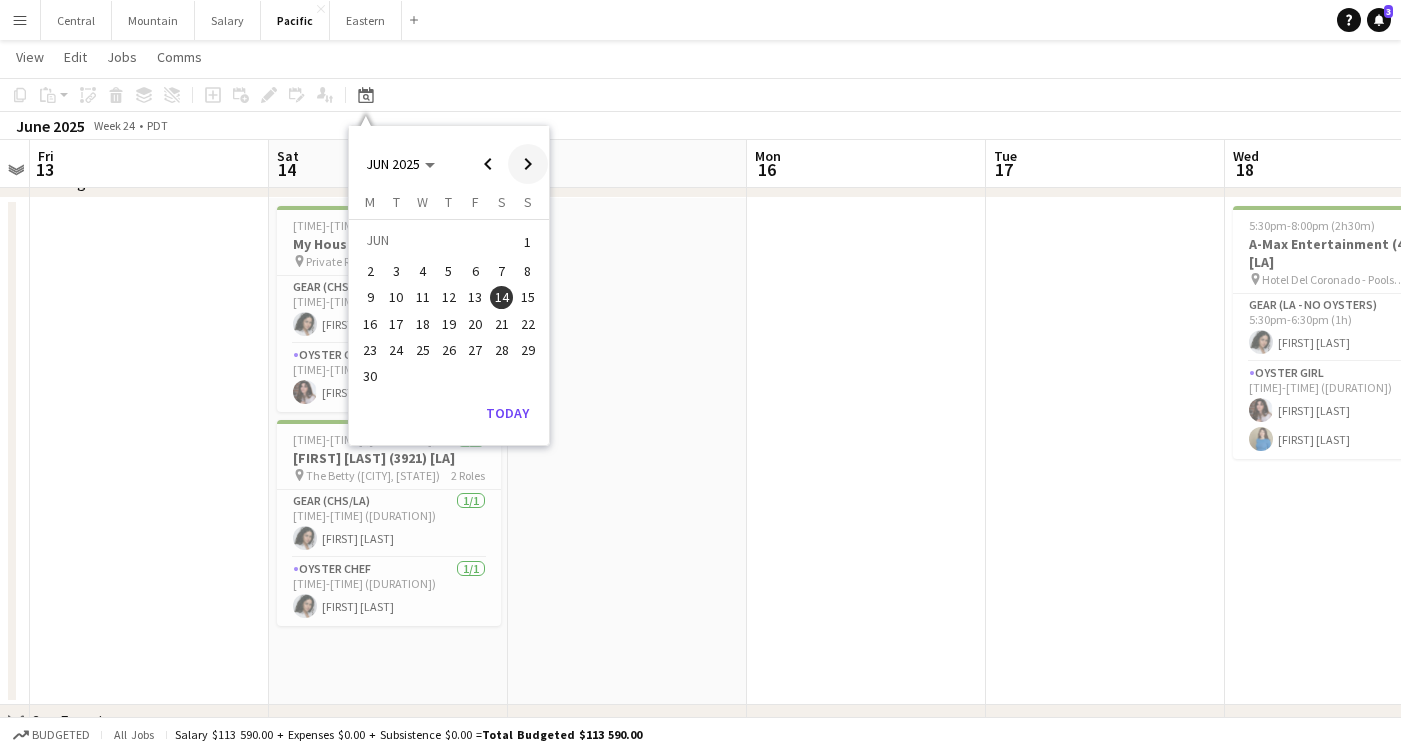click at bounding box center [528, 164] 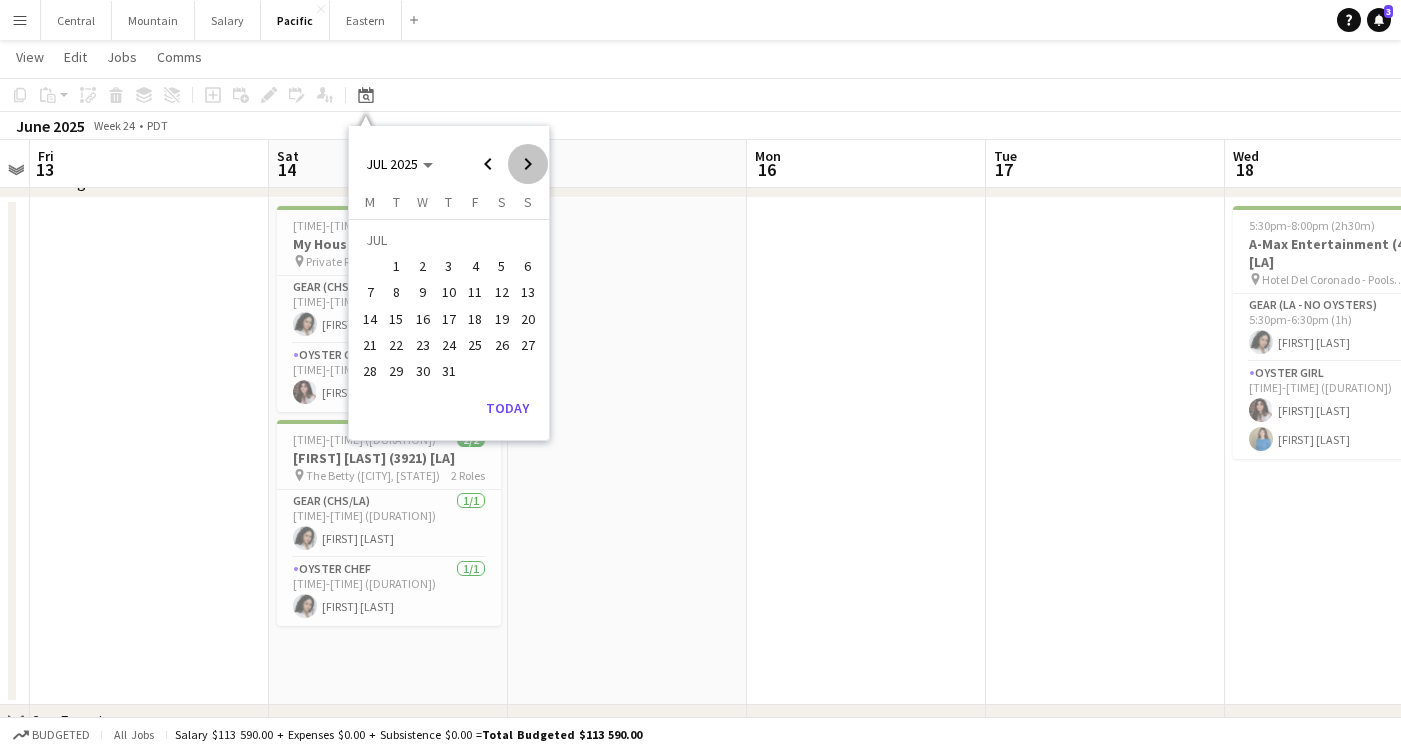 click at bounding box center (528, 164) 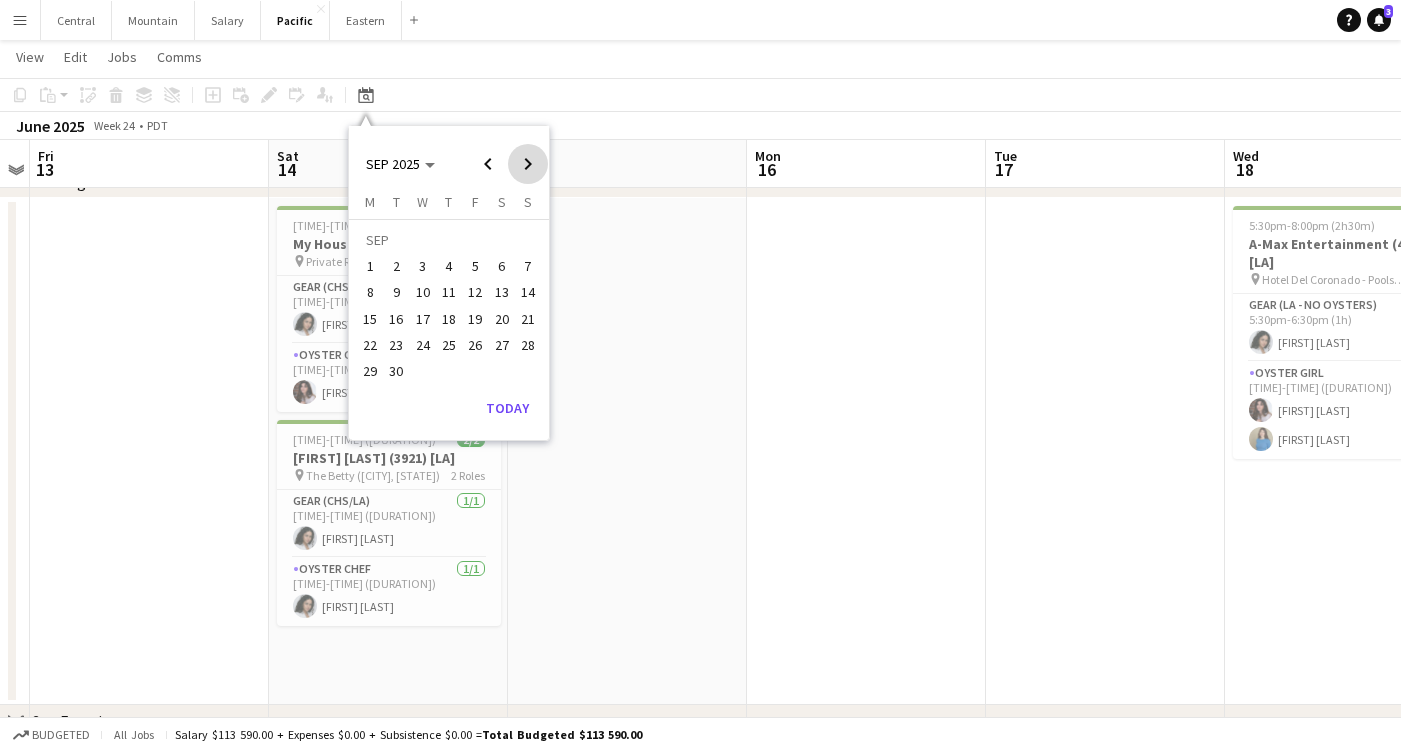 click at bounding box center (528, 164) 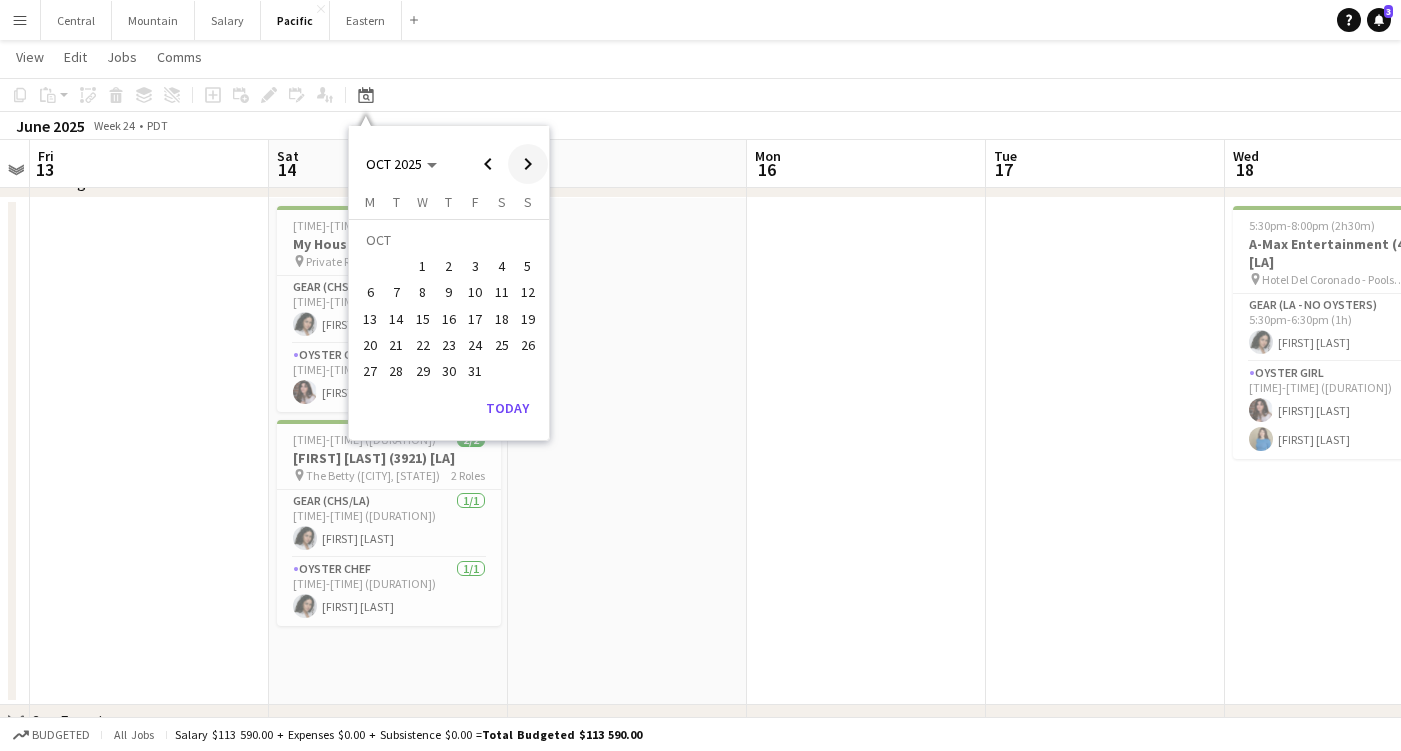 click at bounding box center (528, 164) 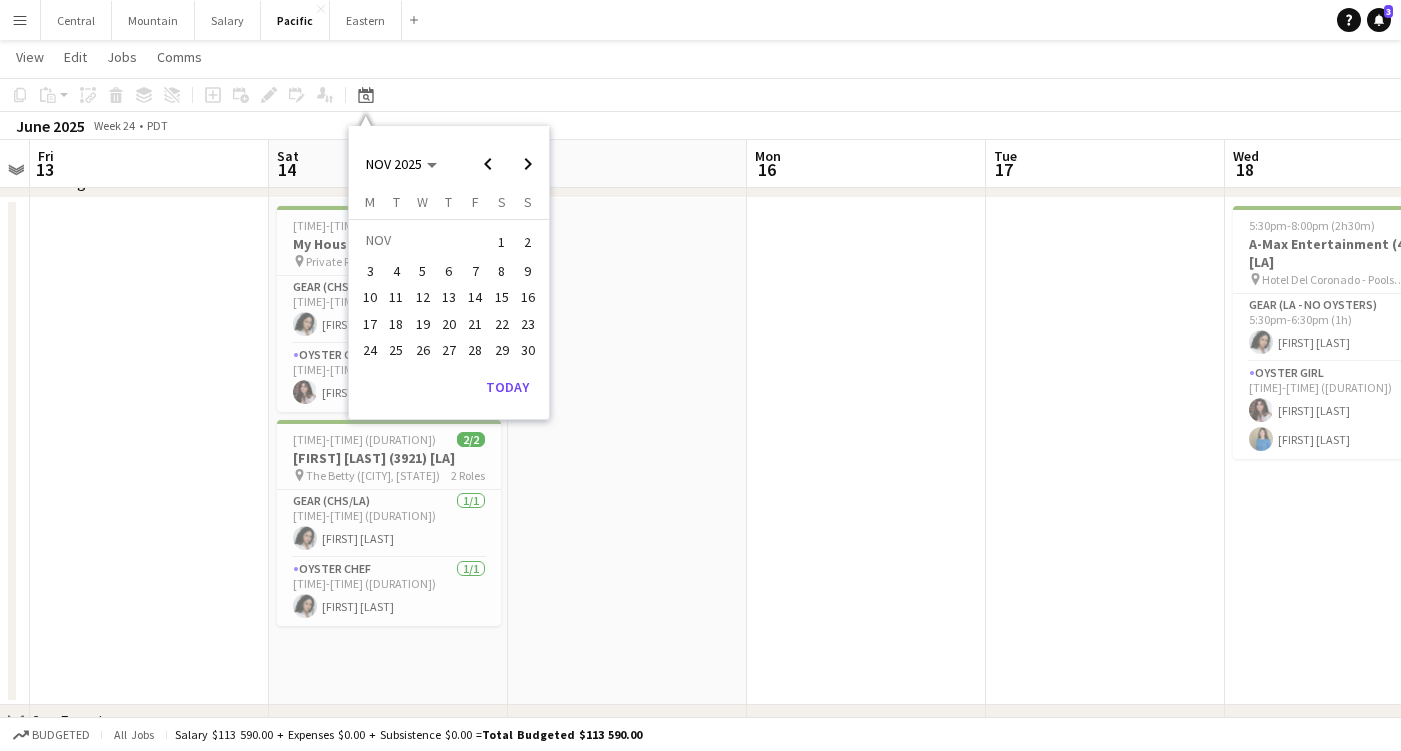 click on "8" at bounding box center [502, 271] 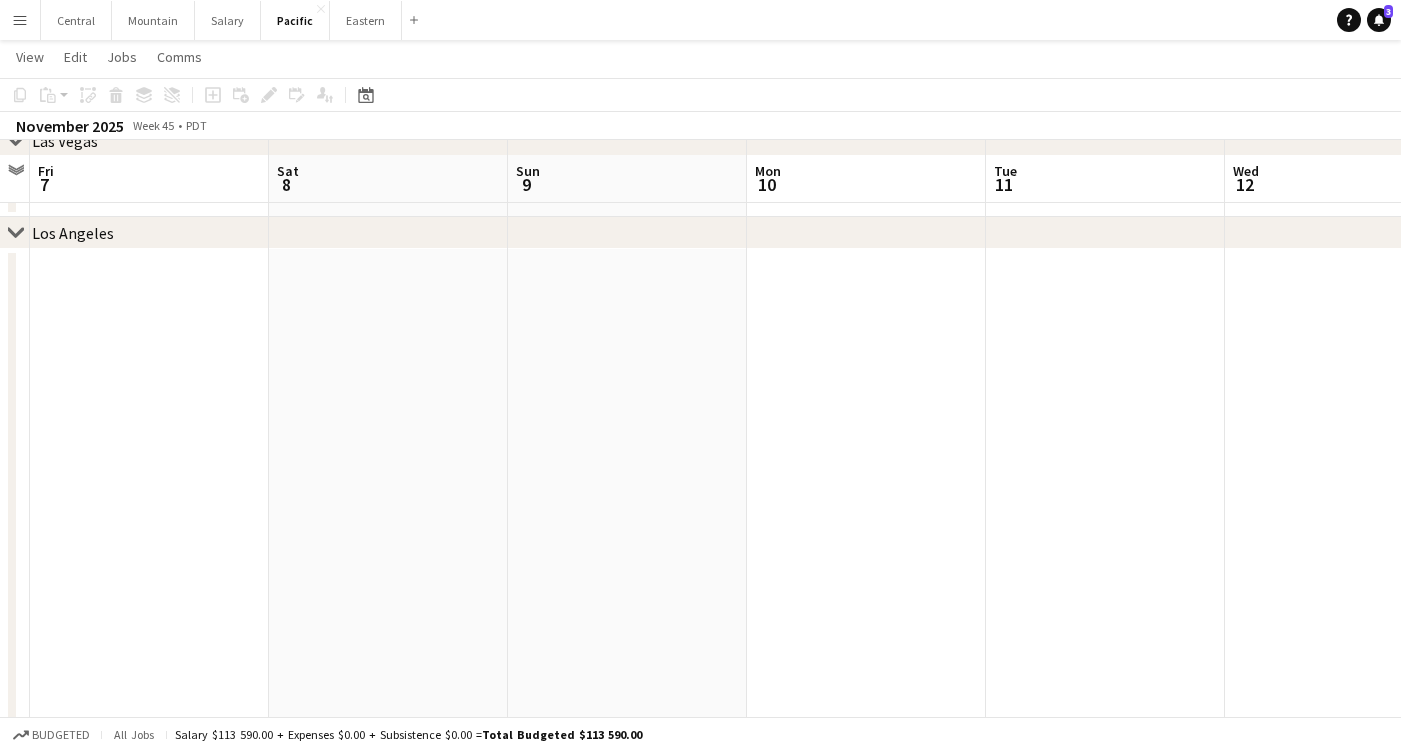 scroll, scrollTop: 152, scrollLeft: 0, axis: vertical 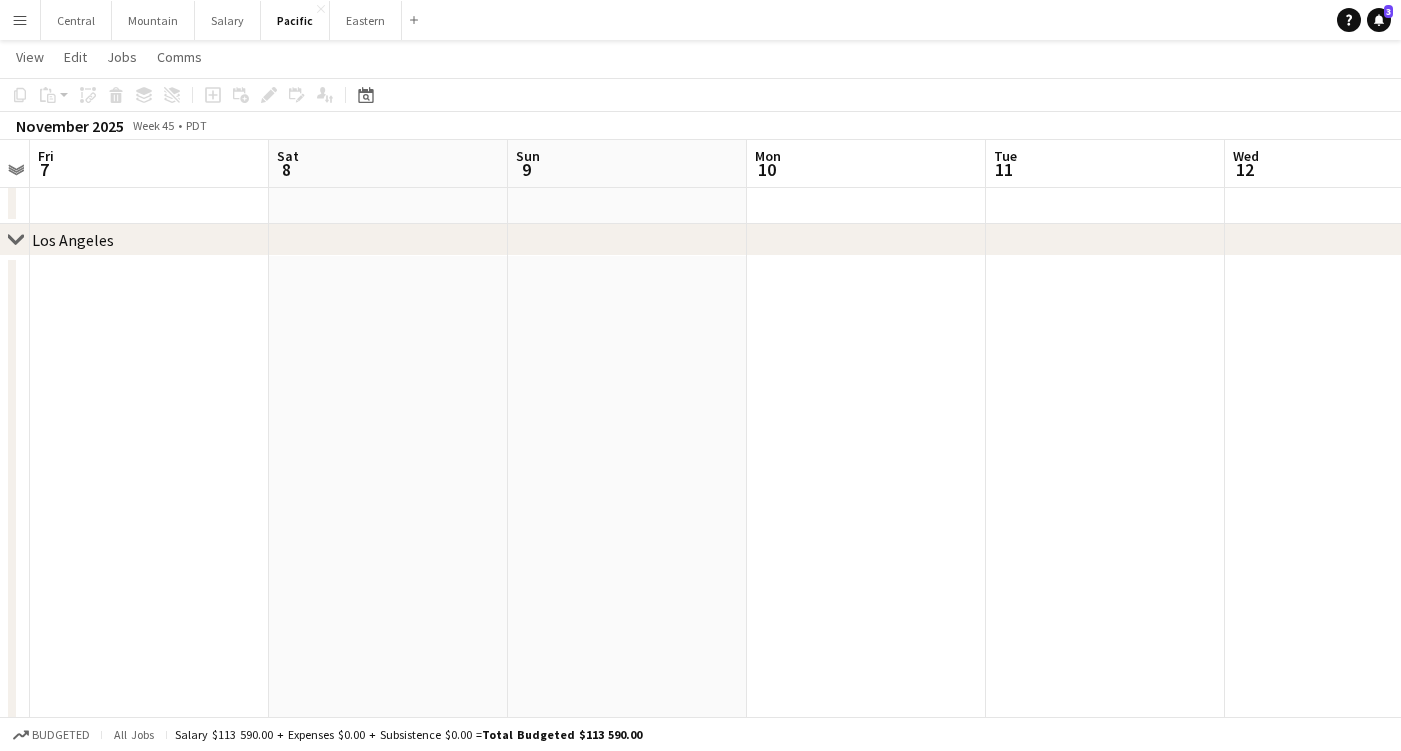 click at bounding box center (388, 509) 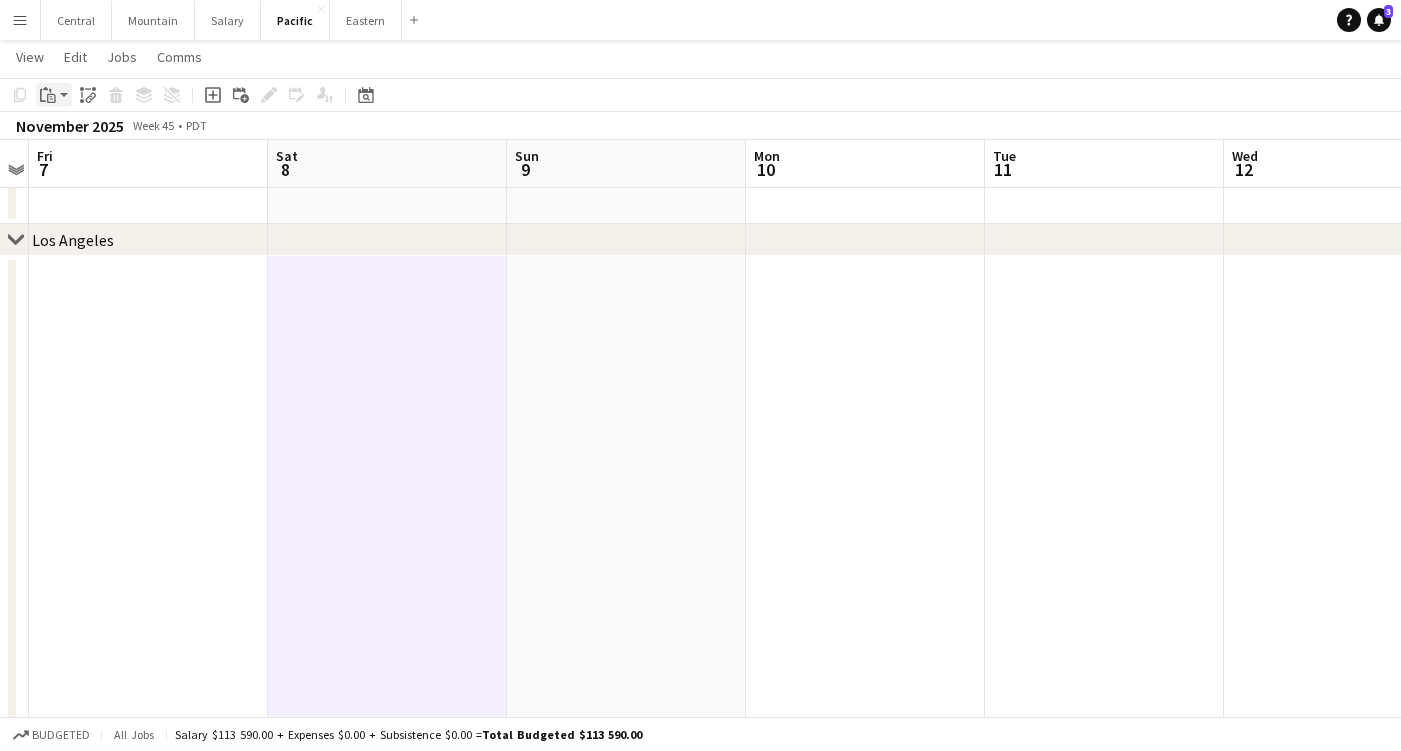 click on "Paste" at bounding box center (48, 95) 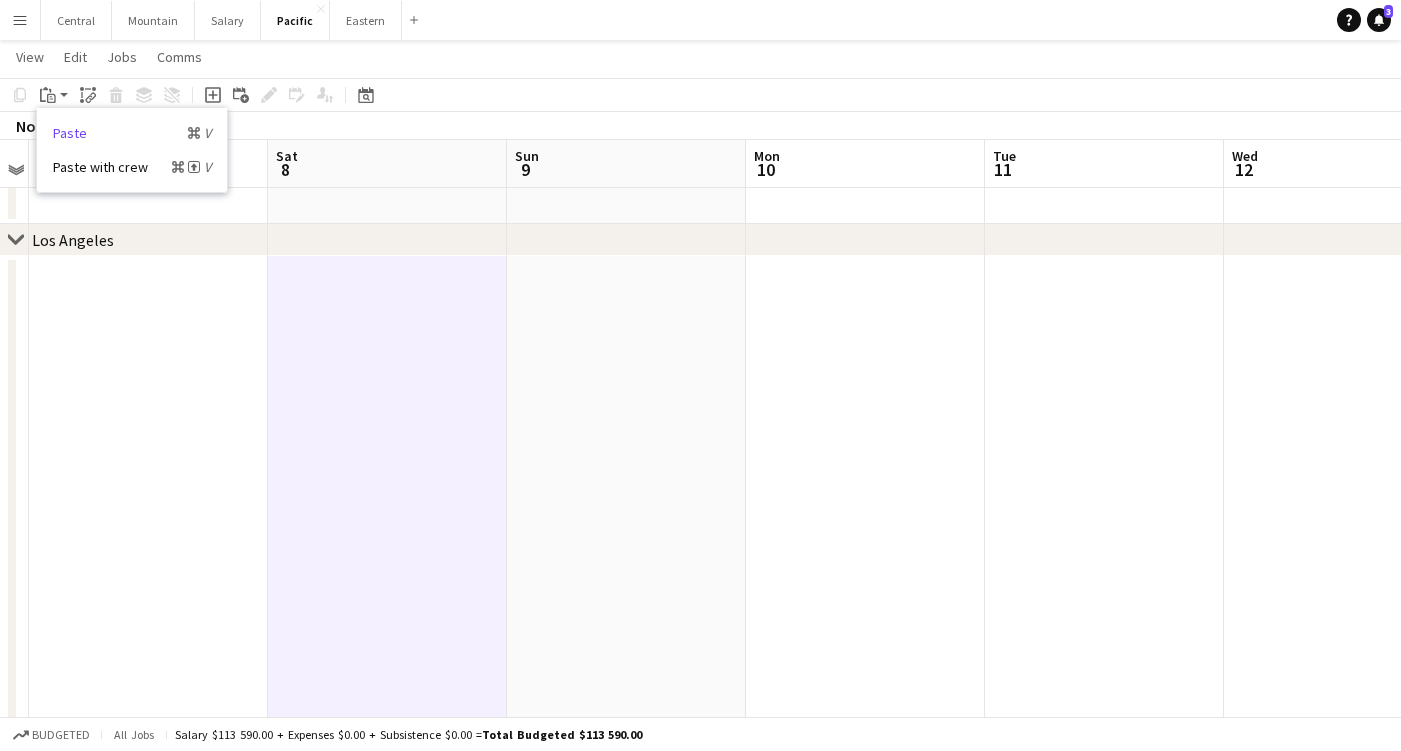 click on "Paste
Command
V" at bounding box center (132, 133) 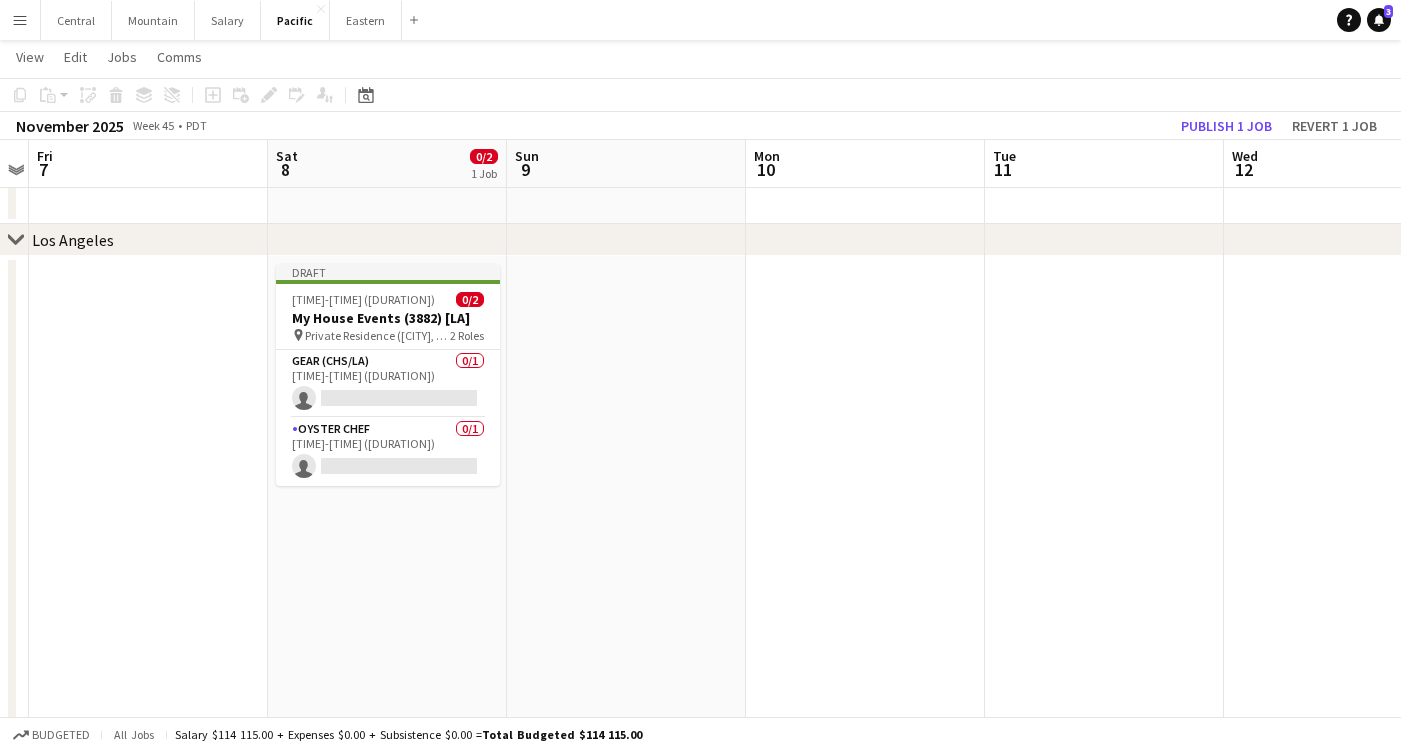 click at bounding box center [148, 509] 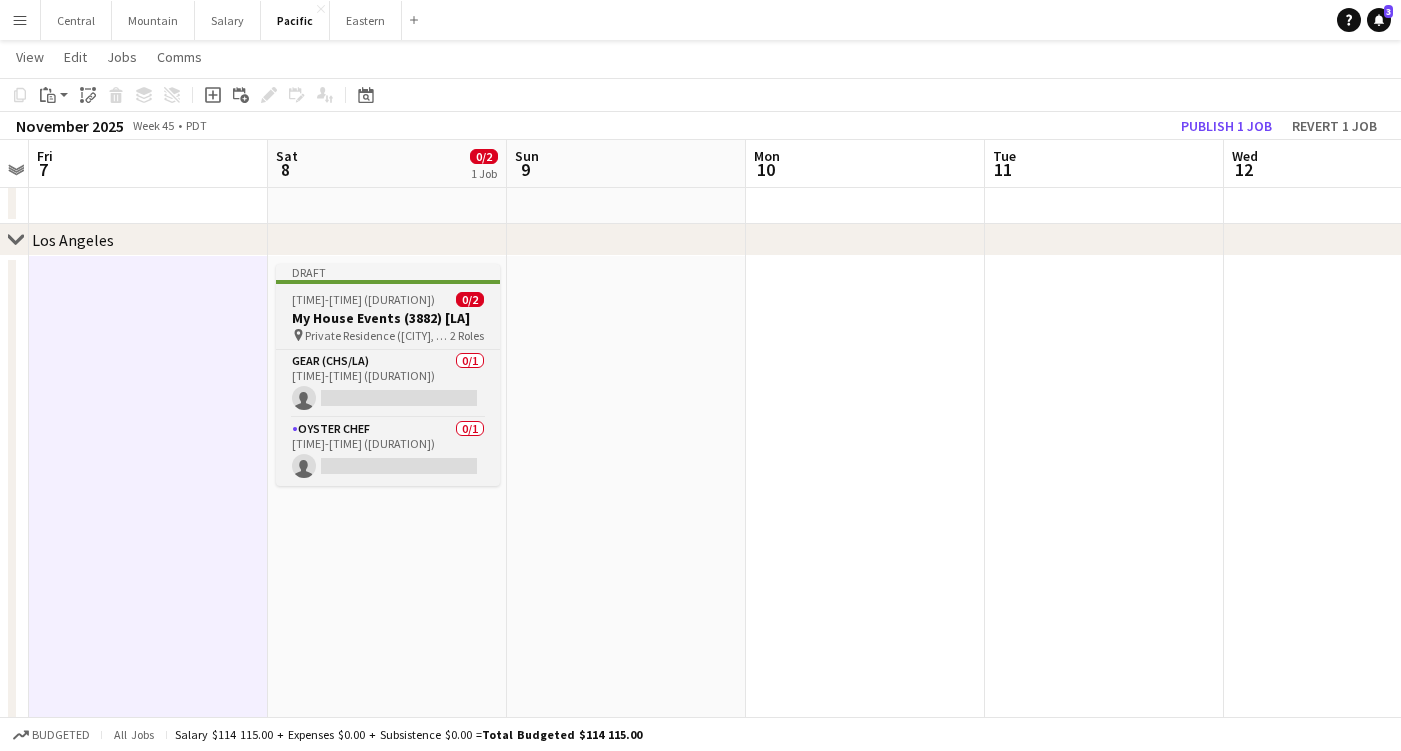 click on "[TIME]-[TIME] ([DURATION])" at bounding box center [363, 299] 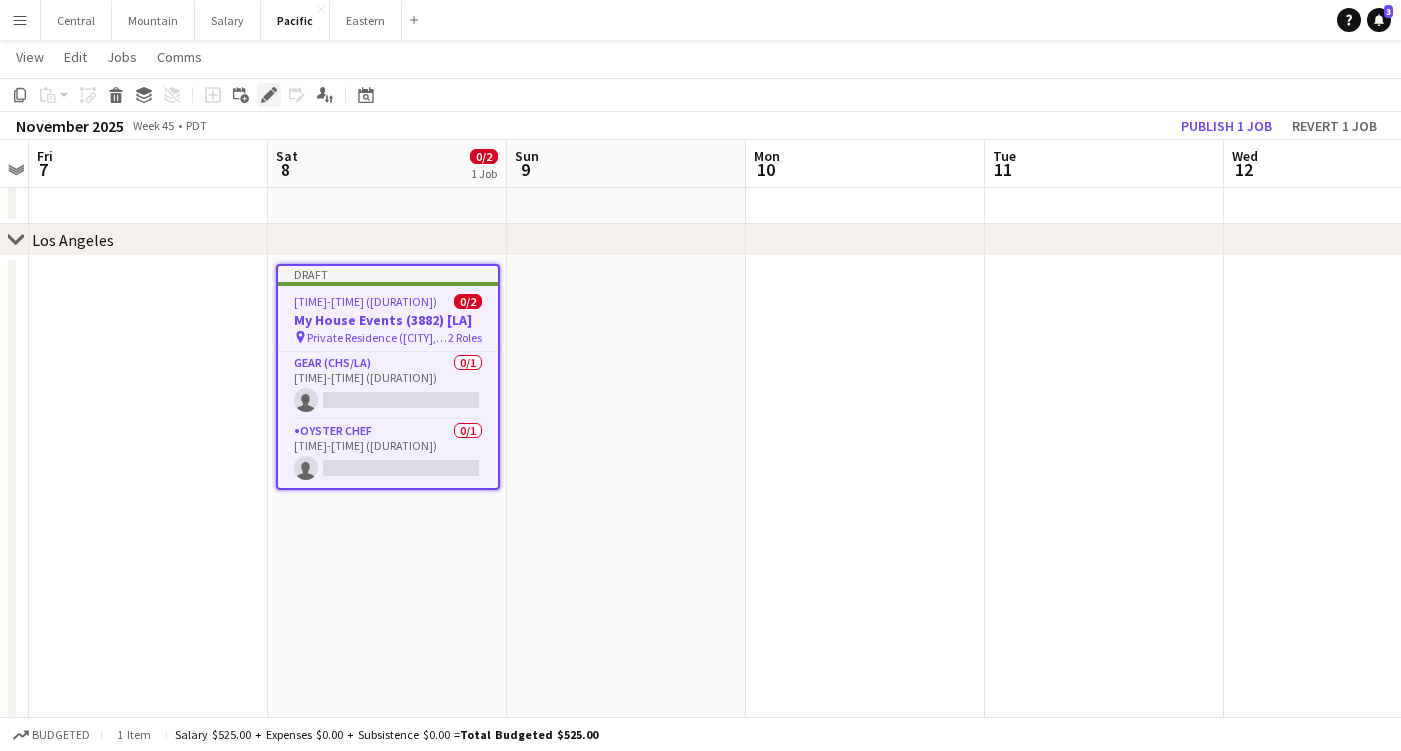 click on "Edit" at bounding box center [269, 95] 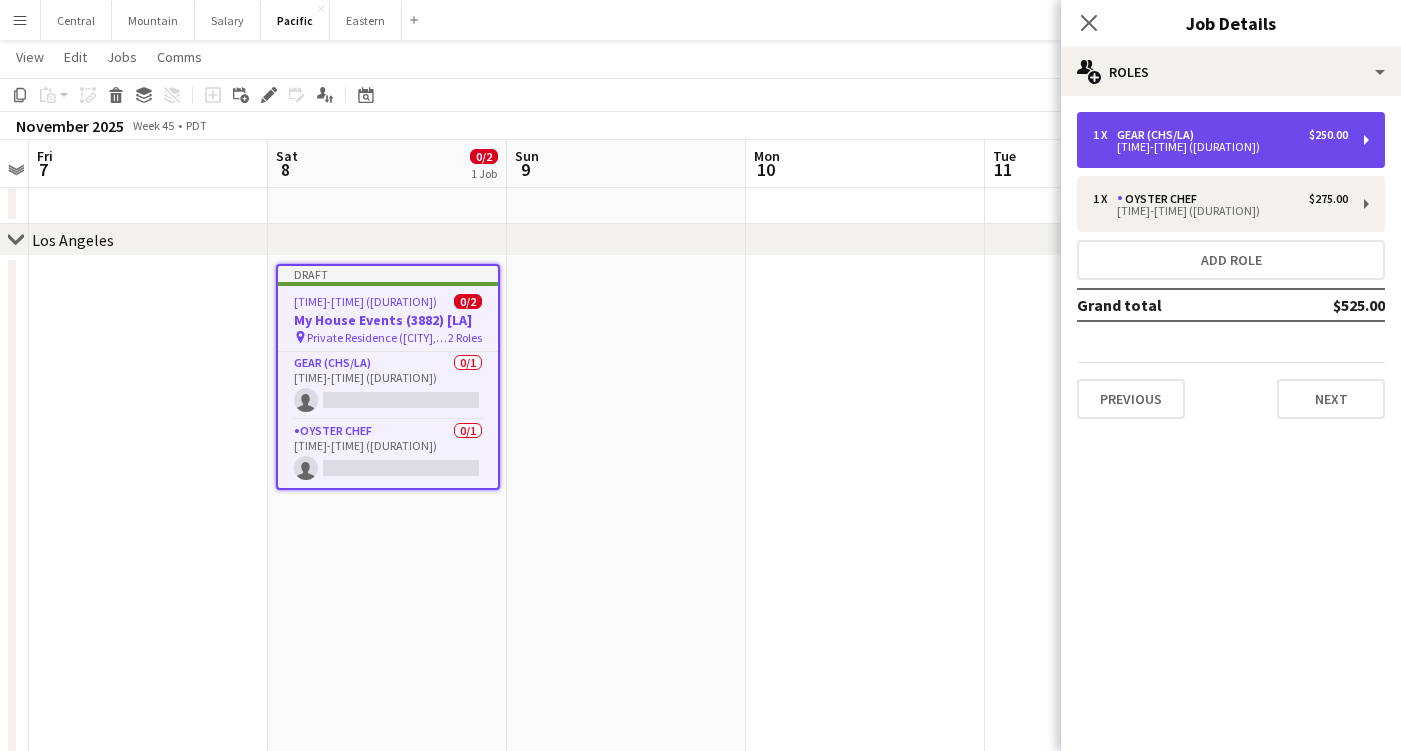 click on "[TIME]-[TIME] ([DURATION])" at bounding box center (1220, 147) 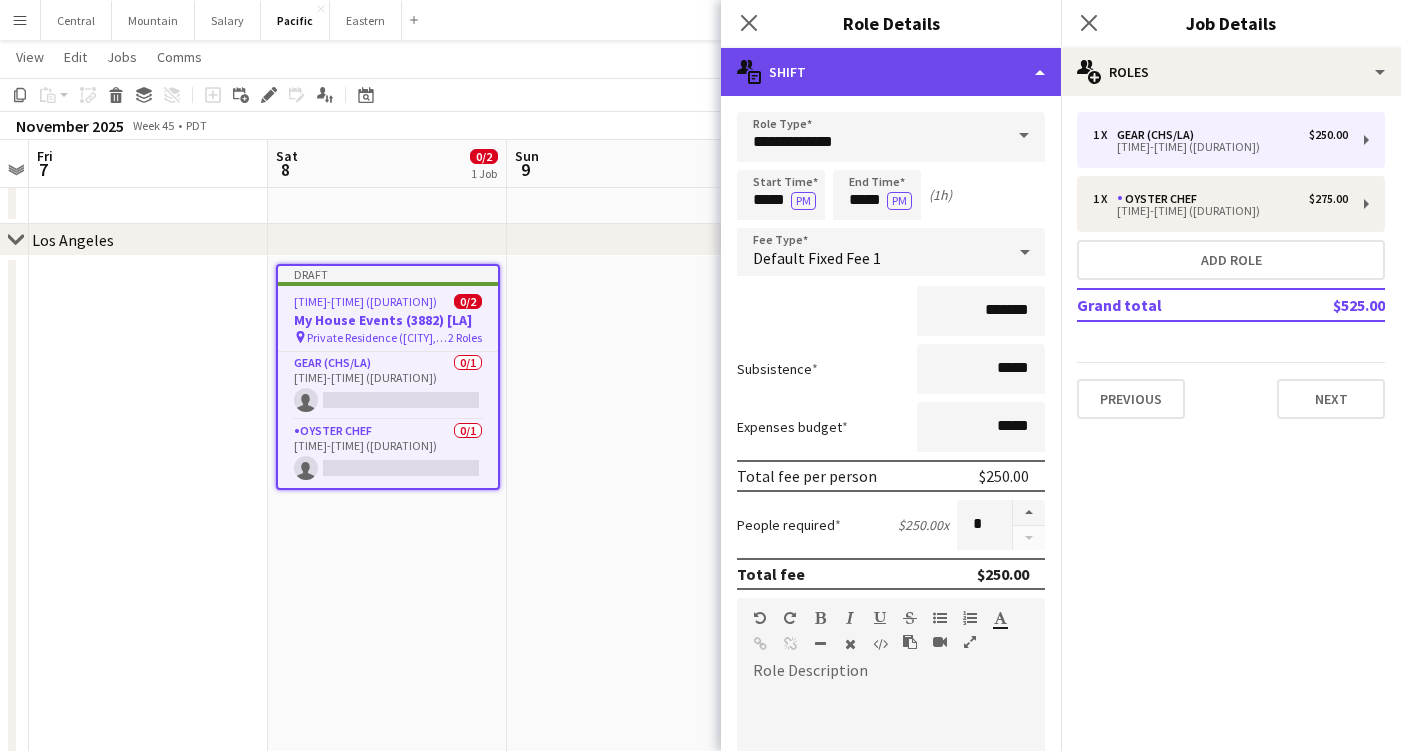click on "multiple-actions-text
Shift" 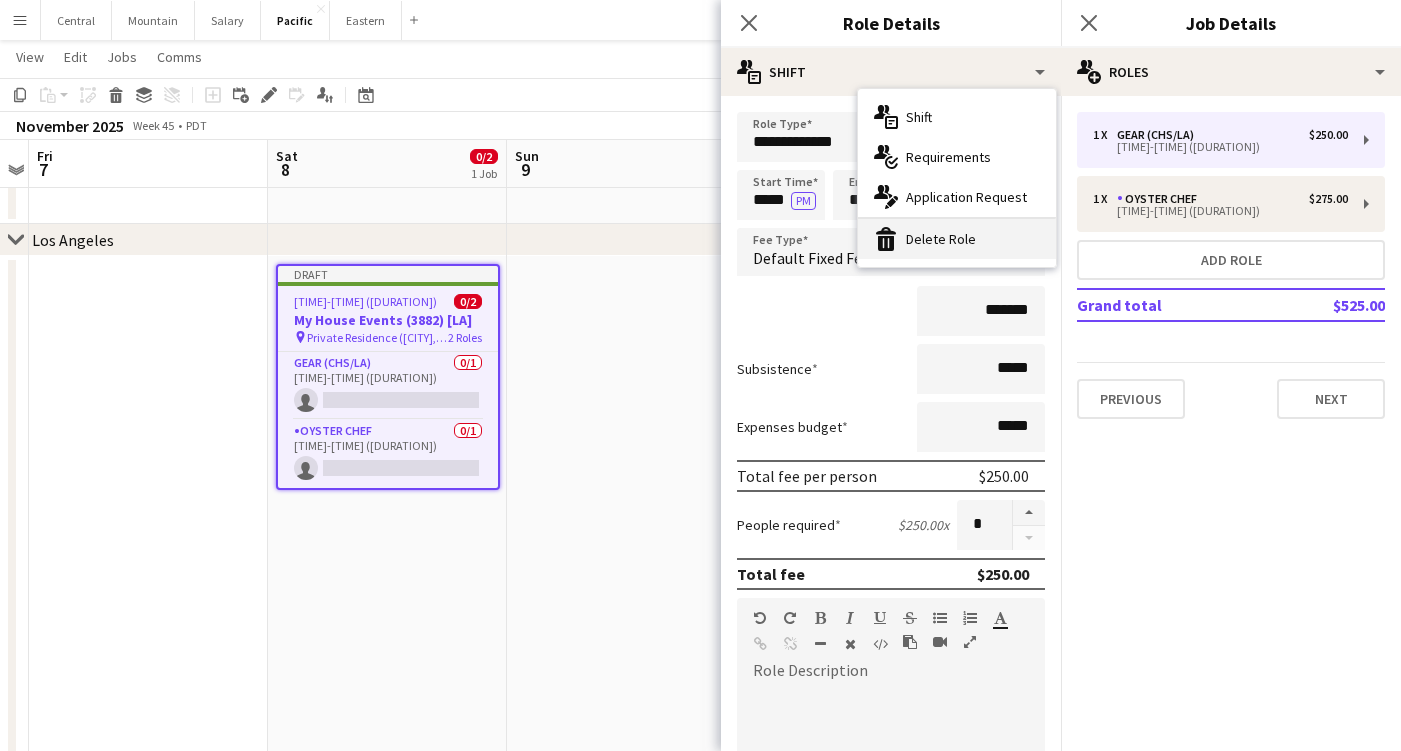 click on "bin-2
Delete Role" at bounding box center (957, 239) 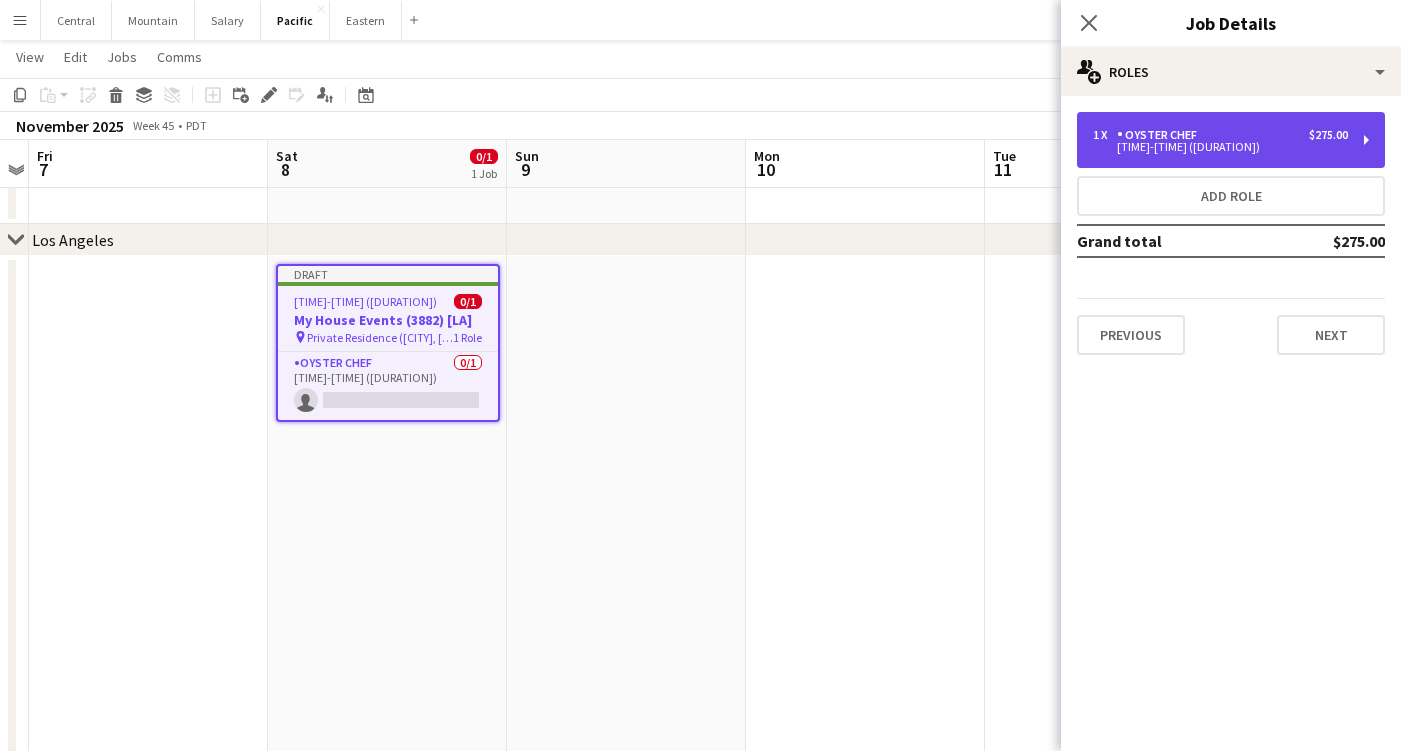click on "1 x   Oyster Chef   $275.00   [TIME]-[TIME] ([DURATION])" at bounding box center (1231, 140) 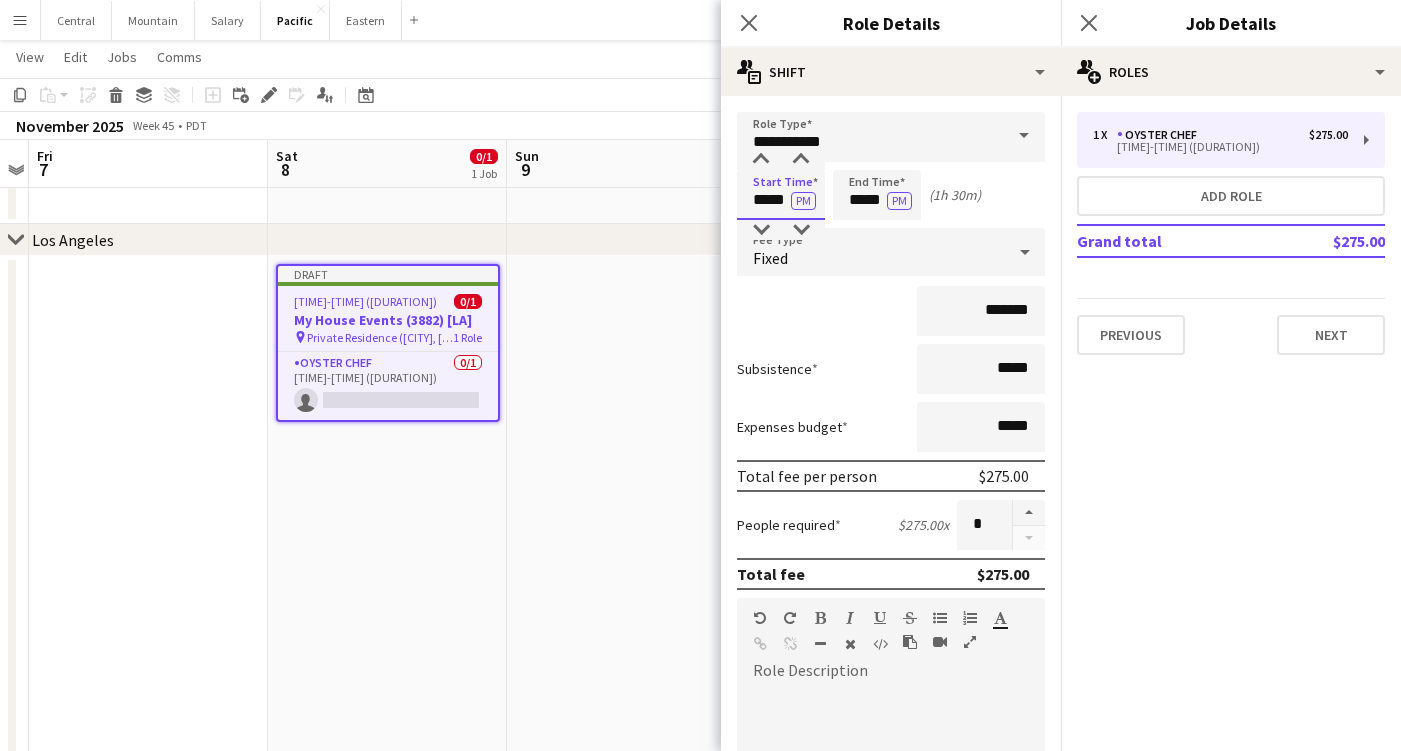 drag, startPoint x: 782, startPoint y: 195, endPoint x: 760, endPoint y: 195, distance: 22 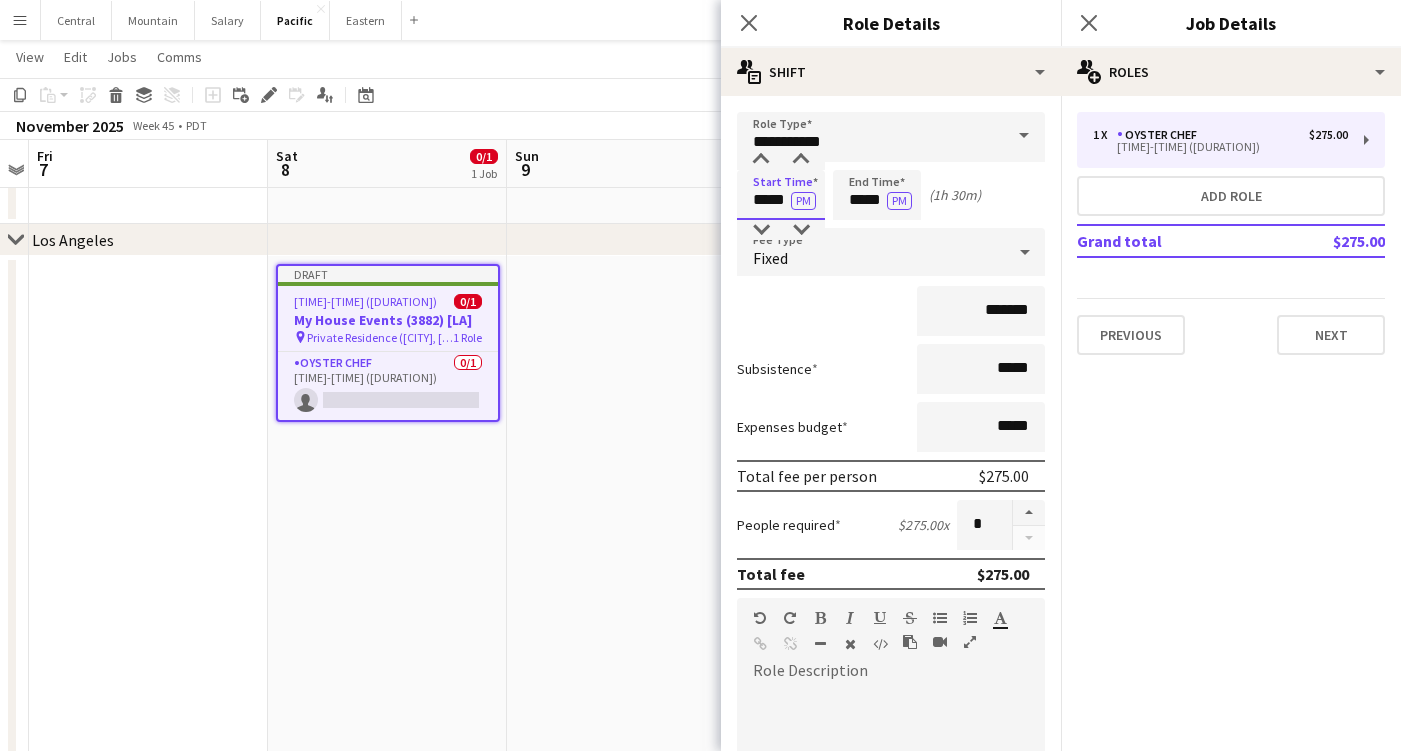 click on "*****" at bounding box center [781, 195] 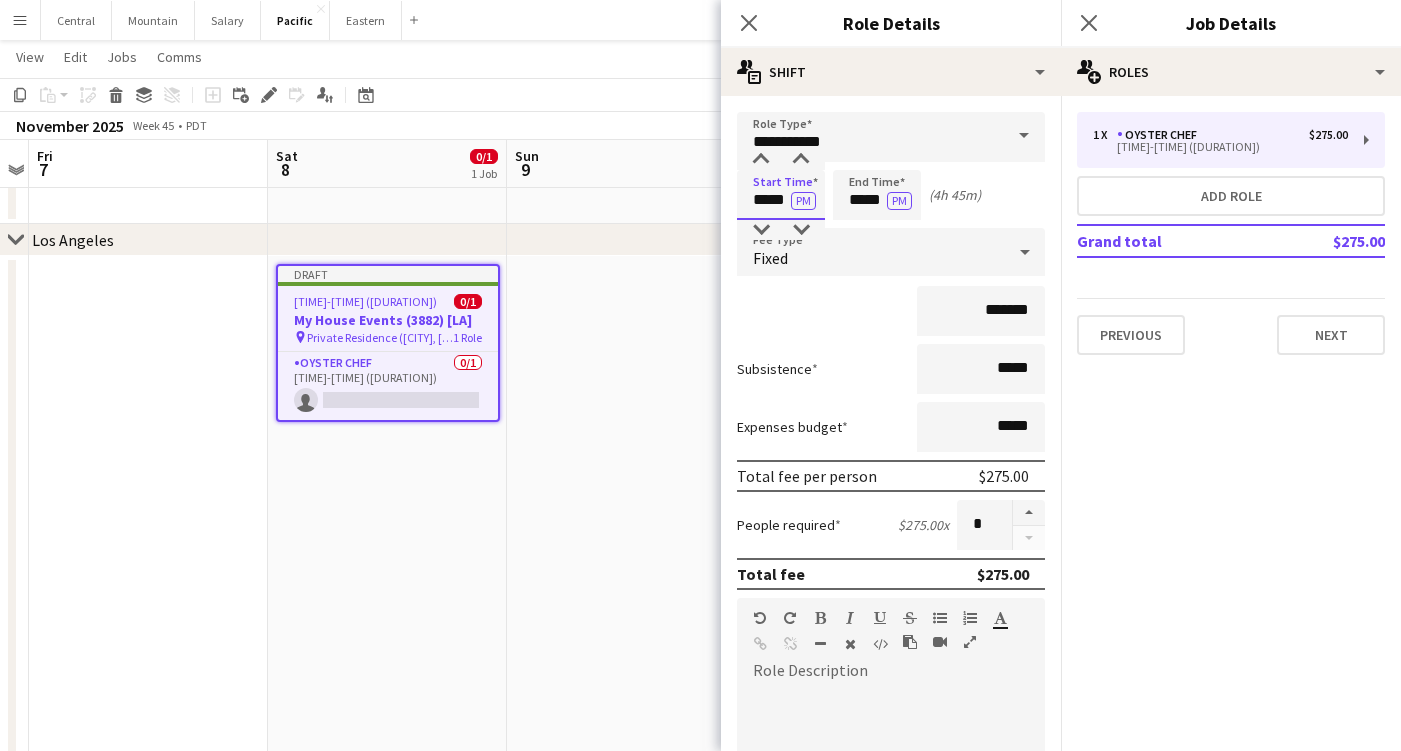 type on "*****" 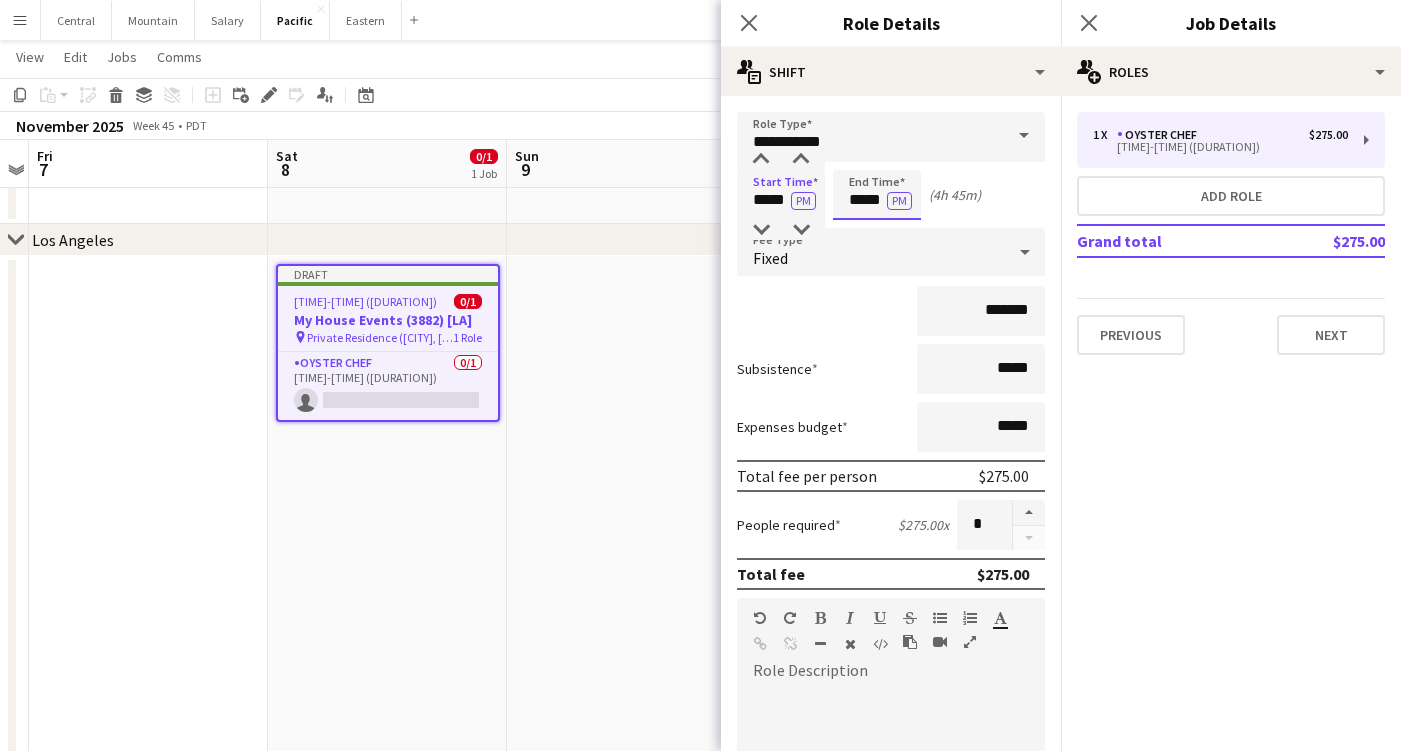 click on "*****" at bounding box center [877, 195] 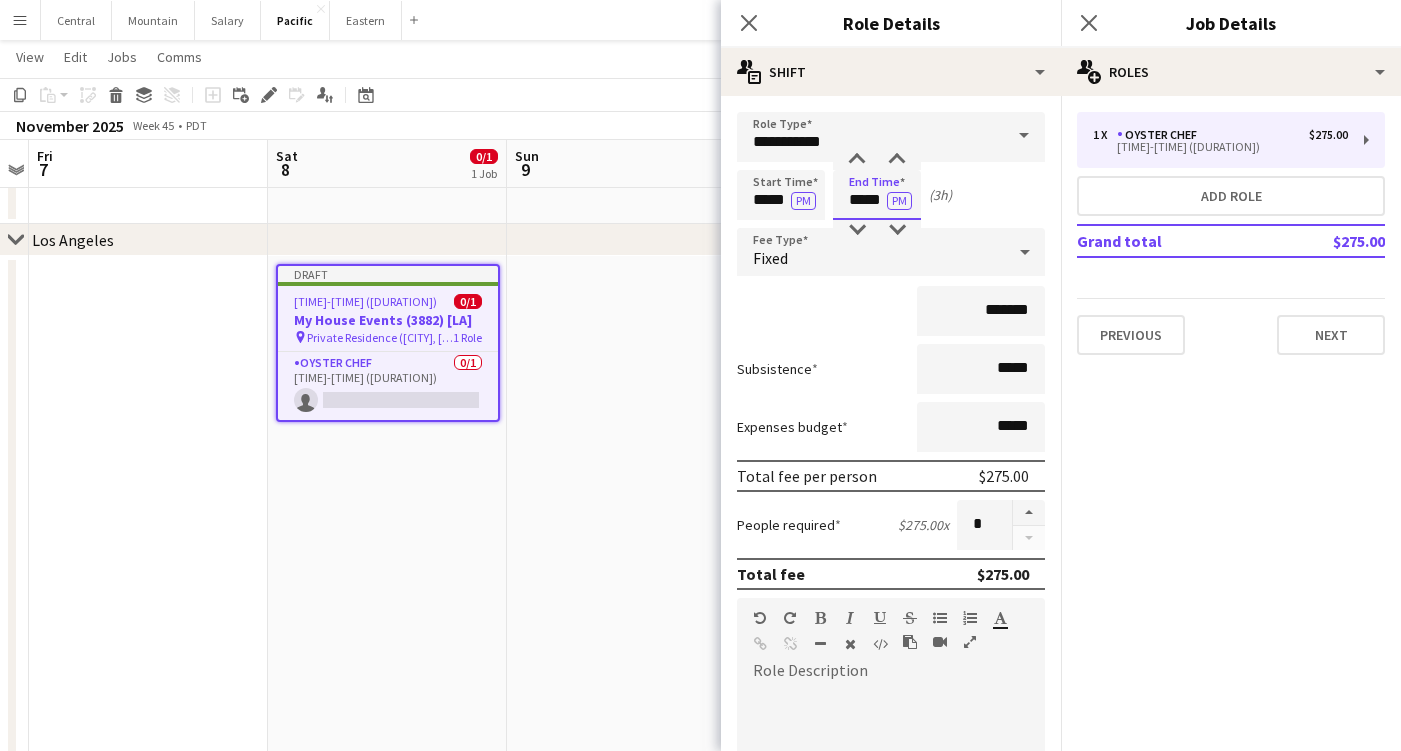 type on "*****" 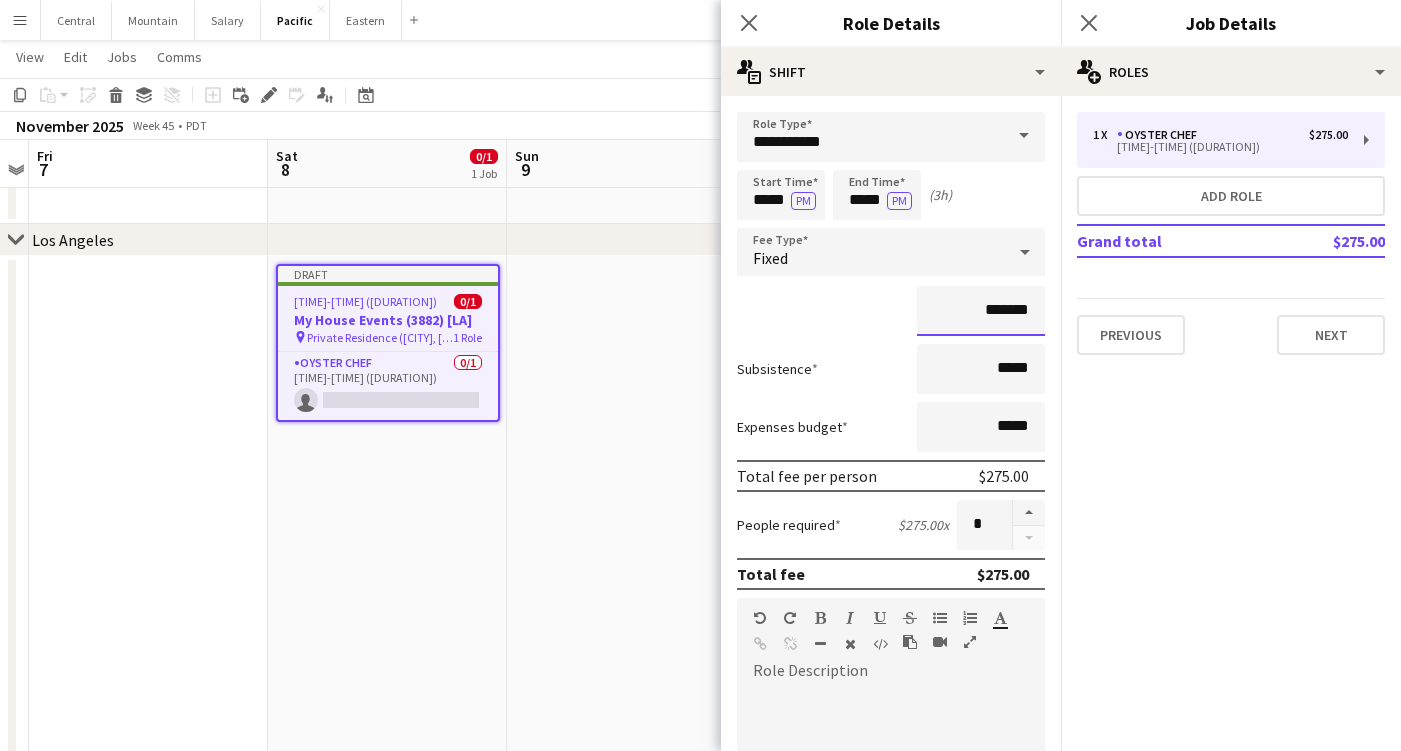 drag, startPoint x: 1007, startPoint y: 308, endPoint x: 989, endPoint y: 308, distance: 18 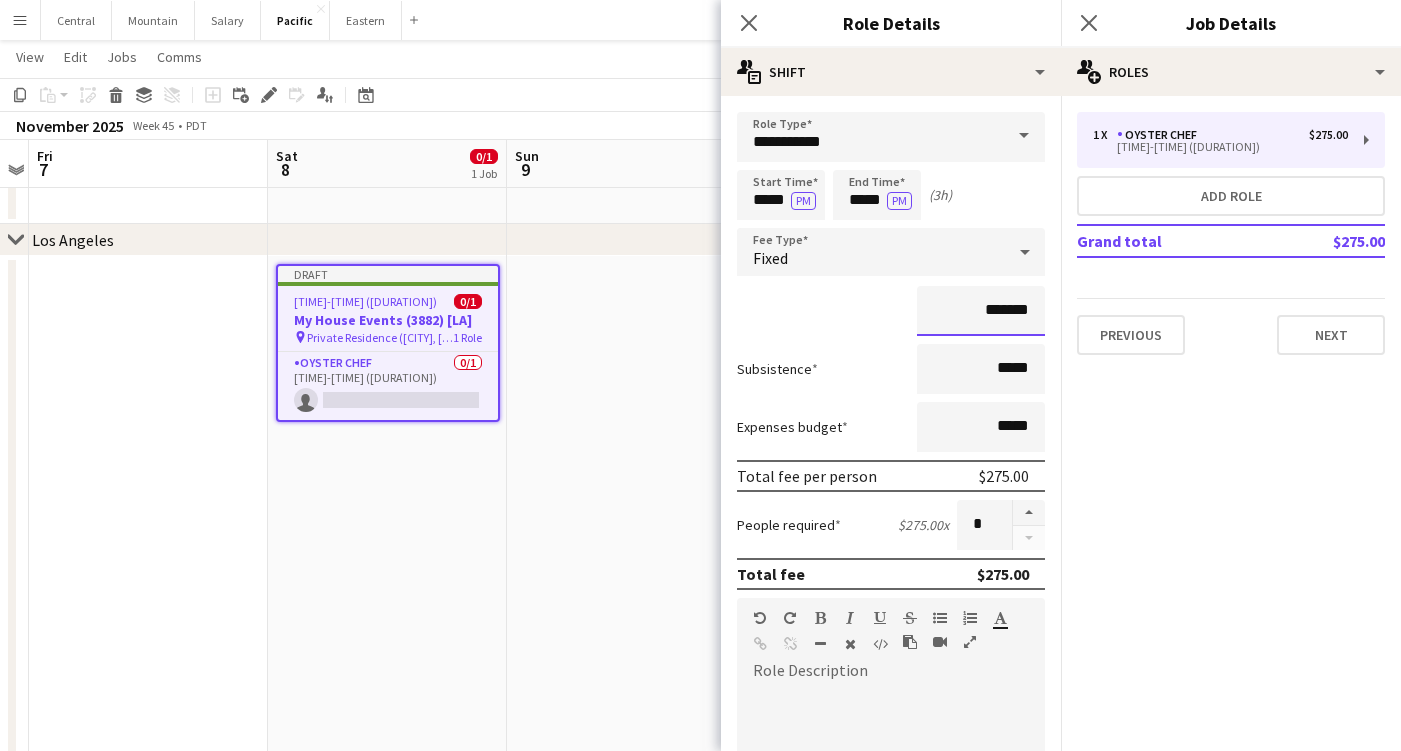click on "*******" at bounding box center (981, 311) 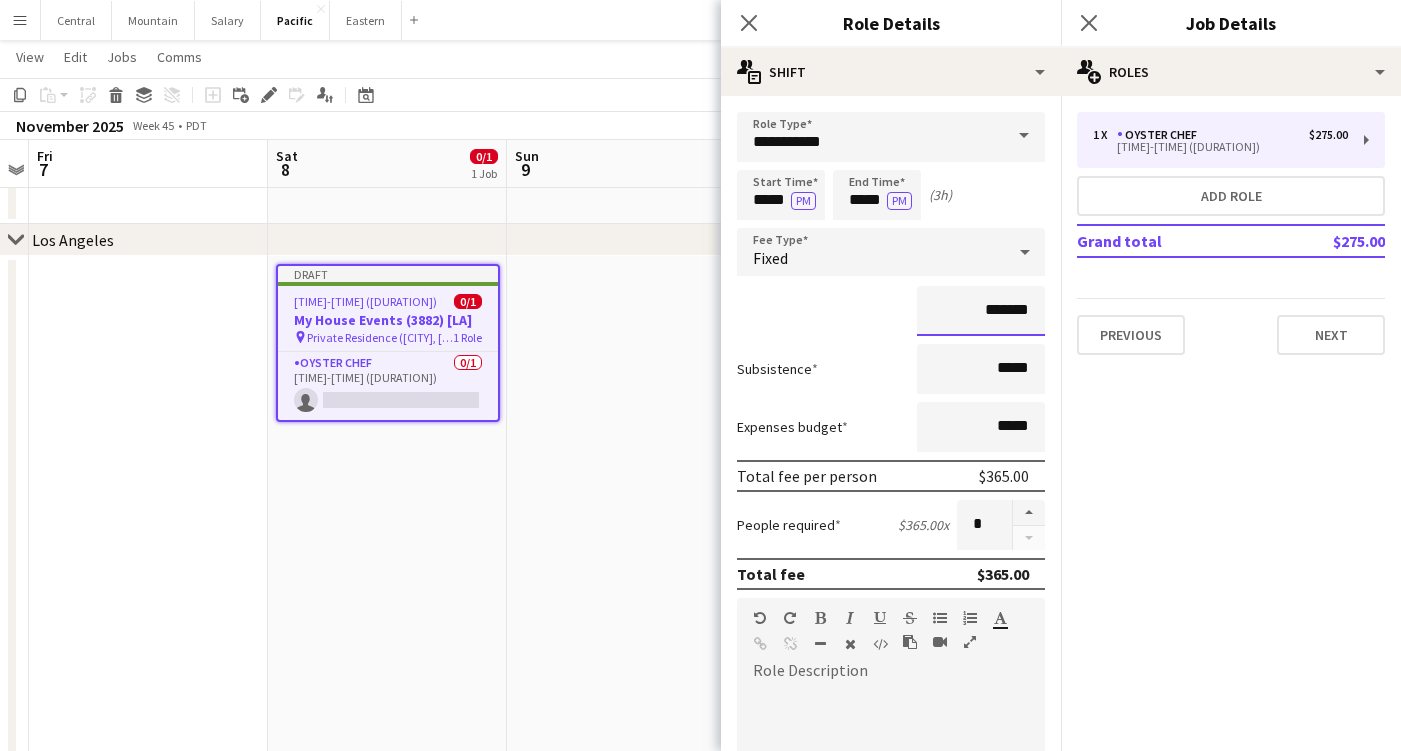 type on "*******" 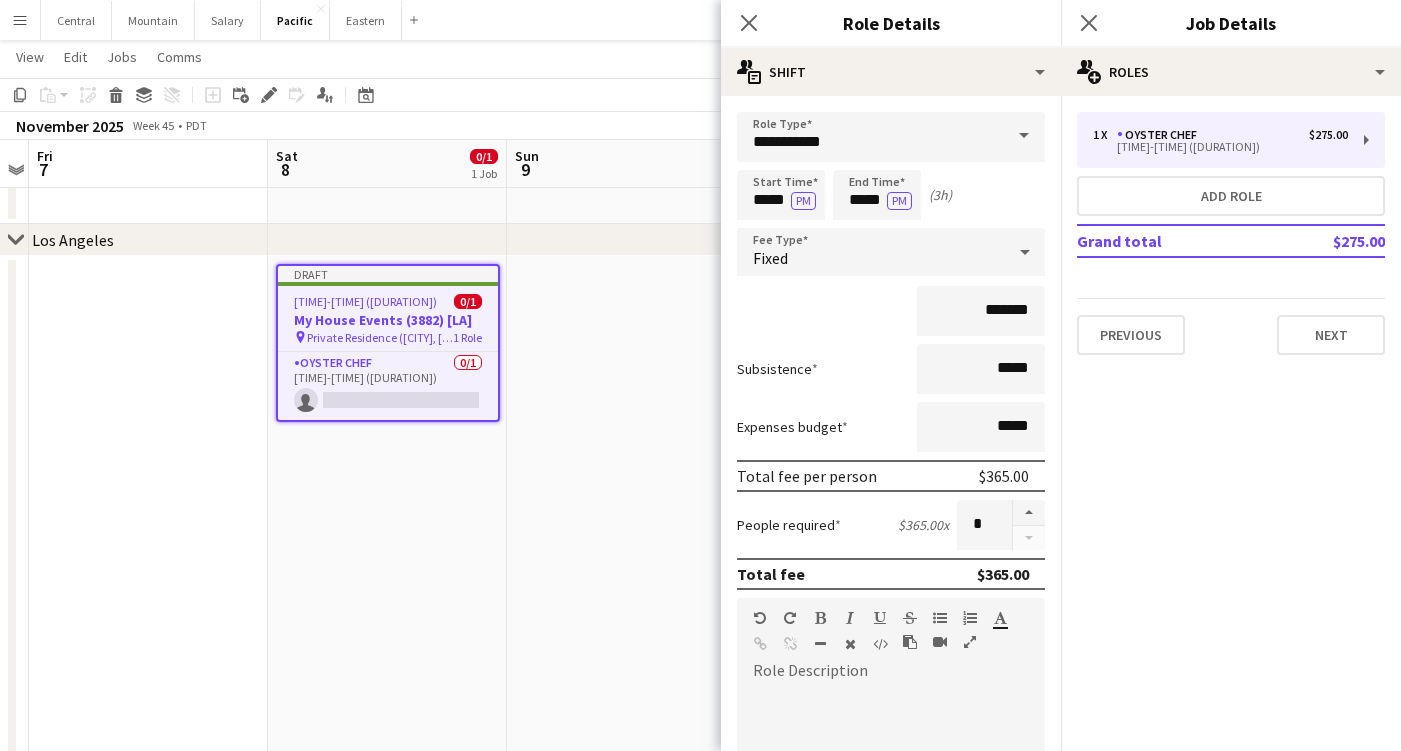 click on "*******" at bounding box center (891, 311) 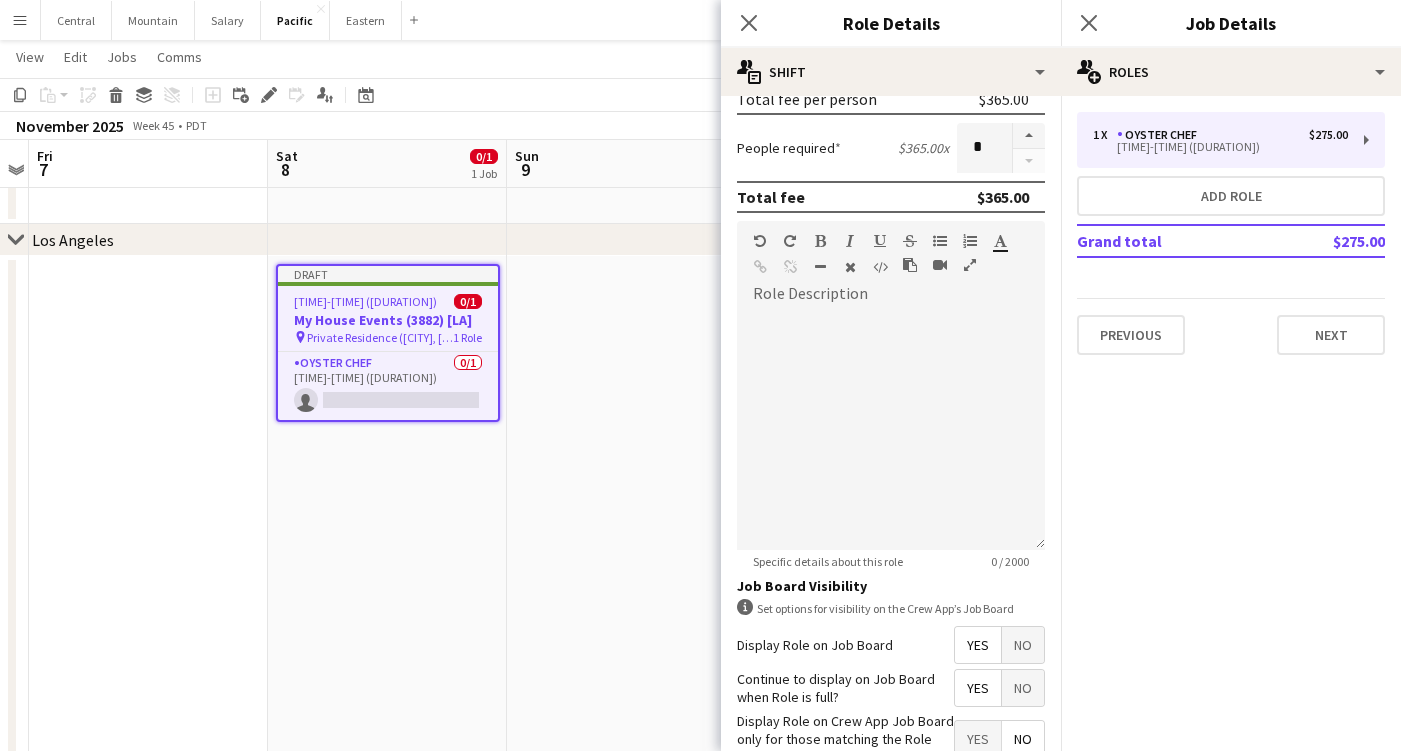 scroll, scrollTop: 453, scrollLeft: 0, axis: vertical 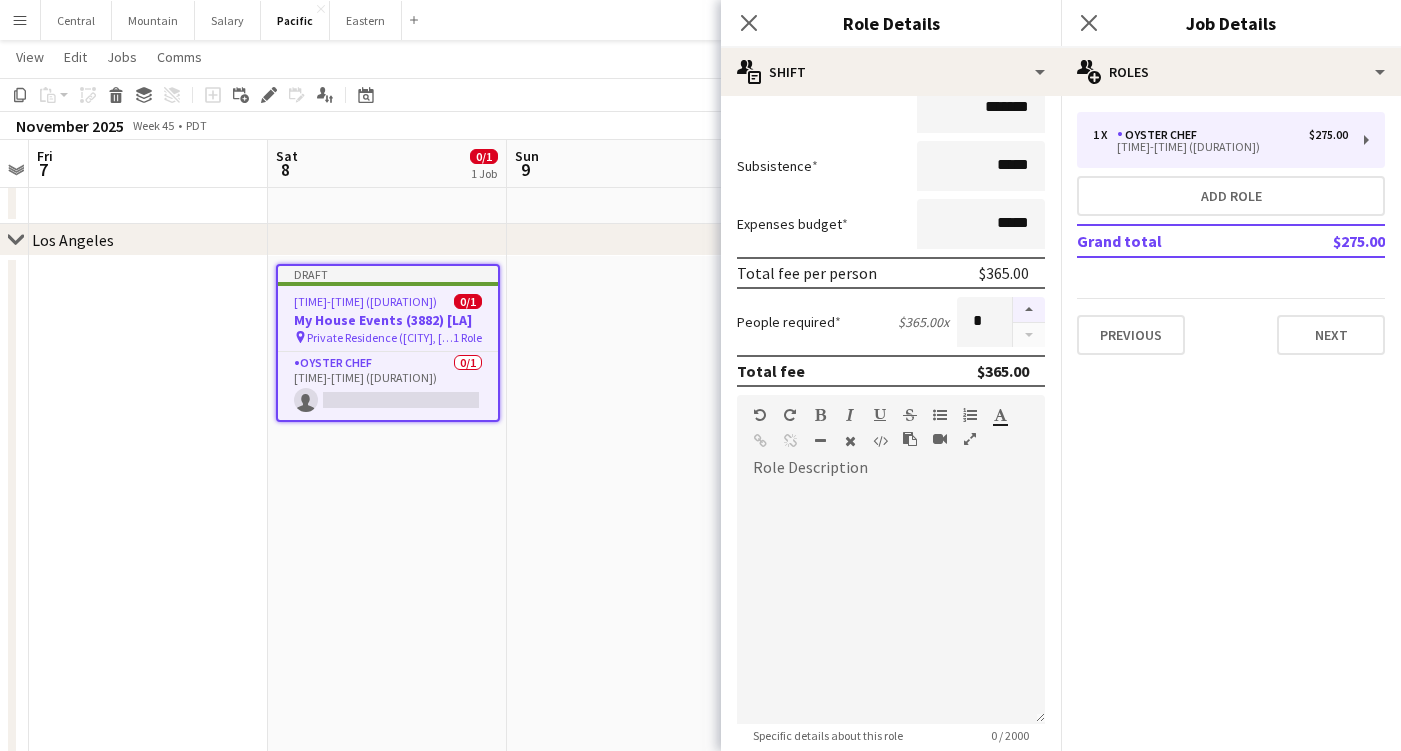 click at bounding box center (1029, 310) 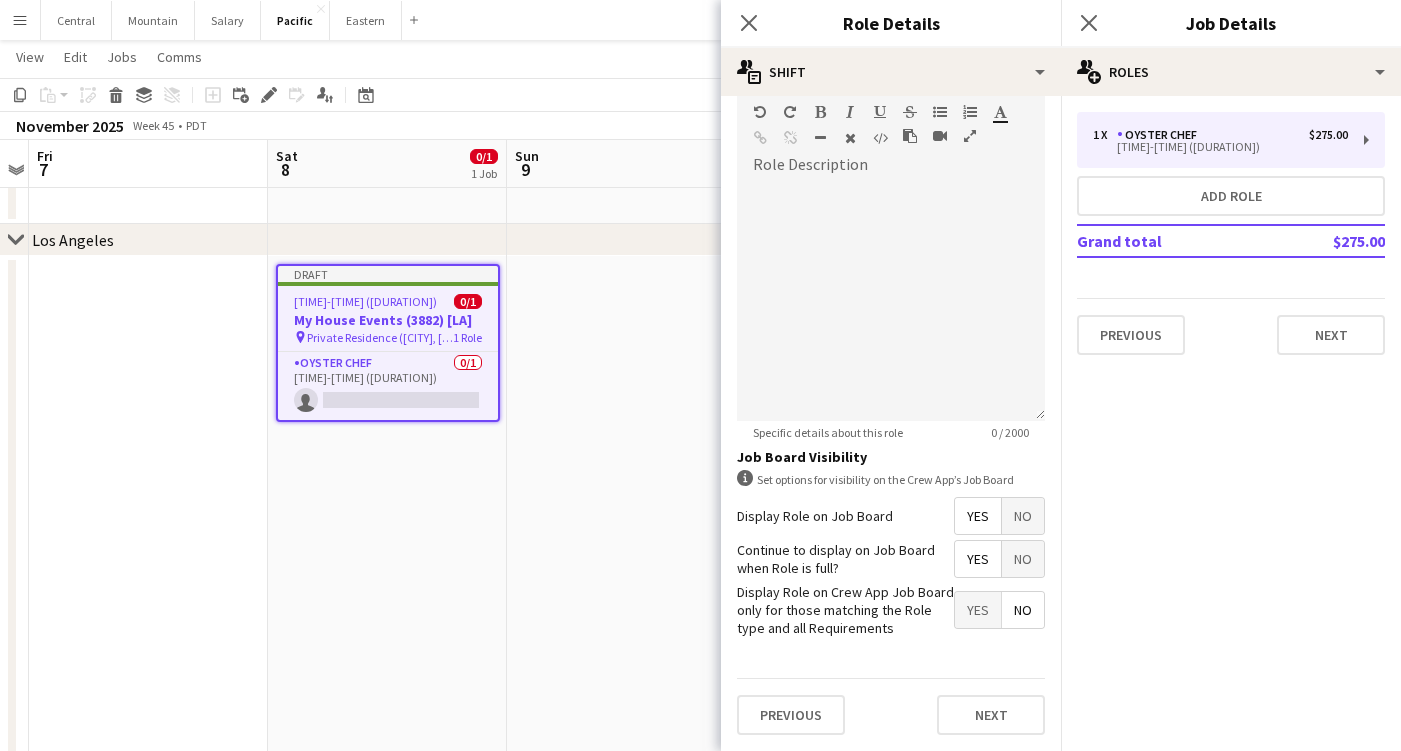 scroll, scrollTop: 505, scrollLeft: 0, axis: vertical 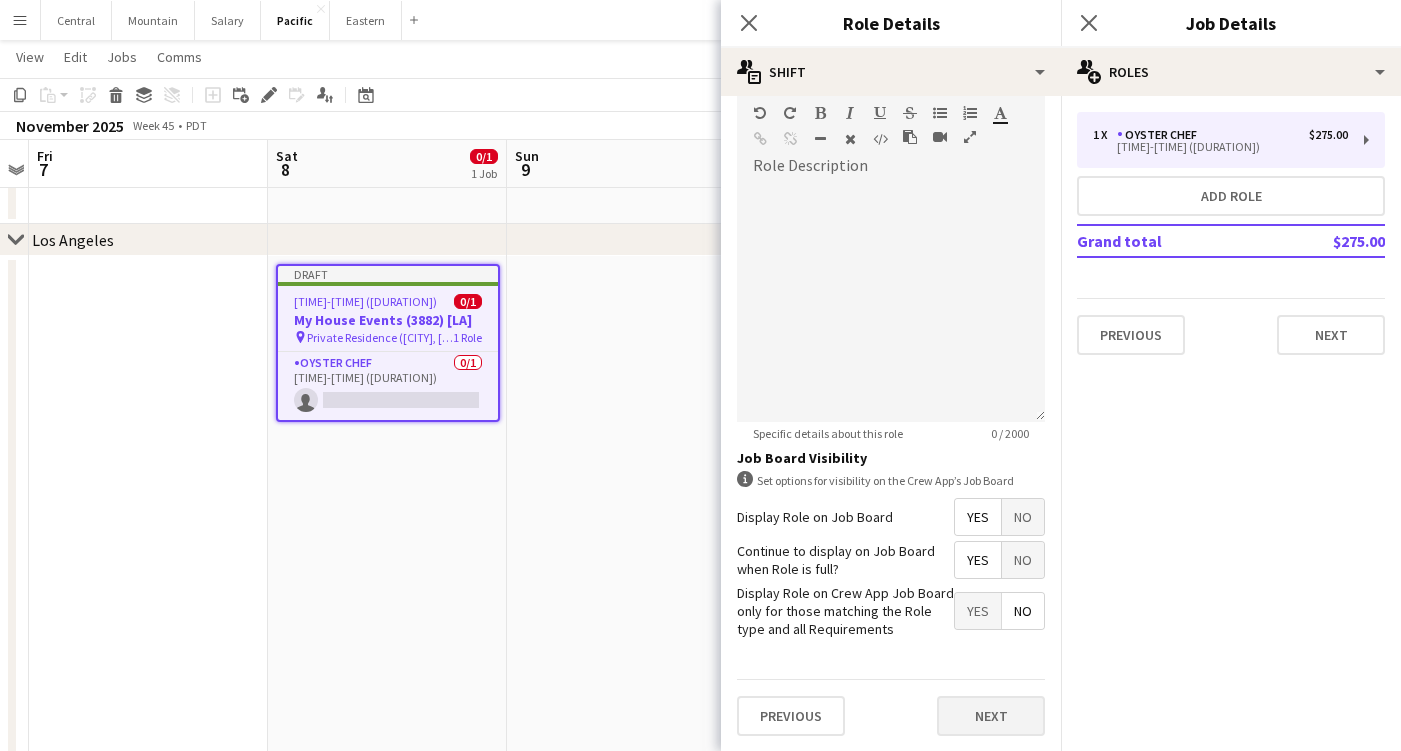 click on "Next" at bounding box center (991, 716) 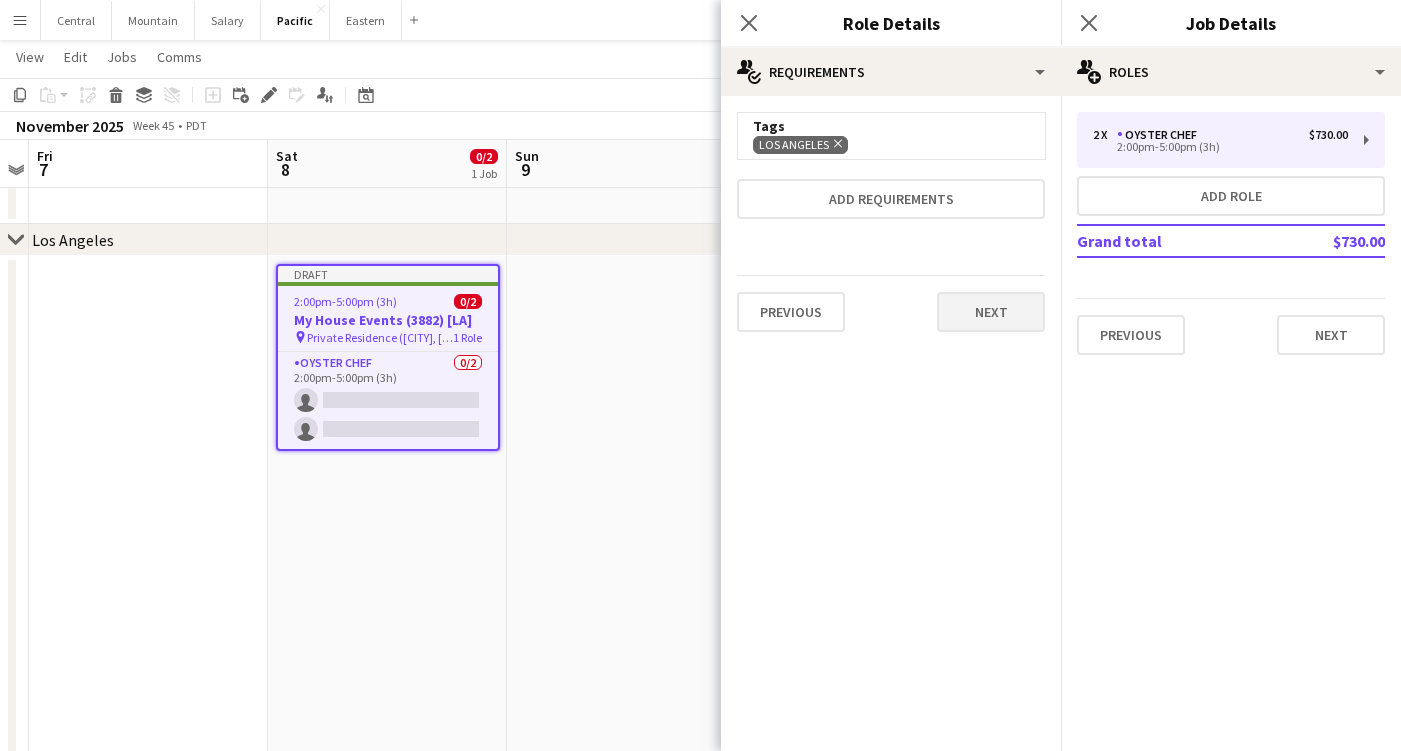 click on "Next" at bounding box center (991, 312) 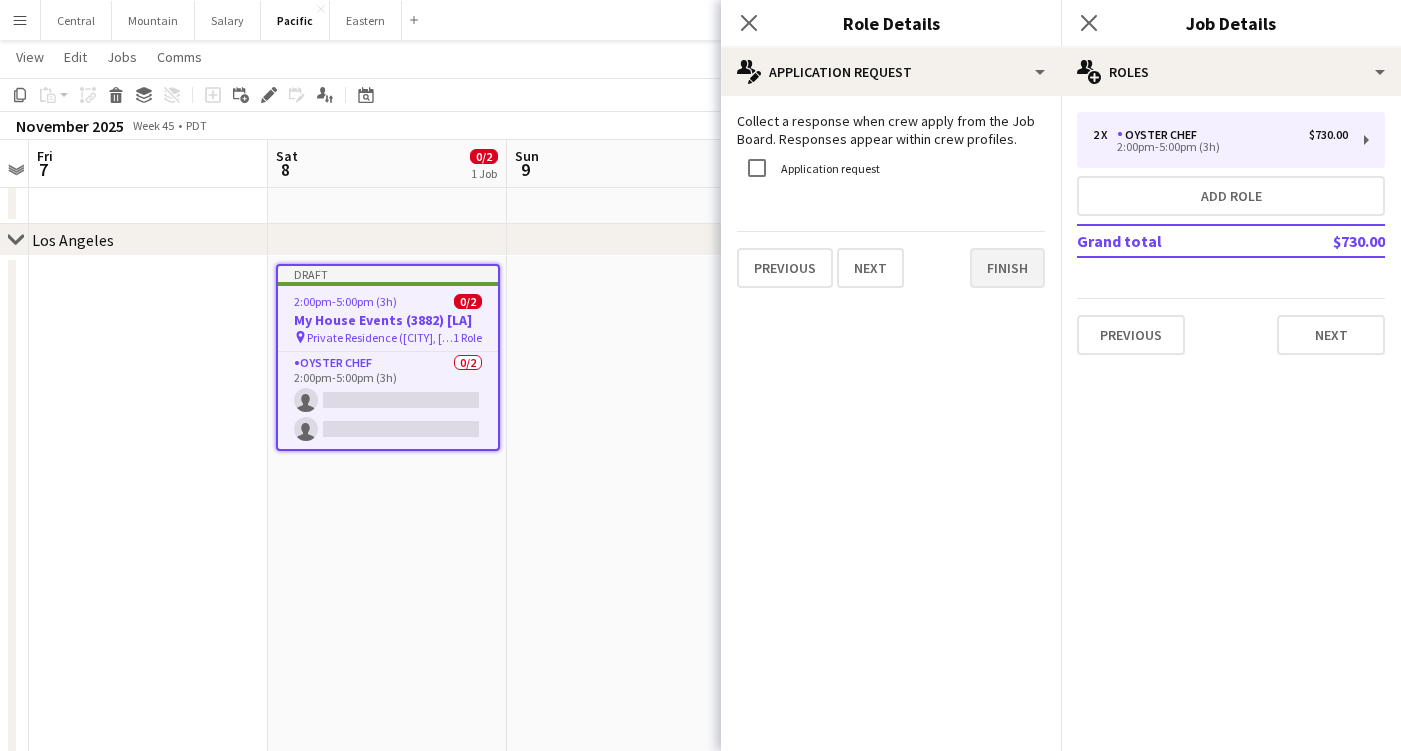 click on "Finish" at bounding box center (1007, 268) 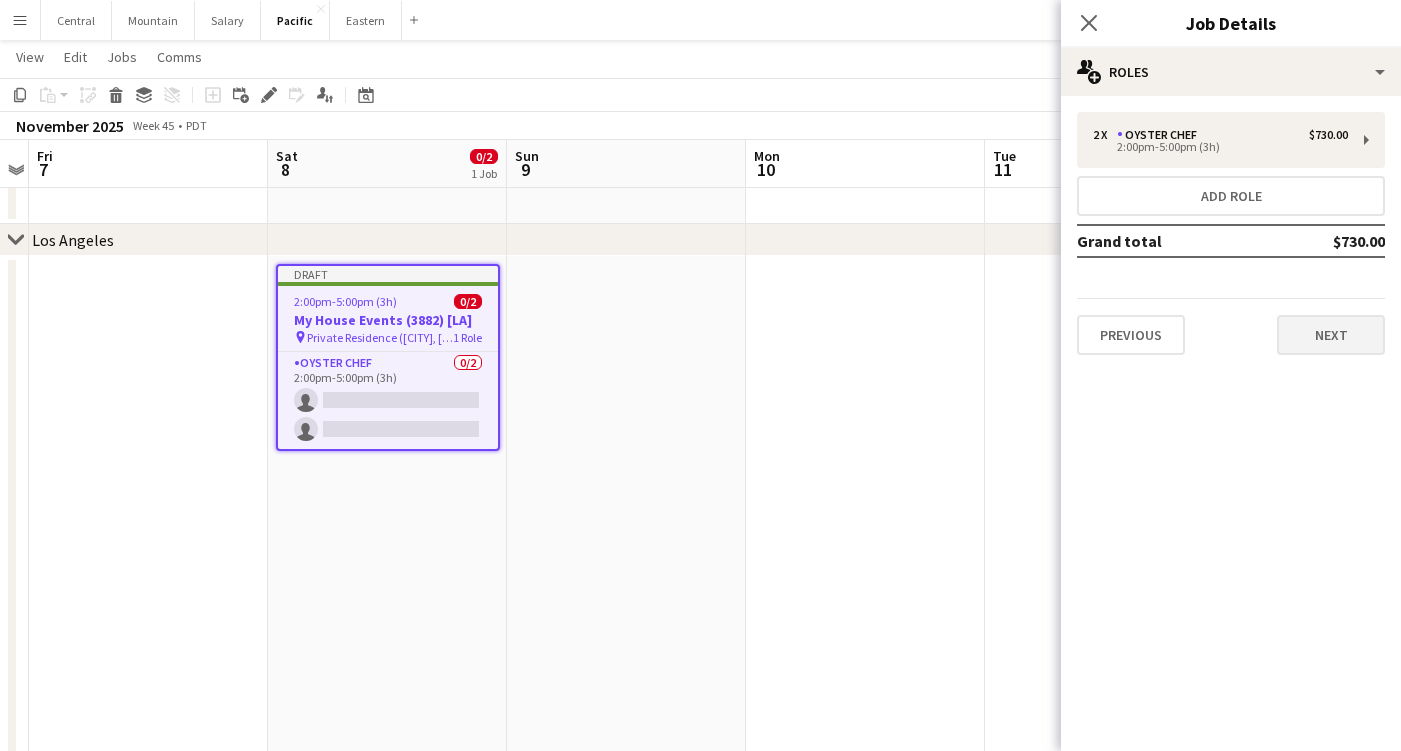 click on "Next" at bounding box center (1331, 335) 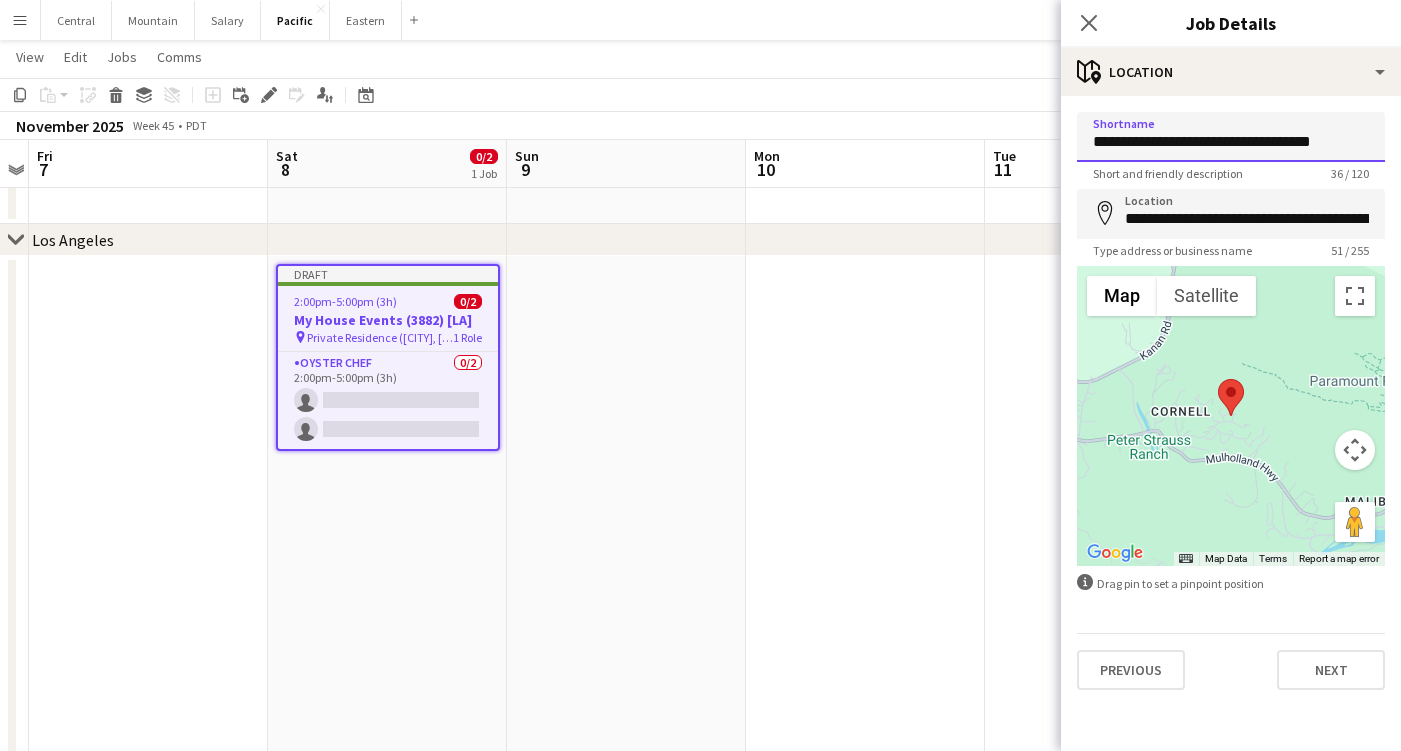 drag, startPoint x: 1211, startPoint y: 143, endPoint x: 1028, endPoint y: 139, distance: 183.04372 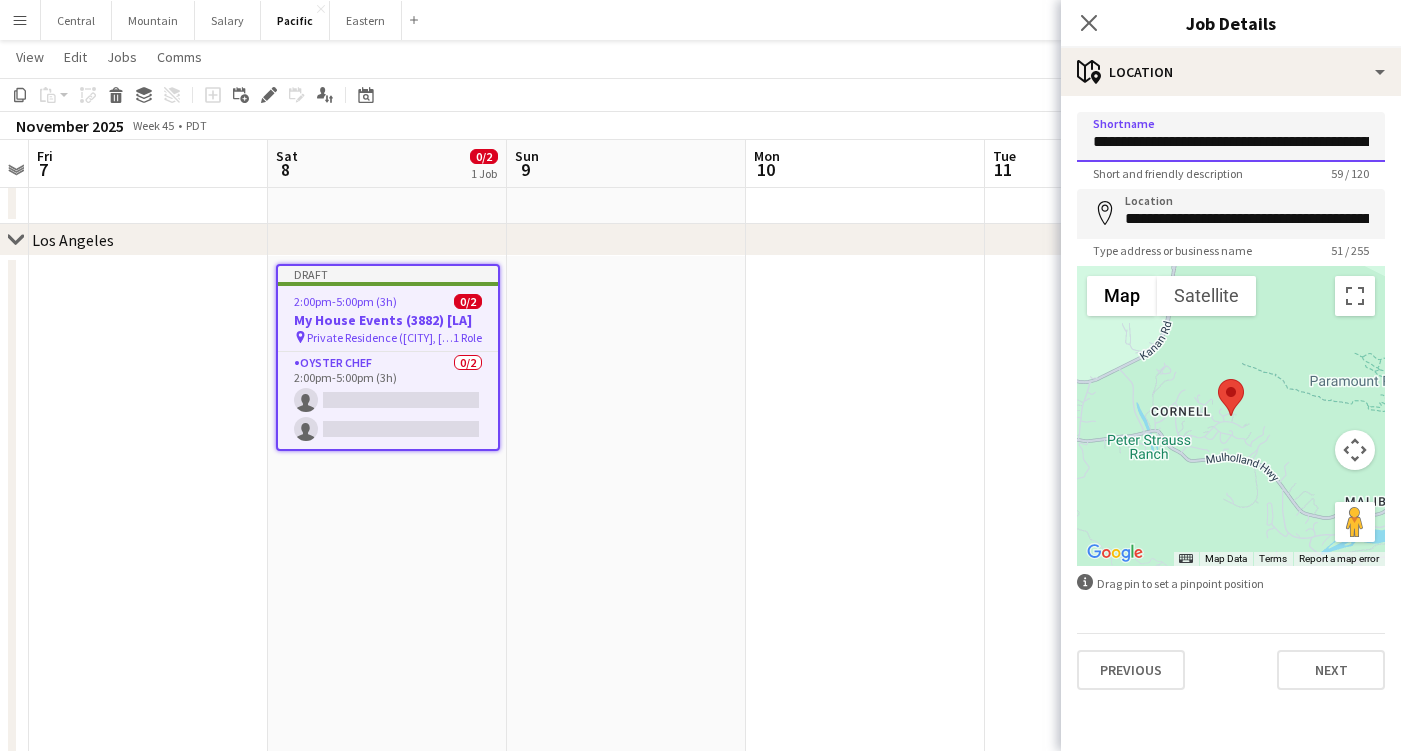 type on "**********" 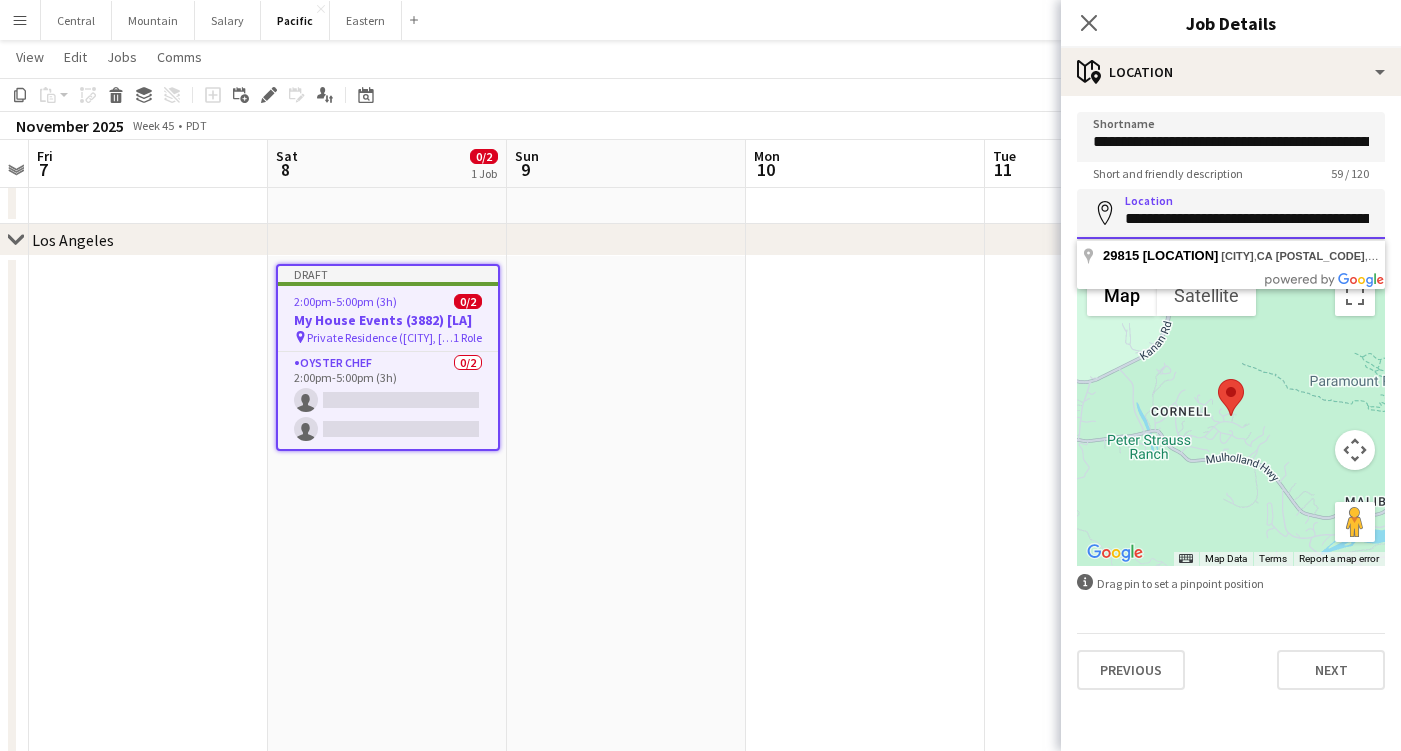 paste 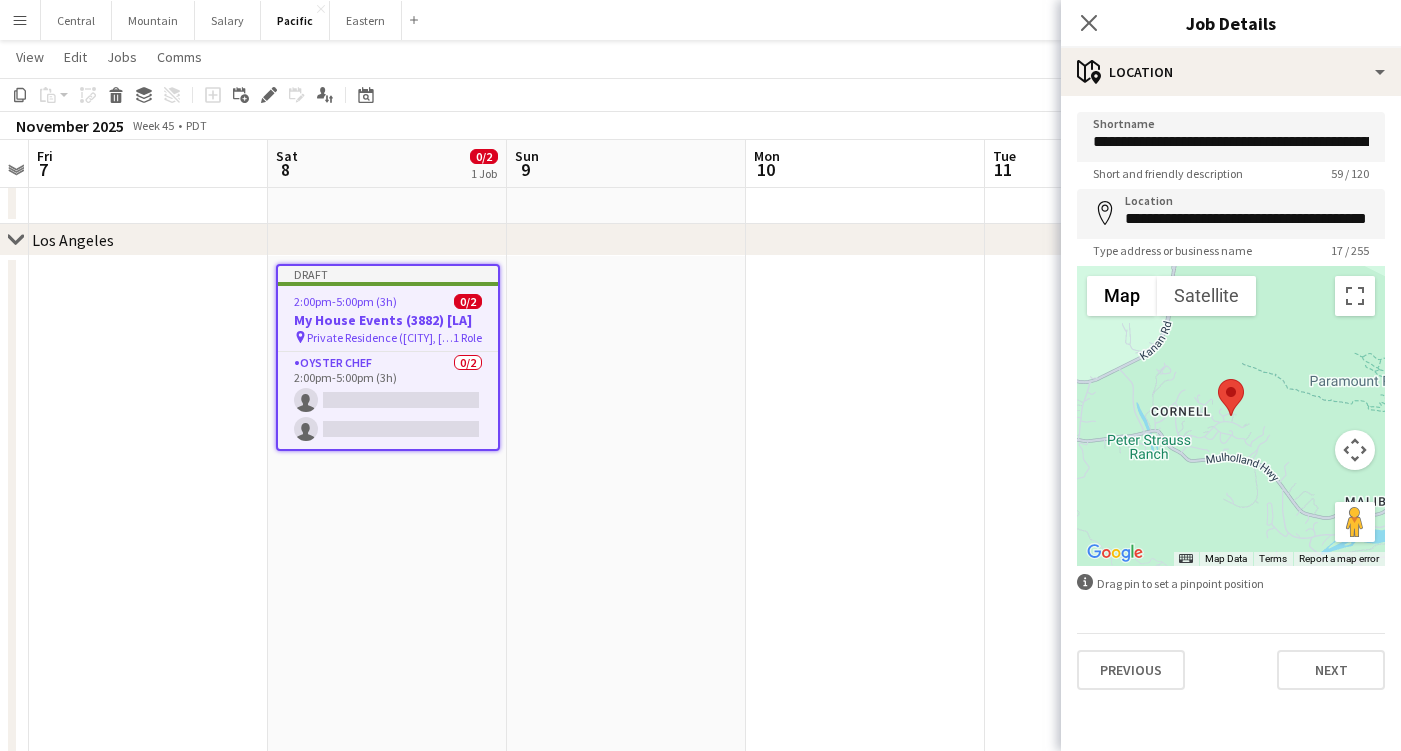 type on "**********" 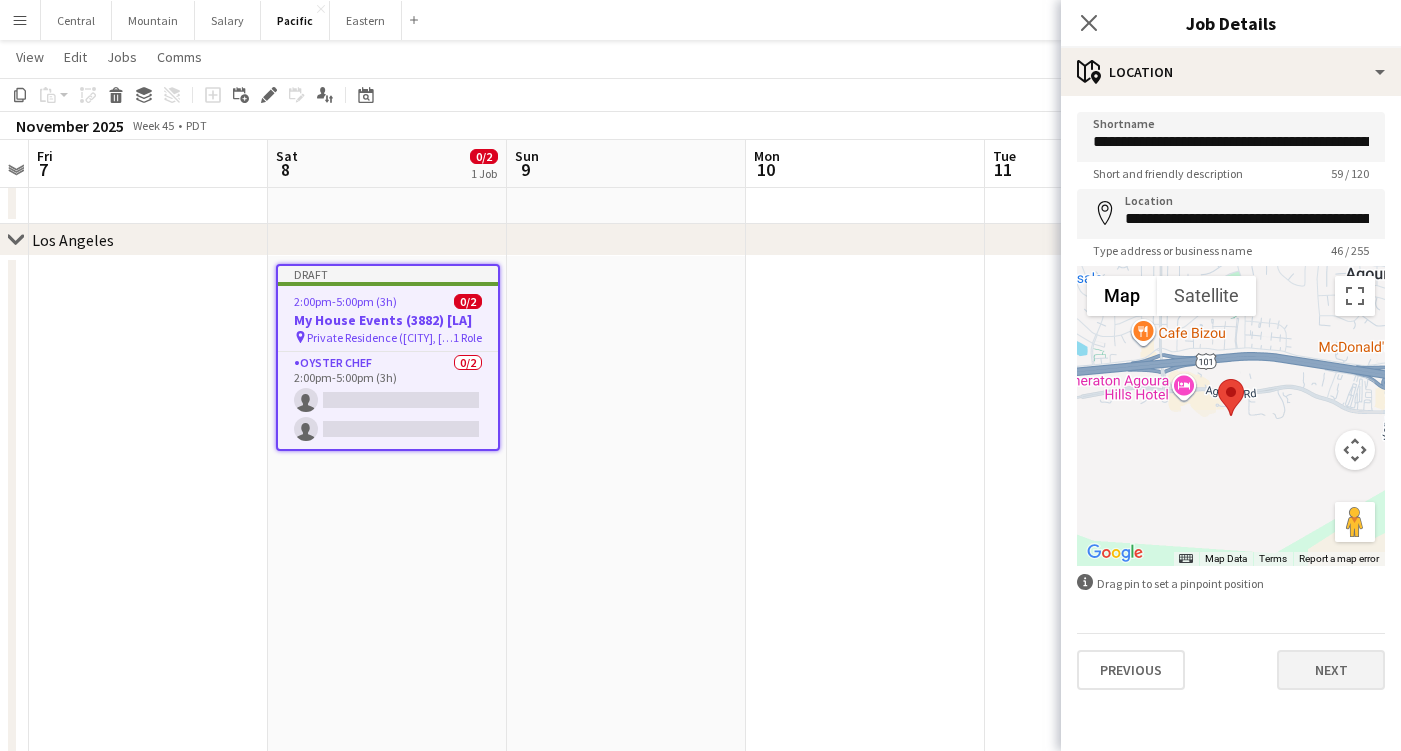 click on "Next" at bounding box center (1331, 670) 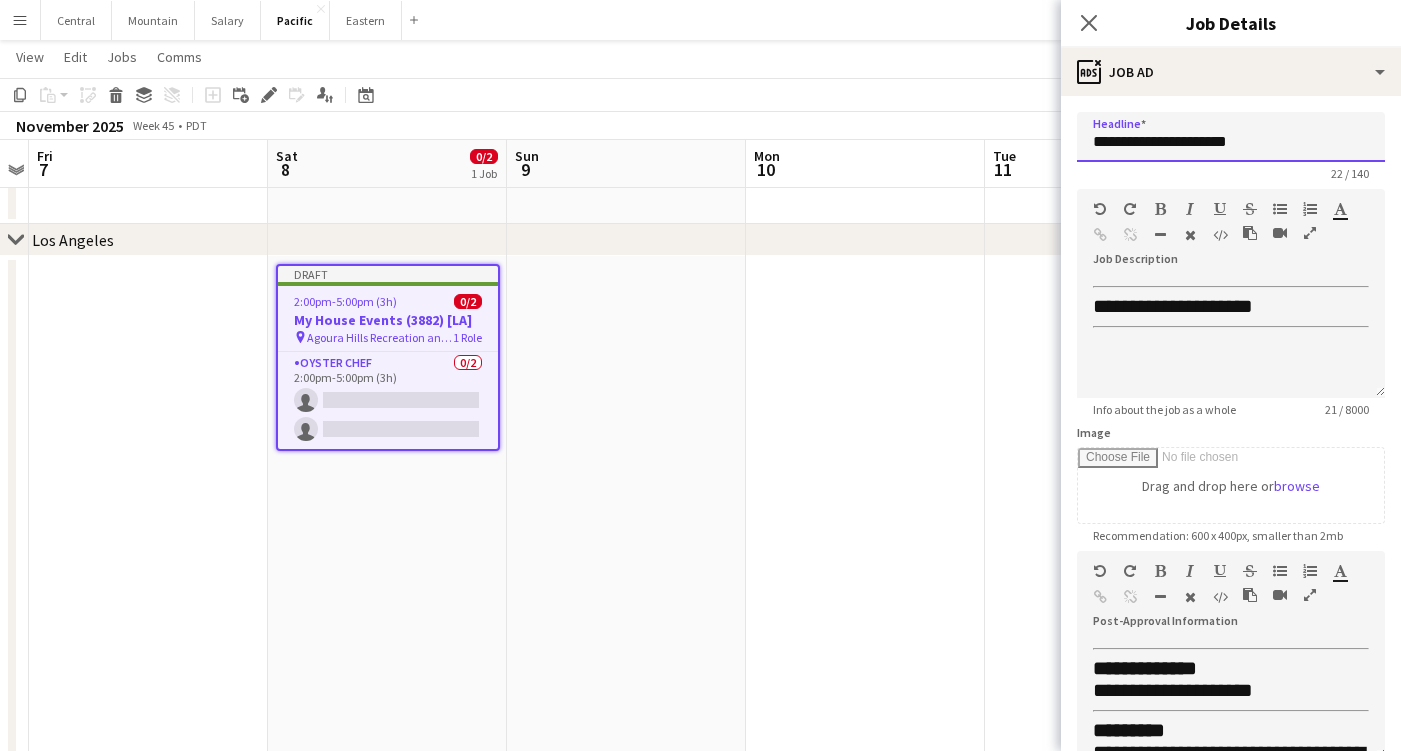 drag, startPoint x: 1221, startPoint y: 142, endPoint x: 1032, endPoint y: 142, distance: 189 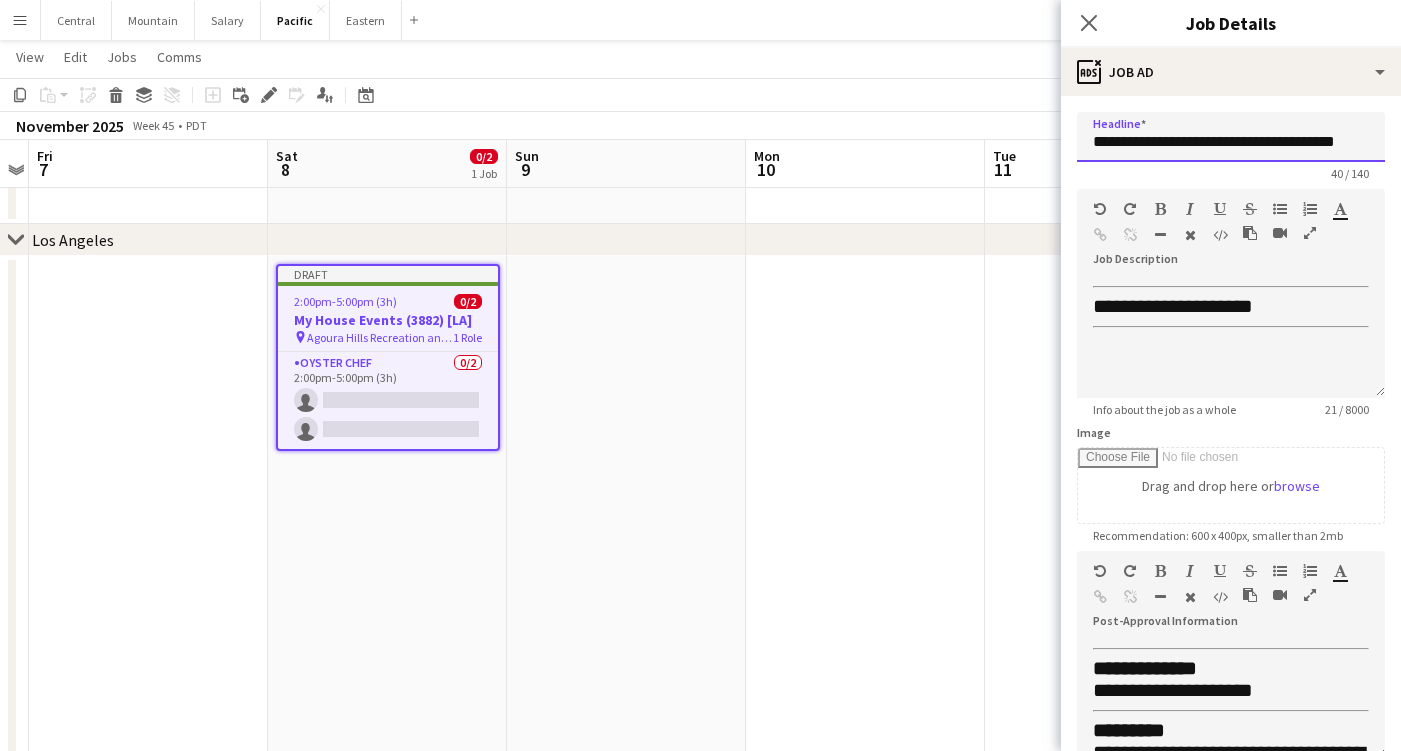 type on "**********" 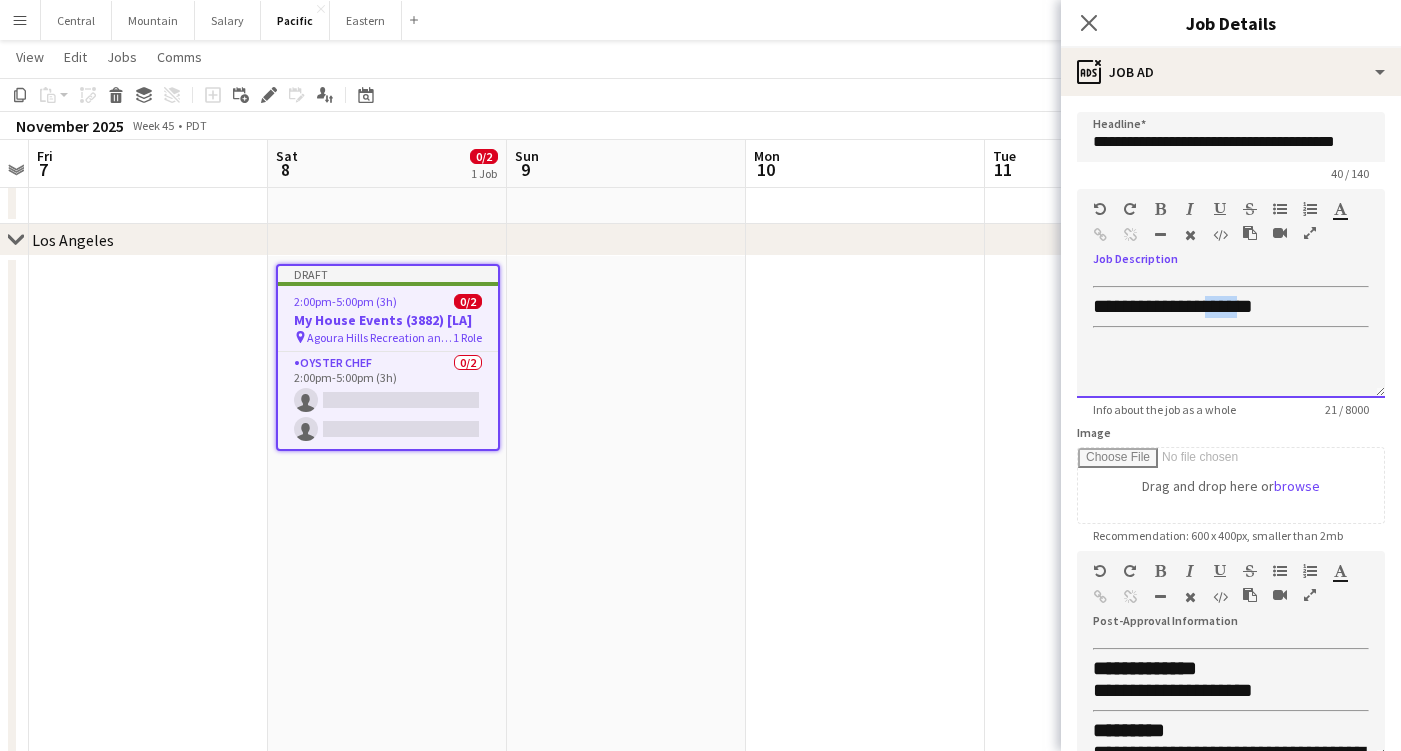 drag, startPoint x: 1252, startPoint y: 311, endPoint x: 1217, endPoint y: 311, distance: 35 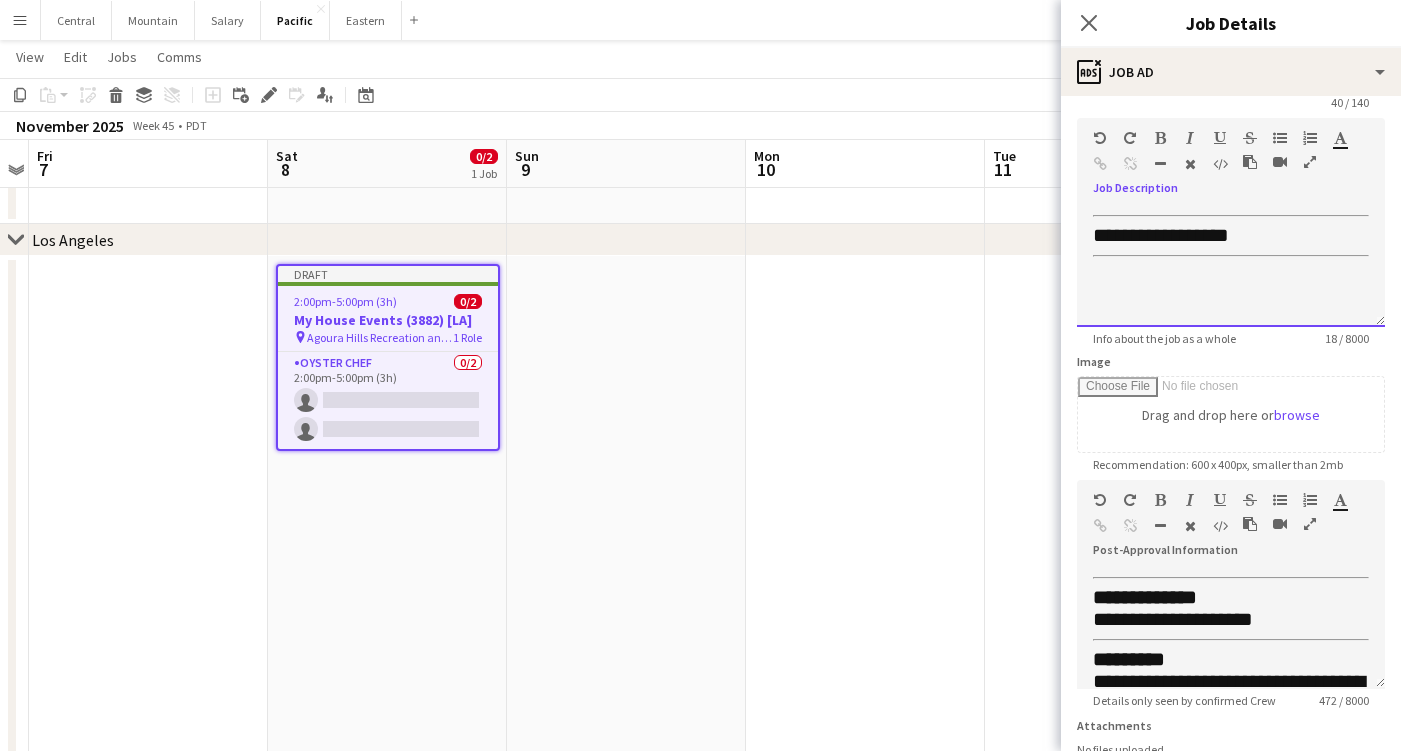 scroll, scrollTop: 73, scrollLeft: 0, axis: vertical 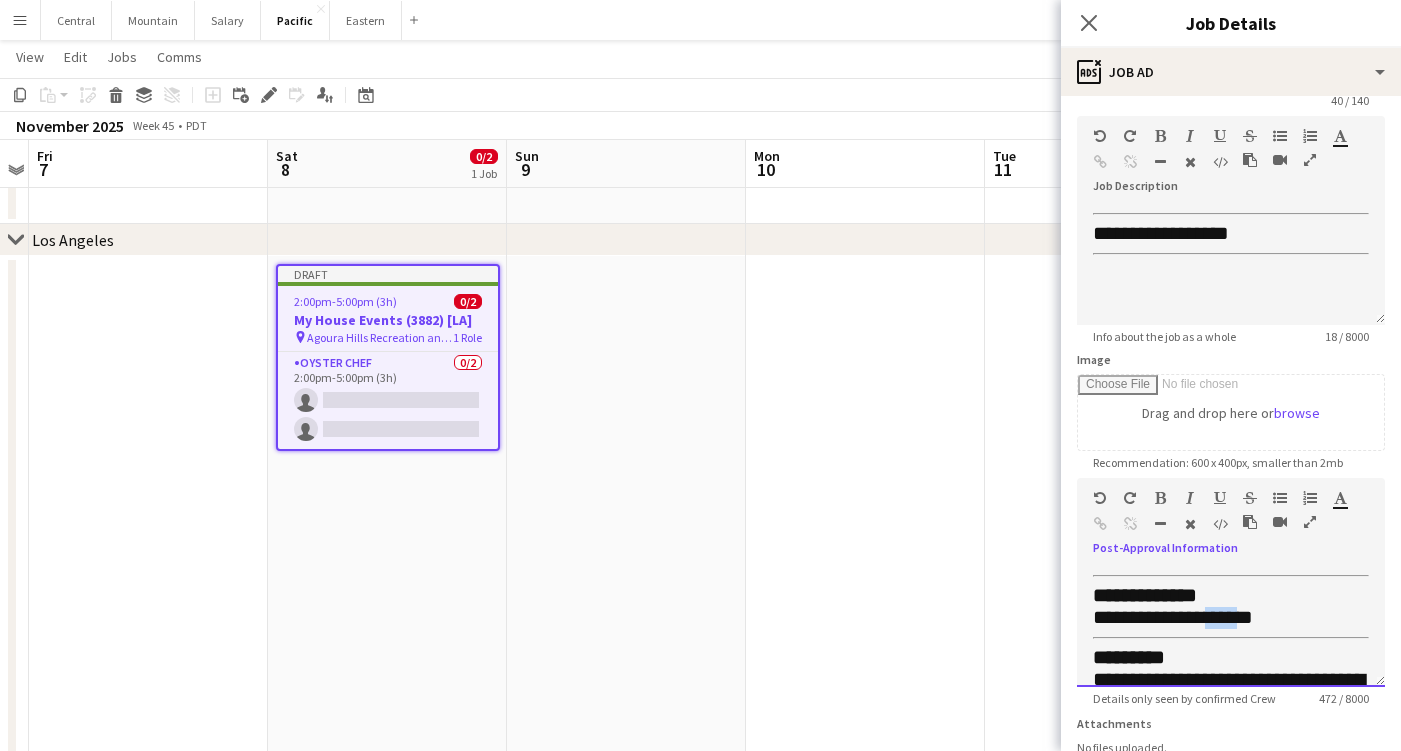 drag, startPoint x: 1249, startPoint y: 608, endPoint x: 1217, endPoint y: 609, distance: 32.01562 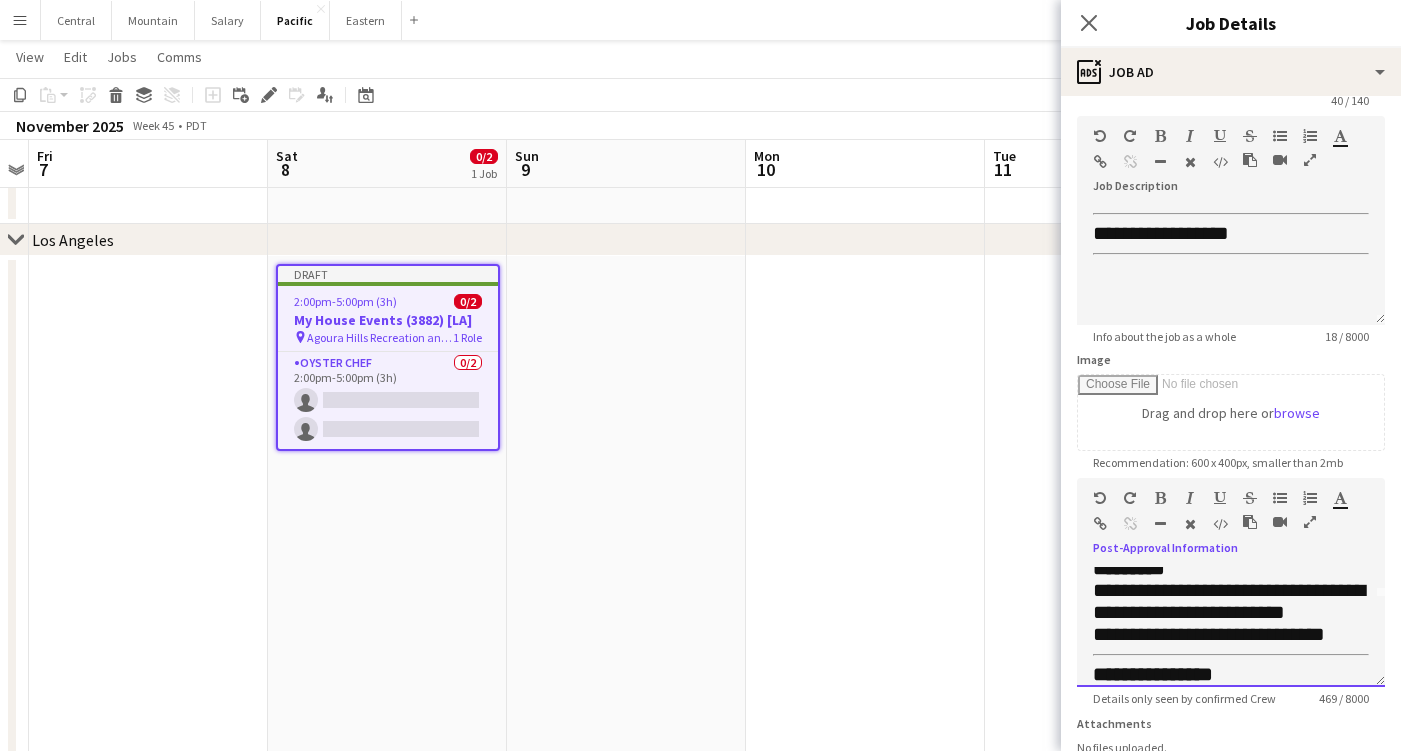 scroll, scrollTop: 95, scrollLeft: 0, axis: vertical 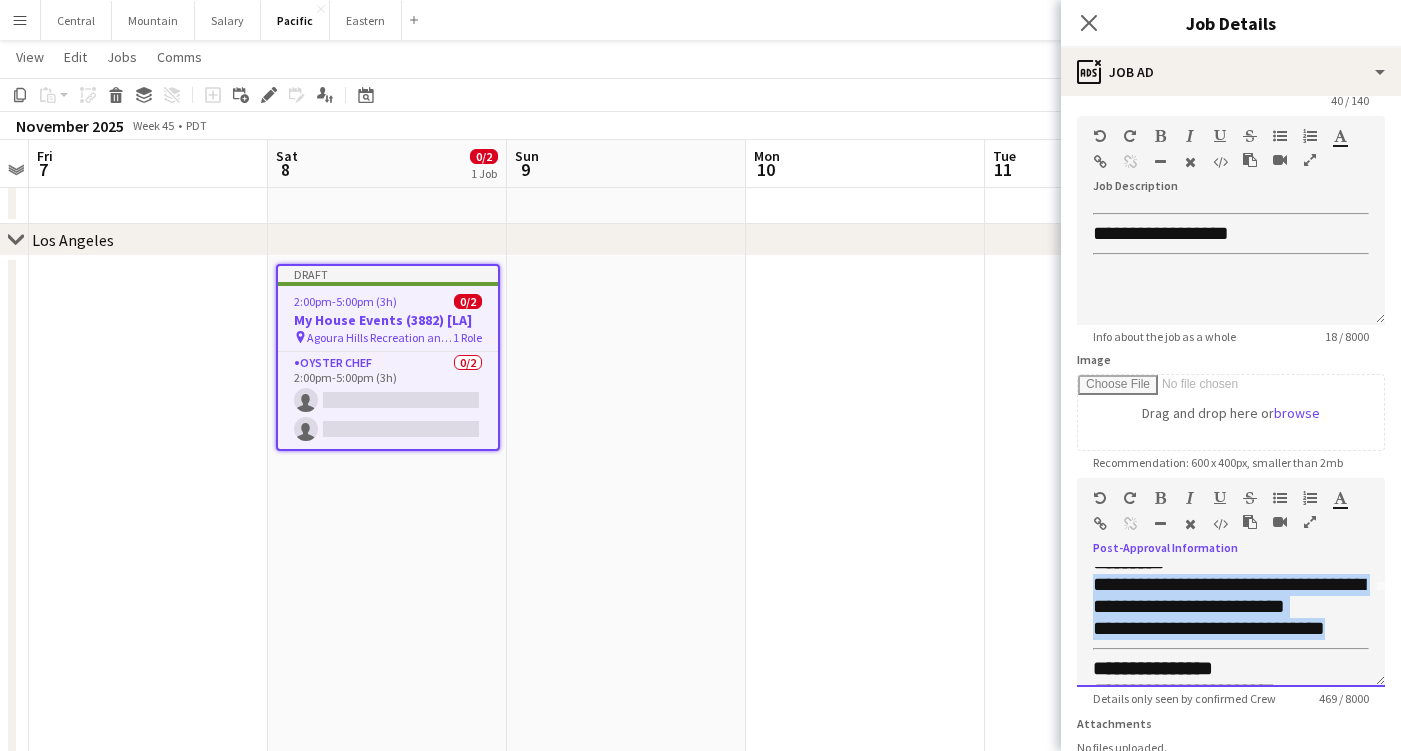 drag, startPoint x: 1332, startPoint y: 624, endPoint x: 1071, endPoint y: 583, distance: 264.20068 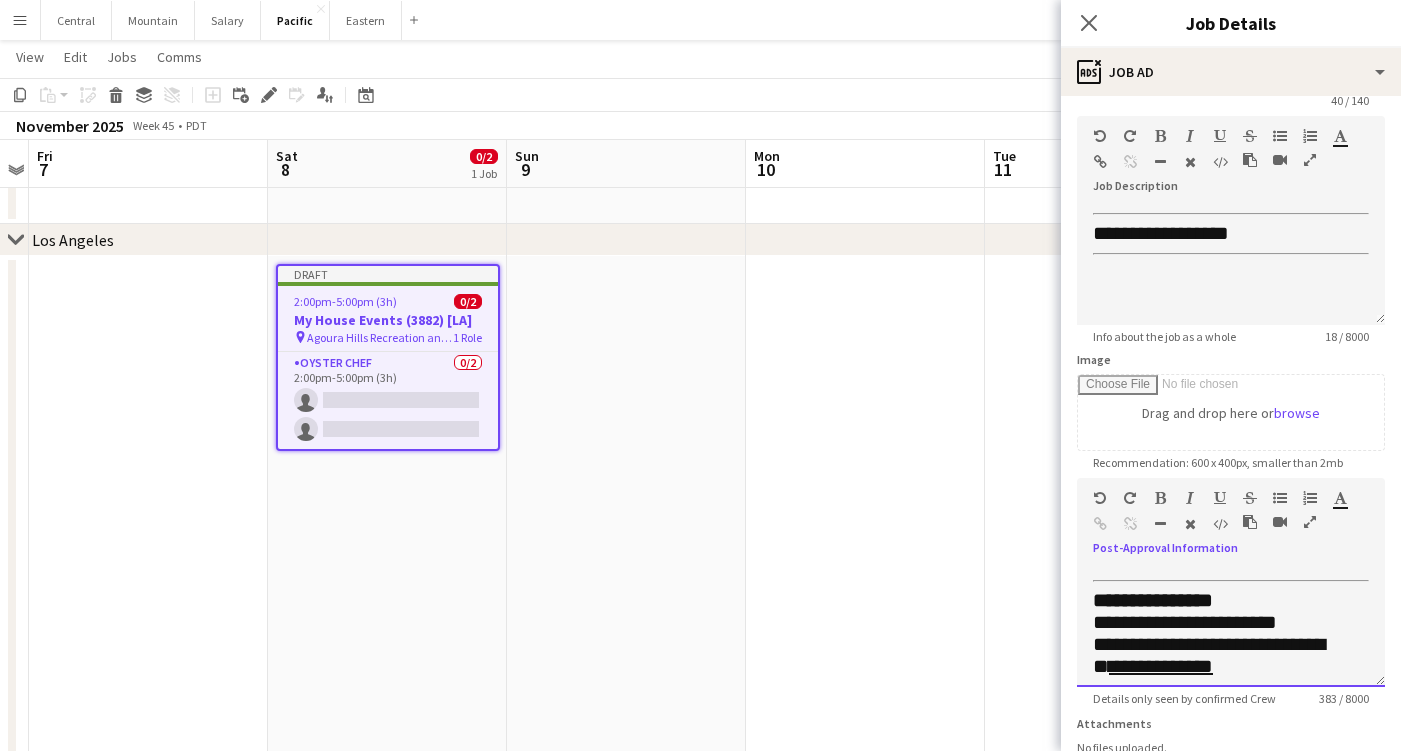 scroll, scrollTop: 121, scrollLeft: 0, axis: vertical 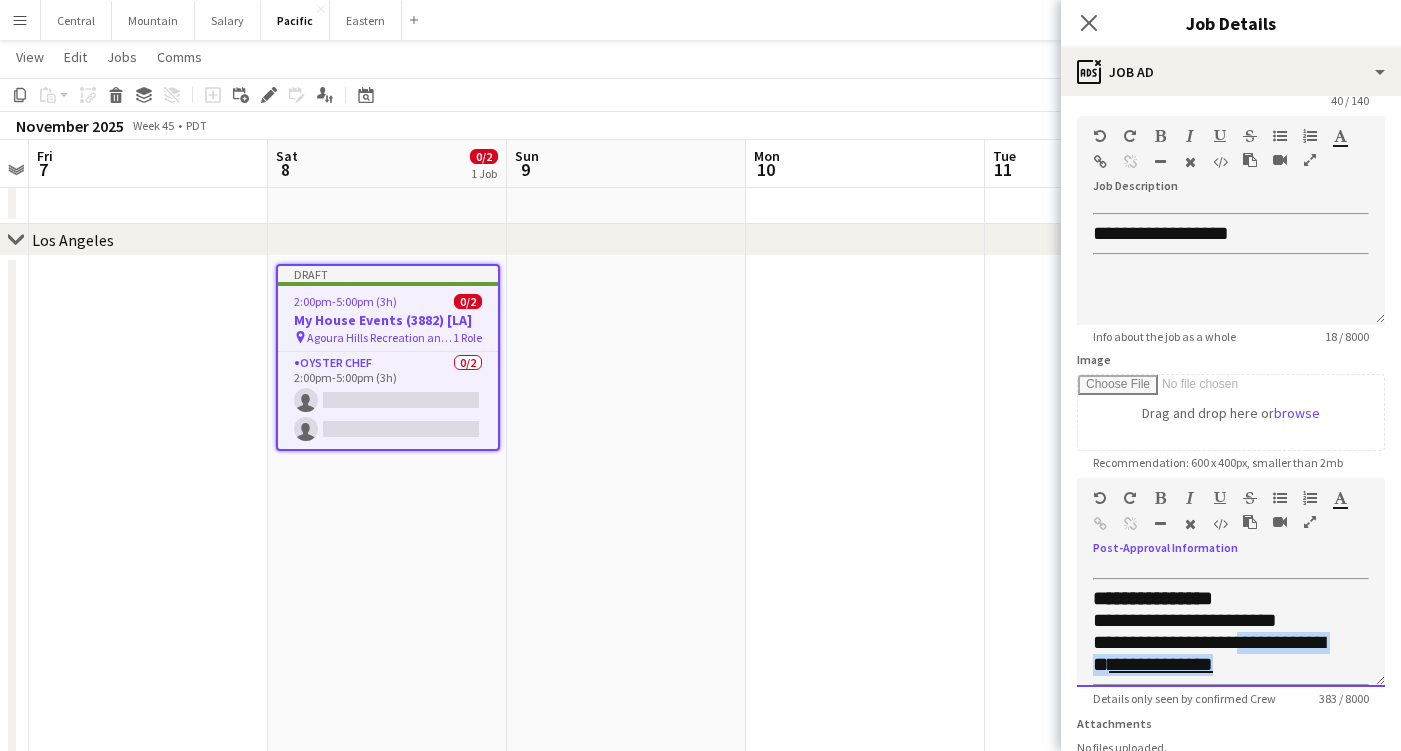 drag, startPoint x: 1282, startPoint y: 655, endPoint x: 1273, endPoint y: 632, distance: 24.698177 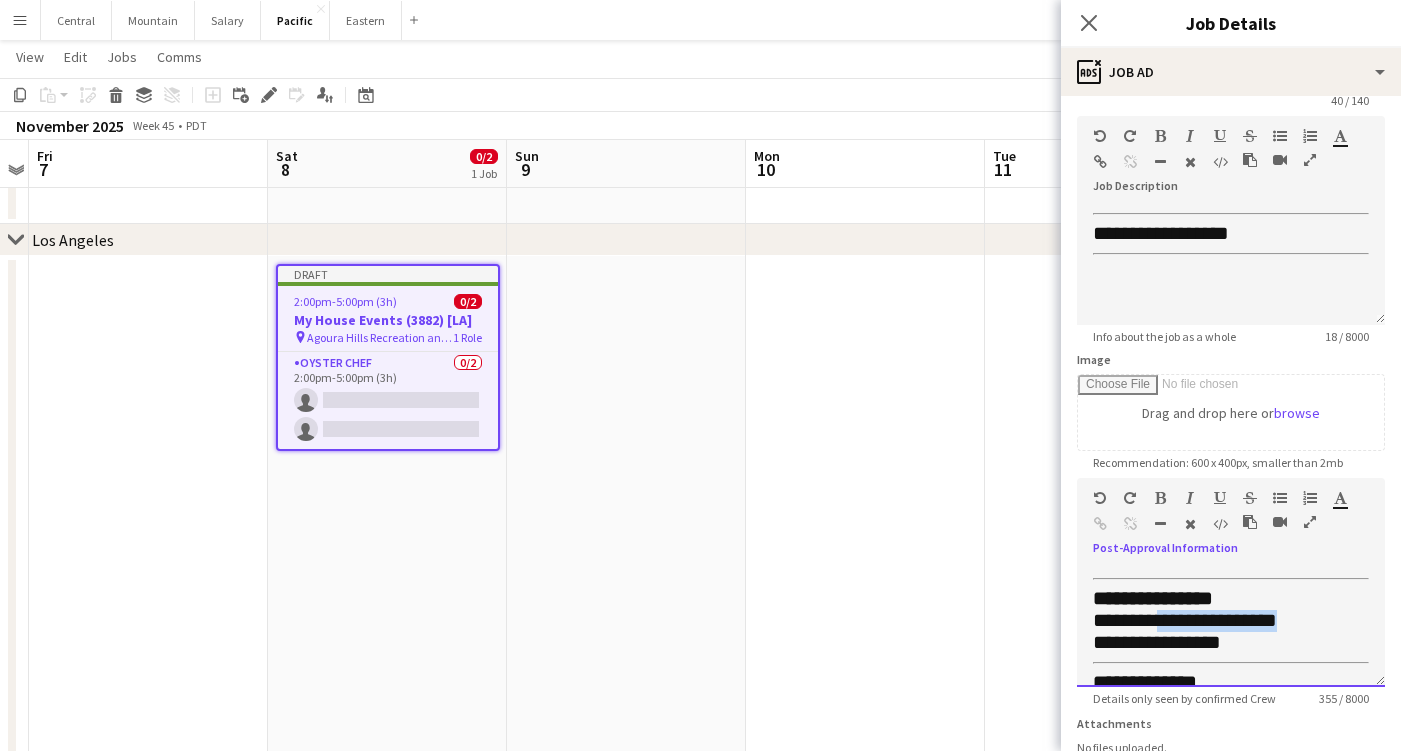 drag, startPoint x: 1300, startPoint y: 615, endPoint x: 1163, endPoint y: 615, distance: 137 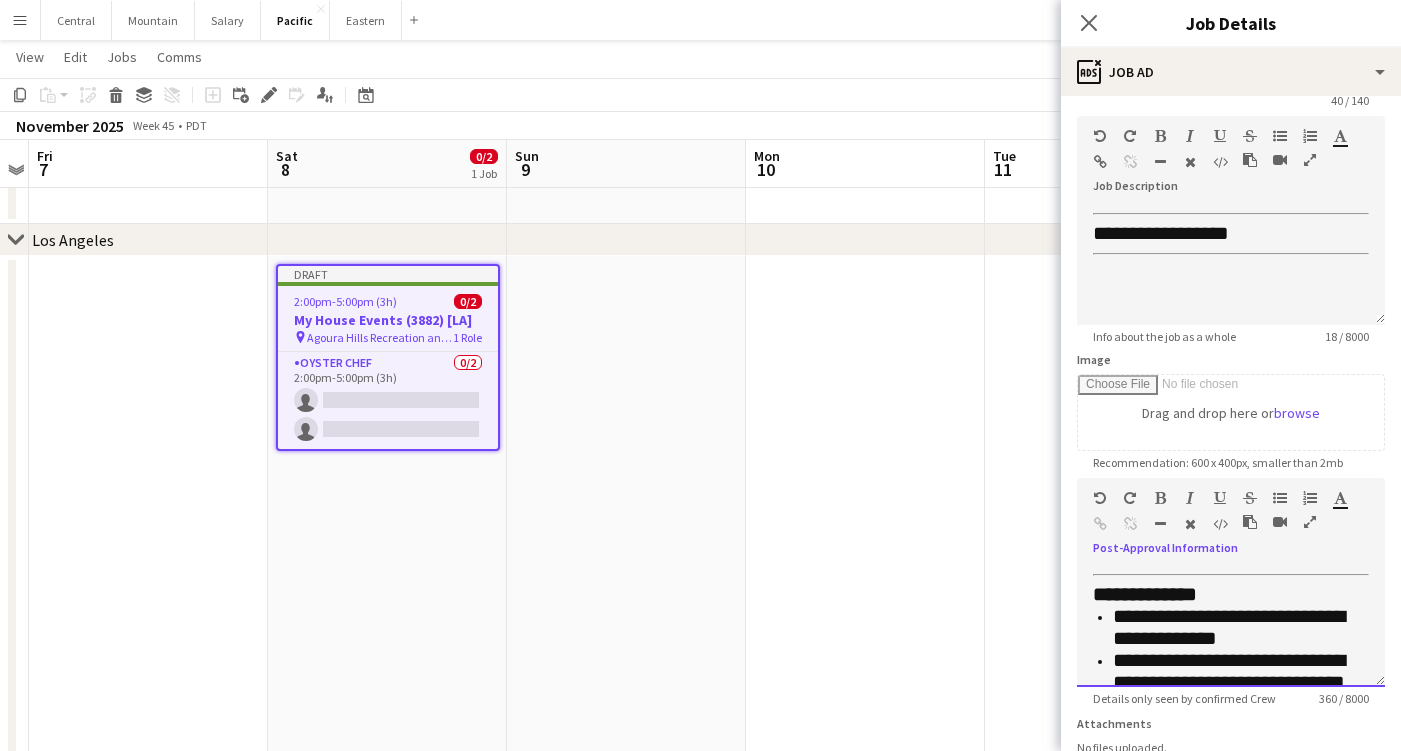scroll, scrollTop: 231, scrollLeft: 0, axis: vertical 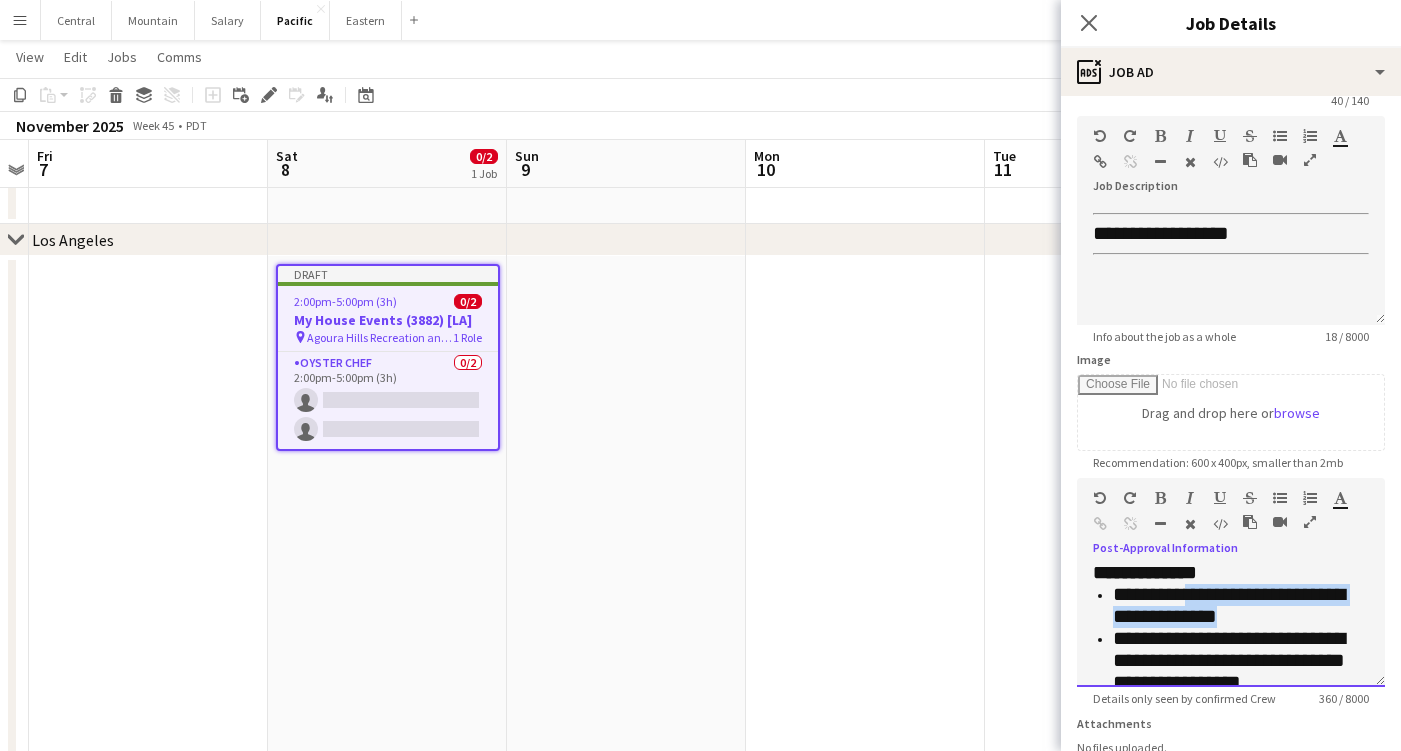 drag, startPoint x: 1246, startPoint y: 606, endPoint x: 1199, endPoint y: 588, distance: 50.32892 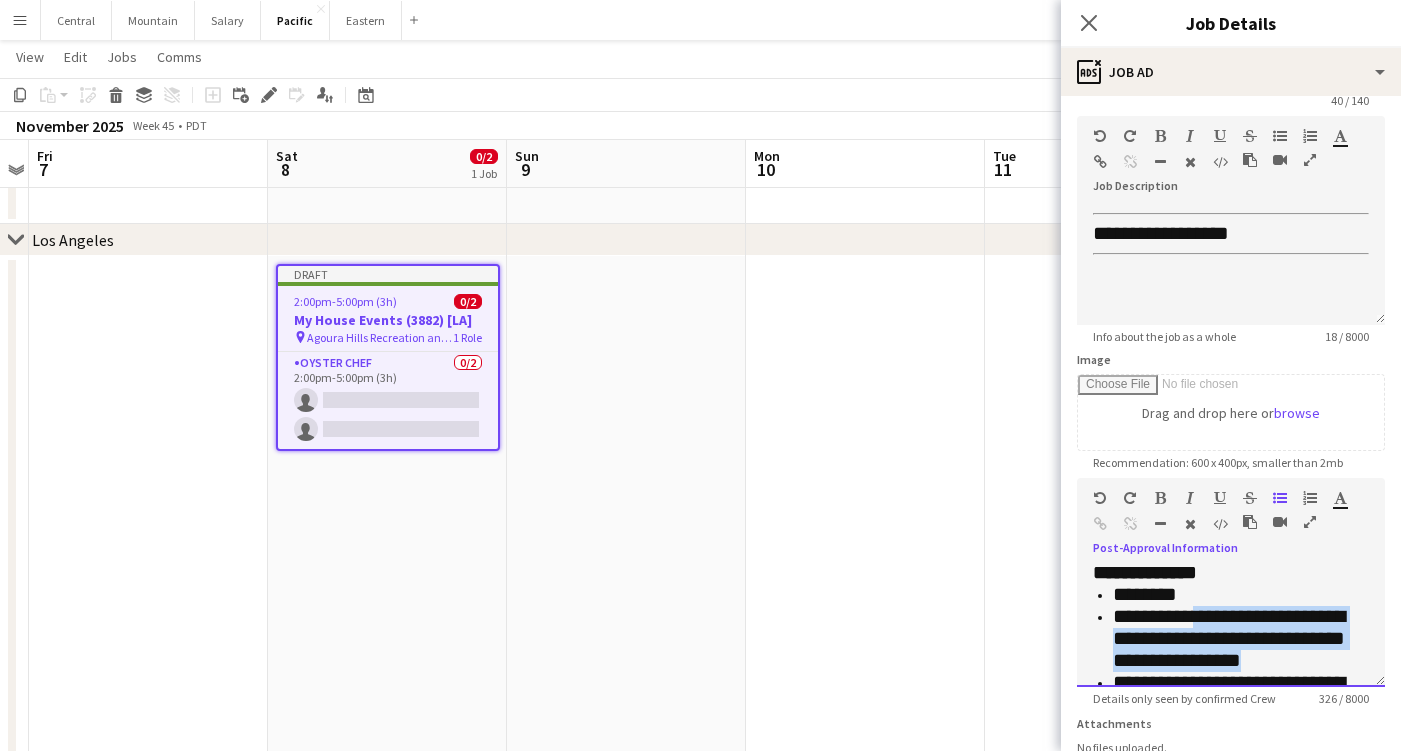 drag, startPoint x: 1312, startPoint y: 639, endPoint x: 1217, endPoint y: 603, distance: 101.59232 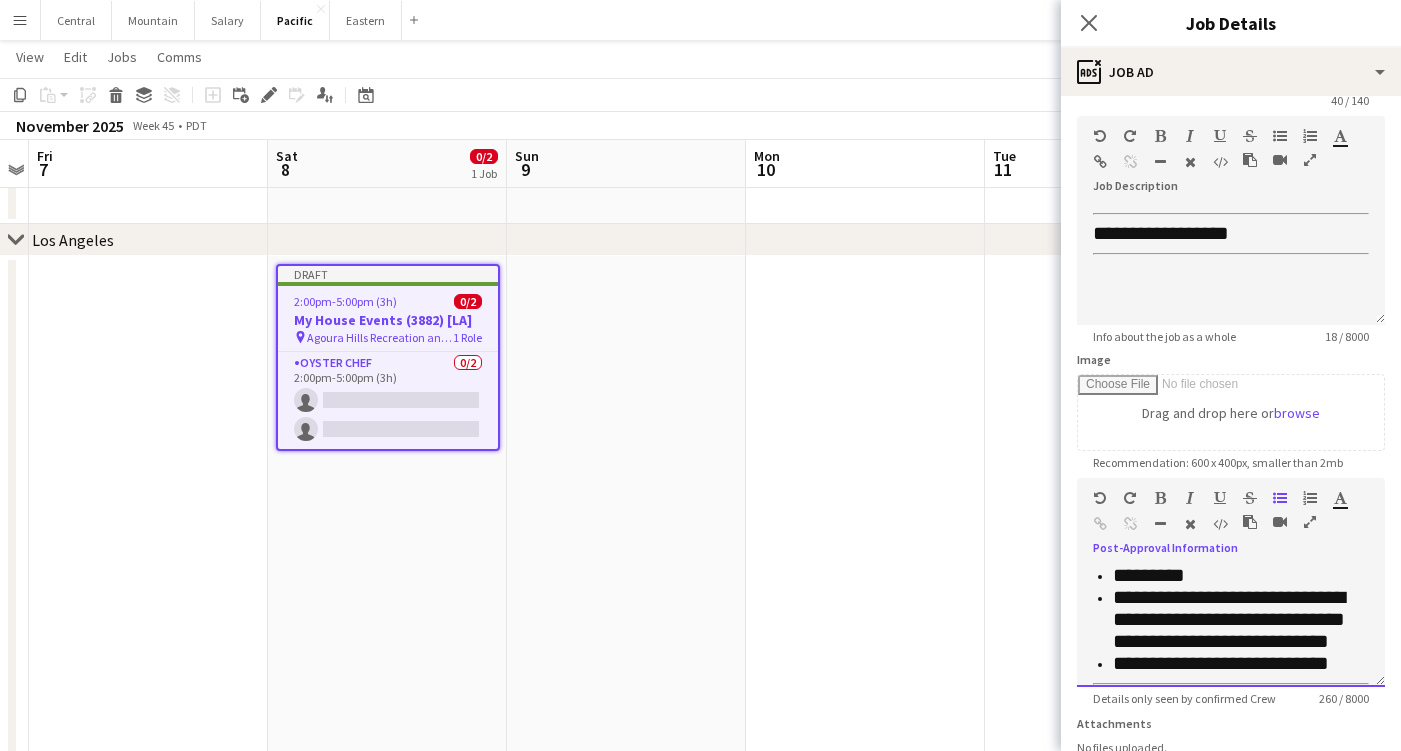 scroll, scrollTop: 274, scrollLeft: 0, axis: vertical 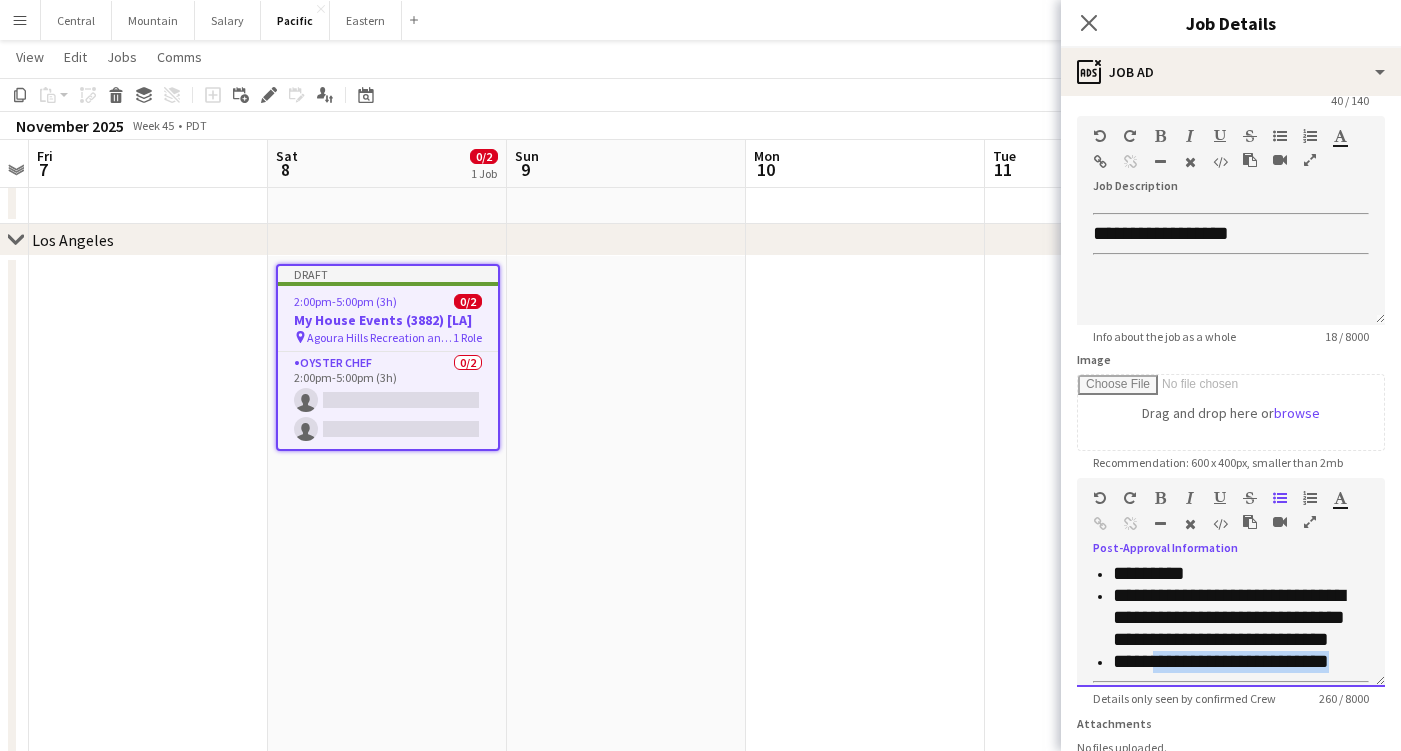 drag, startPoint x: 1342, startPoint y: 644, endPoint x: 1153, endPoint y: 643, distance: 189.00264 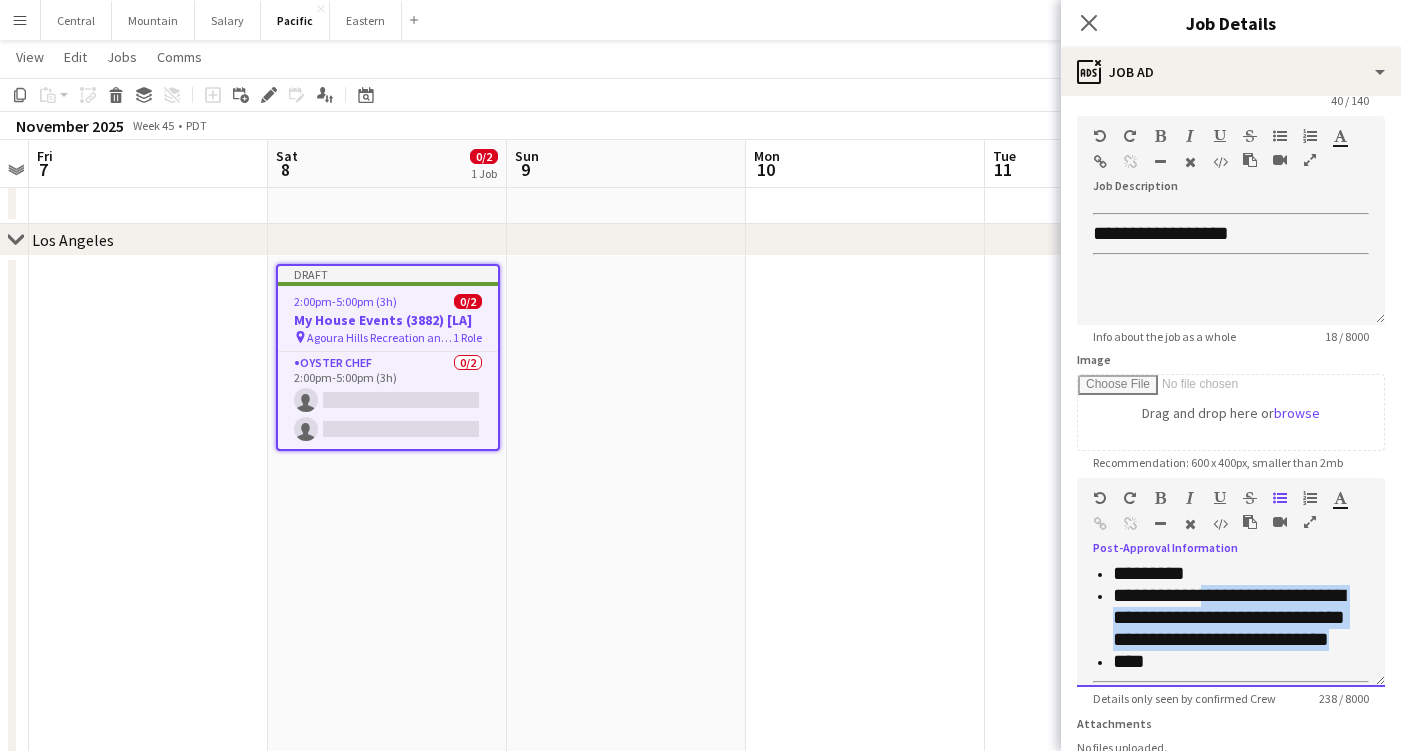 drag, startPoint x: 1365, startPoint y: 625, endPoint x: 1219, endPoint y: 579, distance: 153.07515 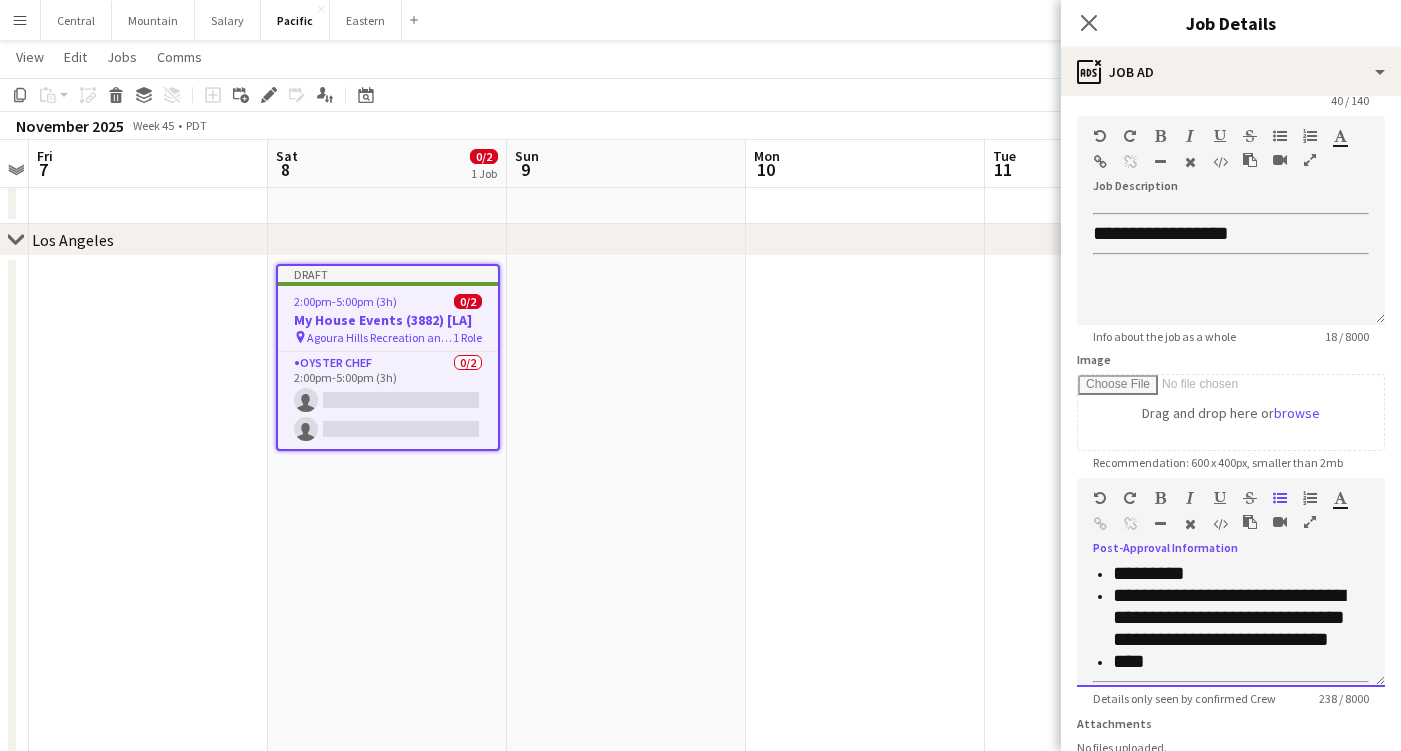 scroll, scrollTop: 238, scrollLeft: 0, axis: vertical 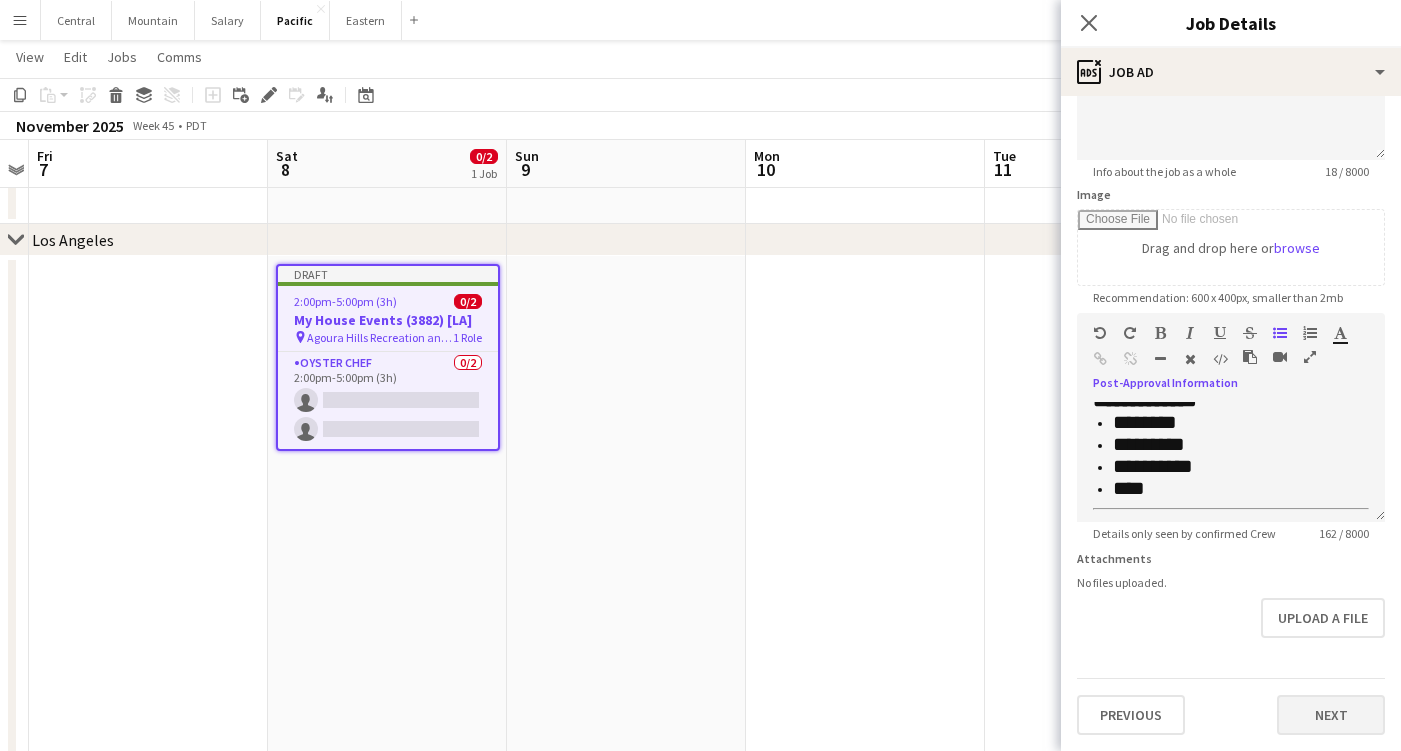 click on "Next" at bounding box center [1331, 715] 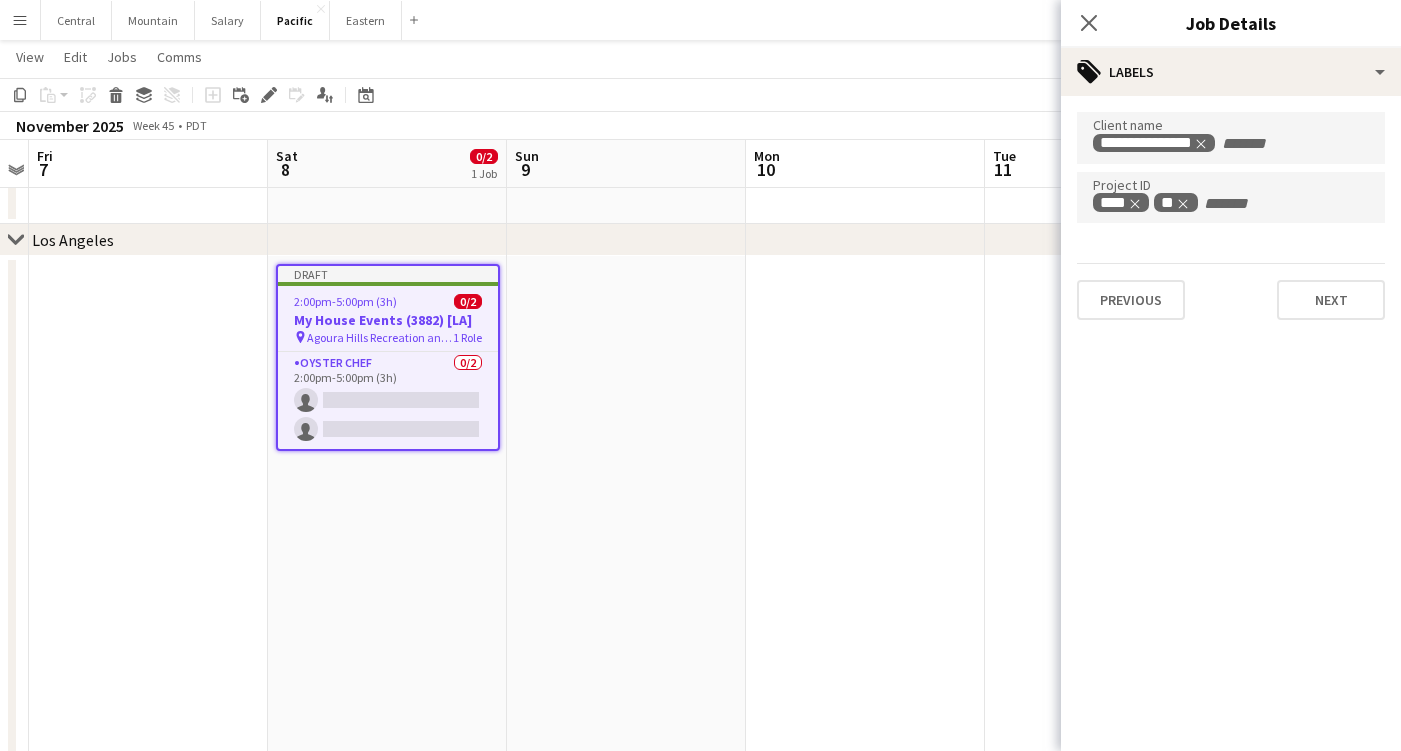 scroll, scrollTop: 0, scrollLeft: 0, axis: both 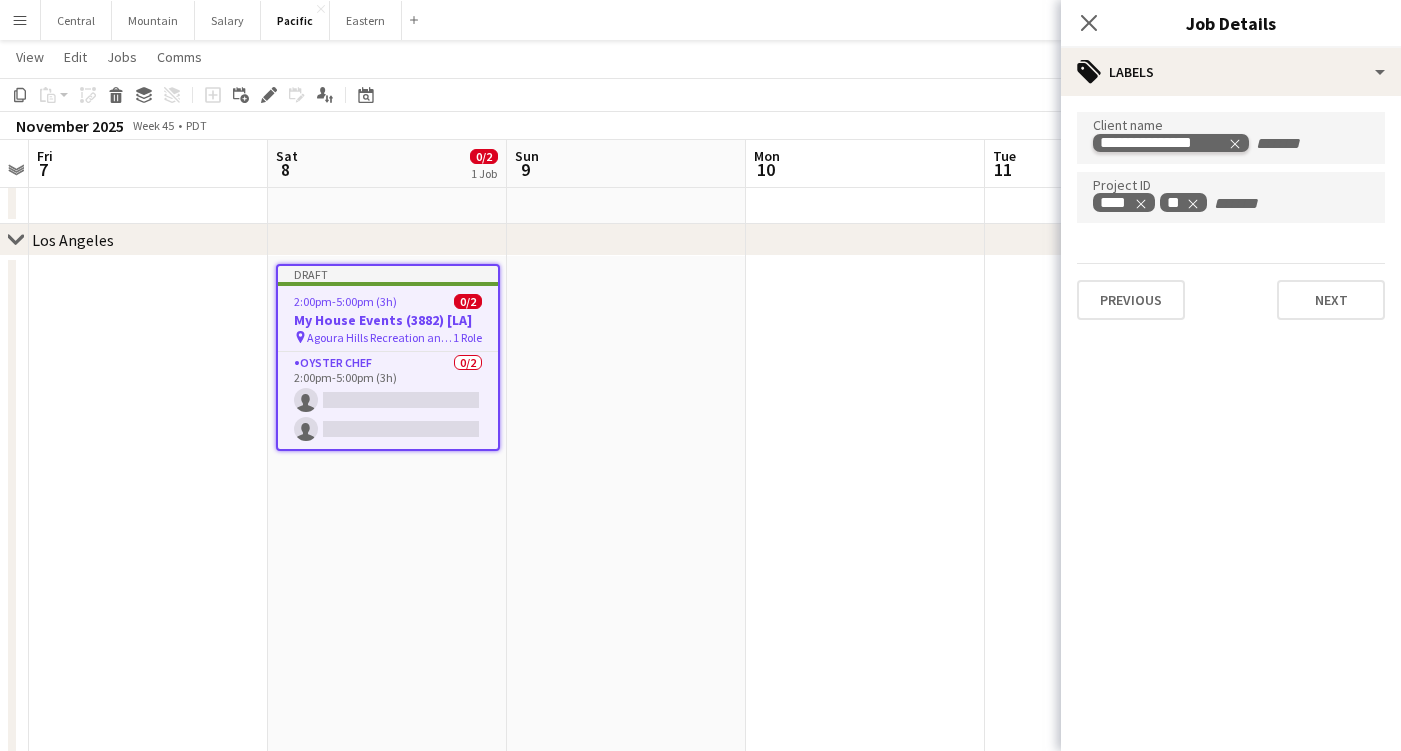 click 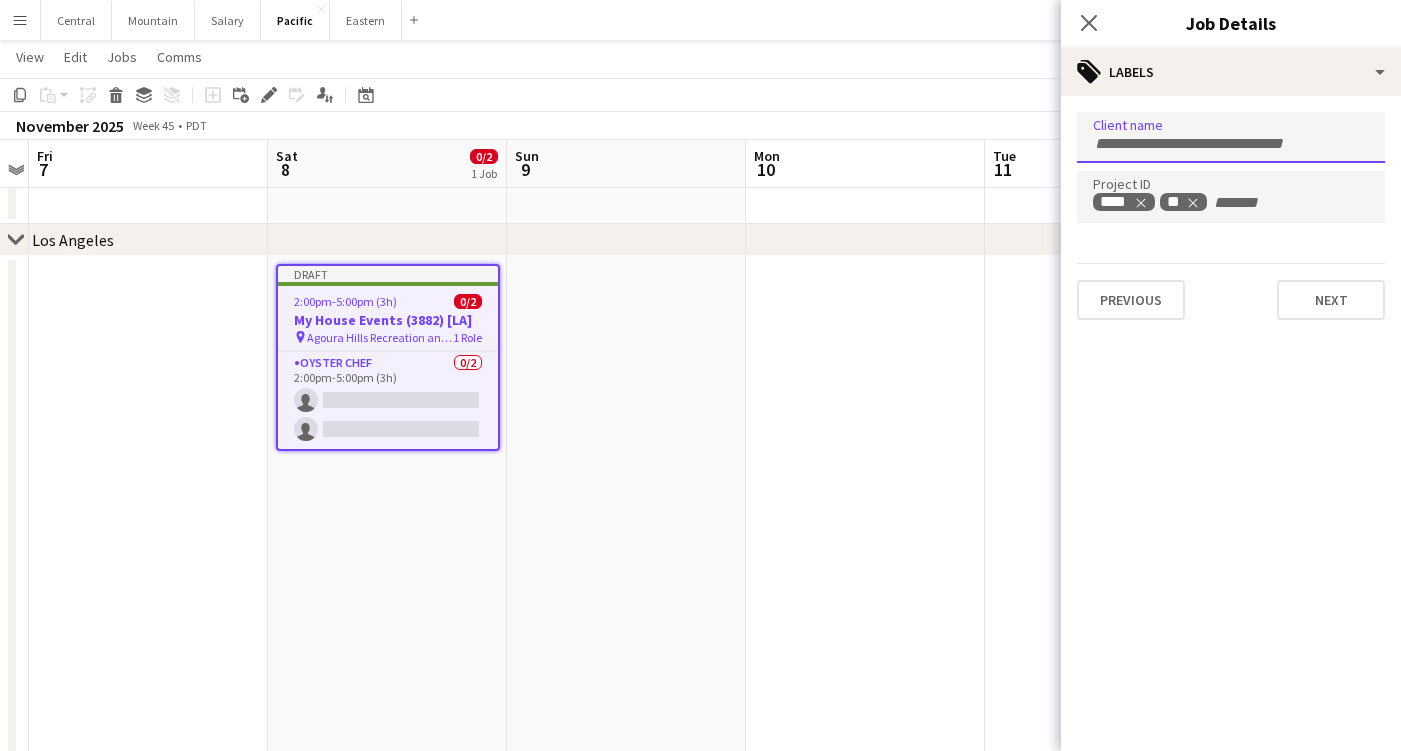 paste on "**********" 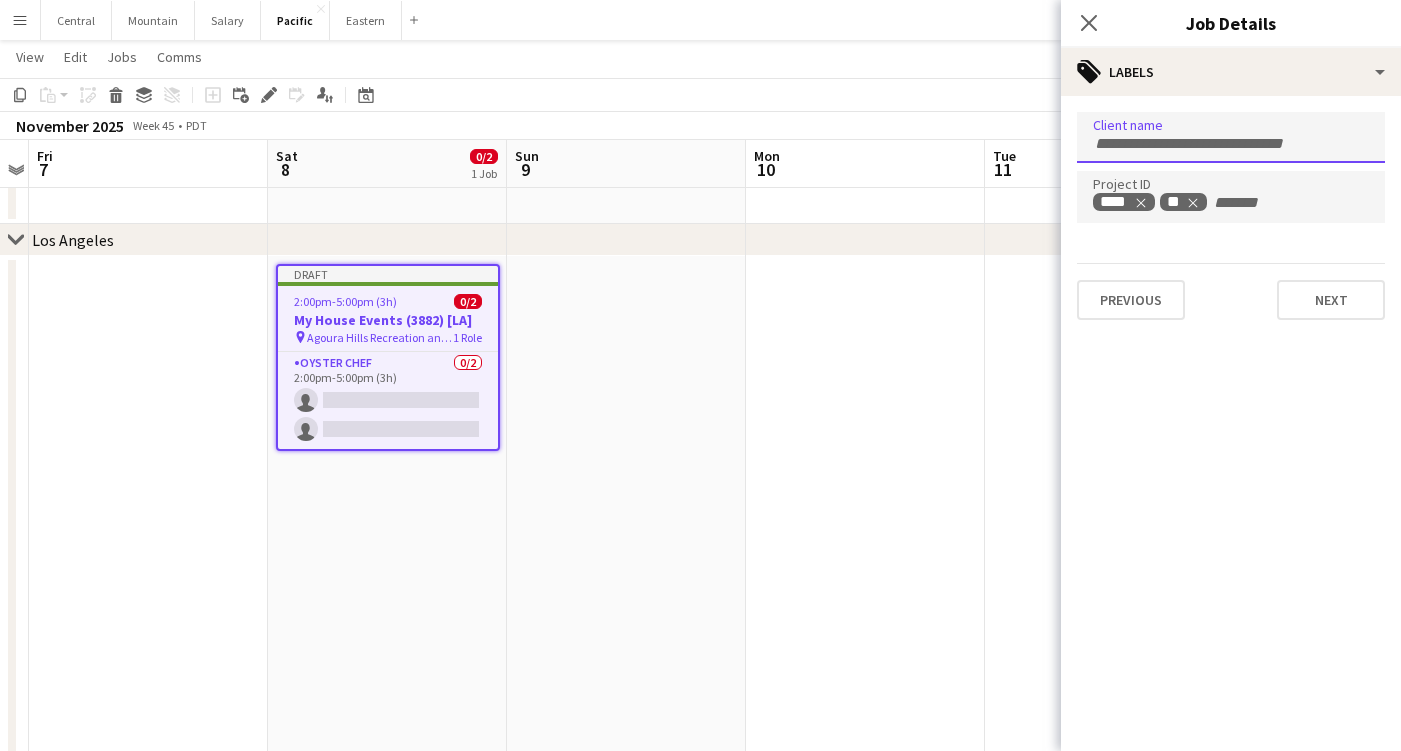 type on "**********" 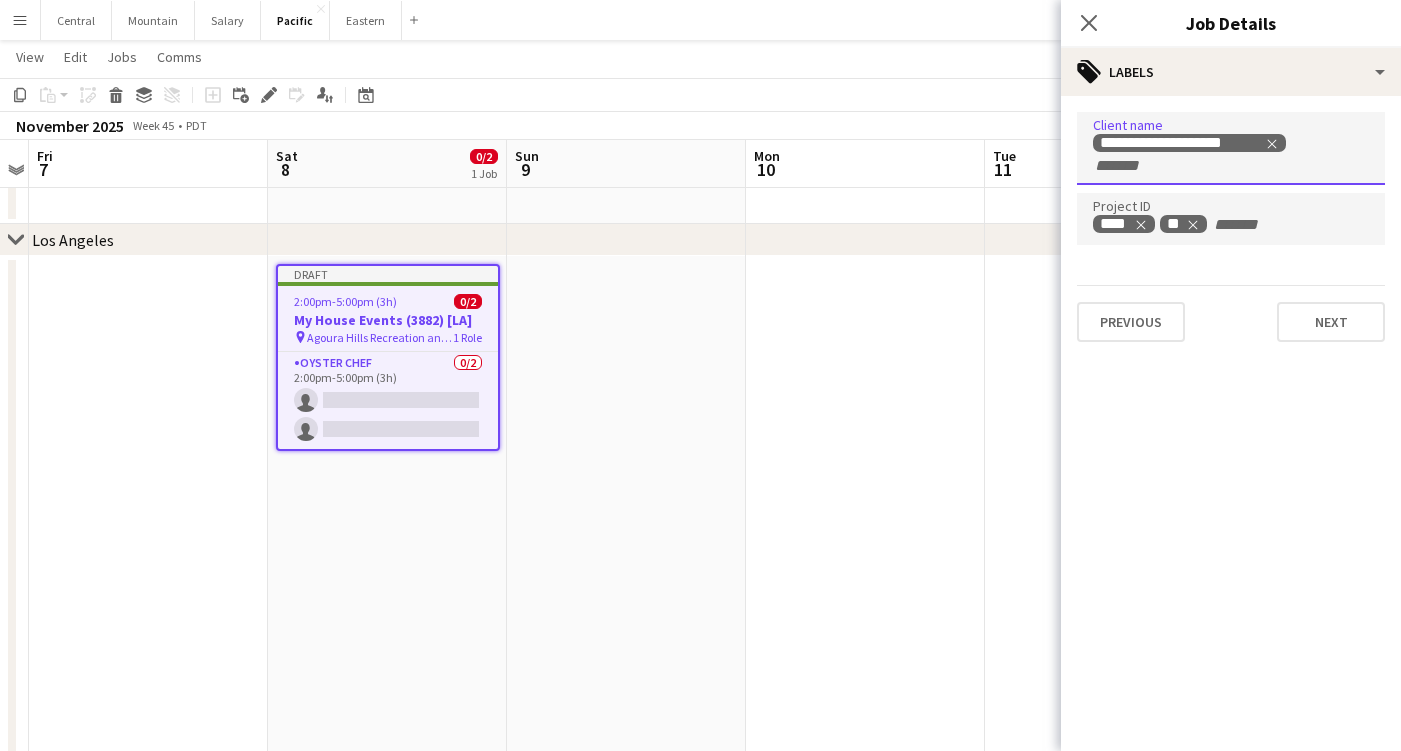 click on "**********" at bounding box center (1231, 153) 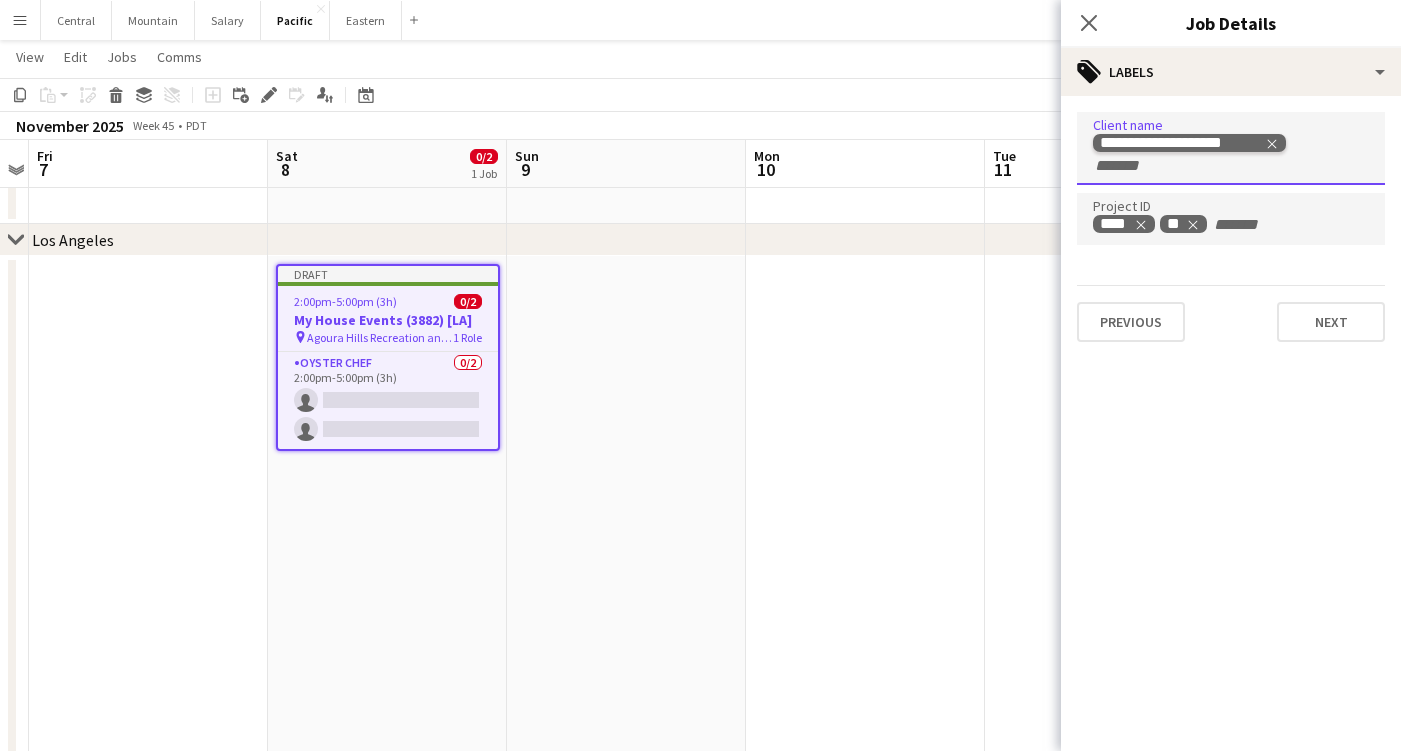 click 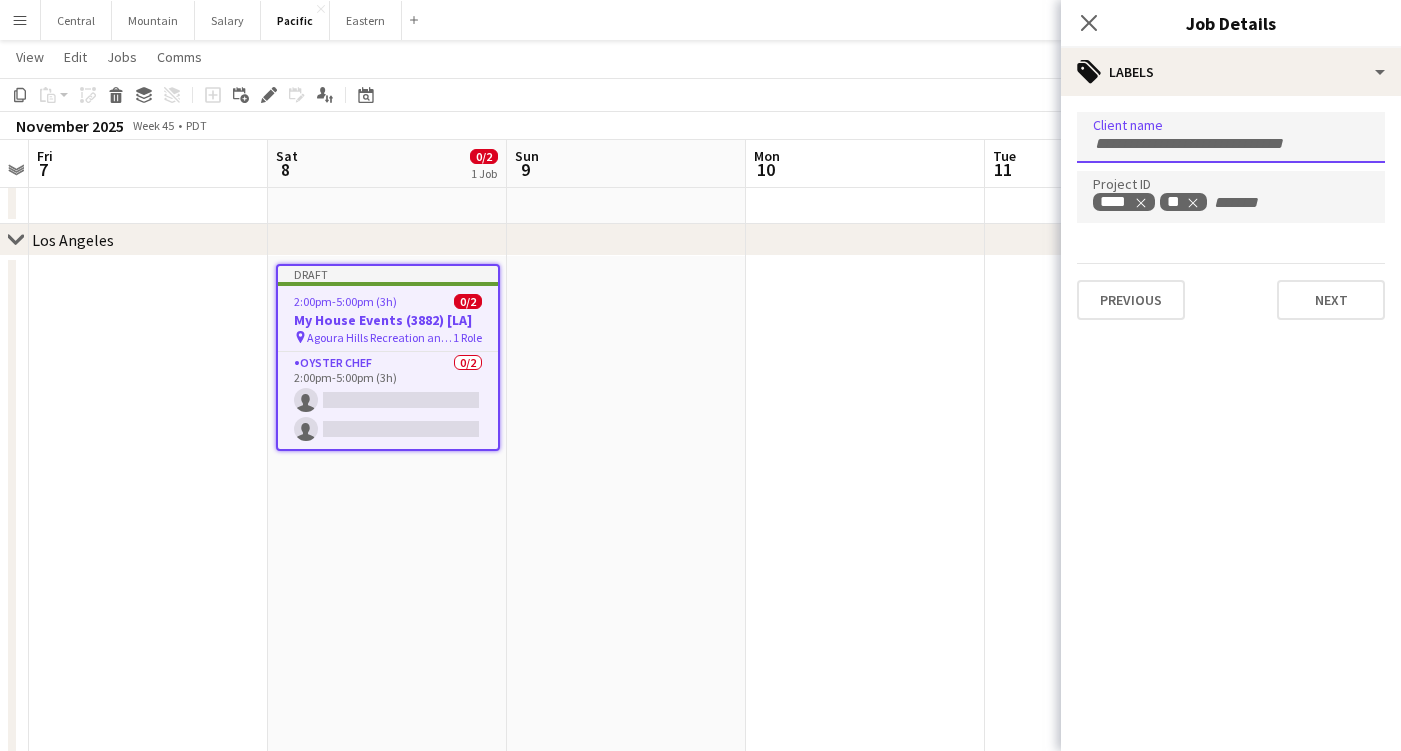paste on "**********" 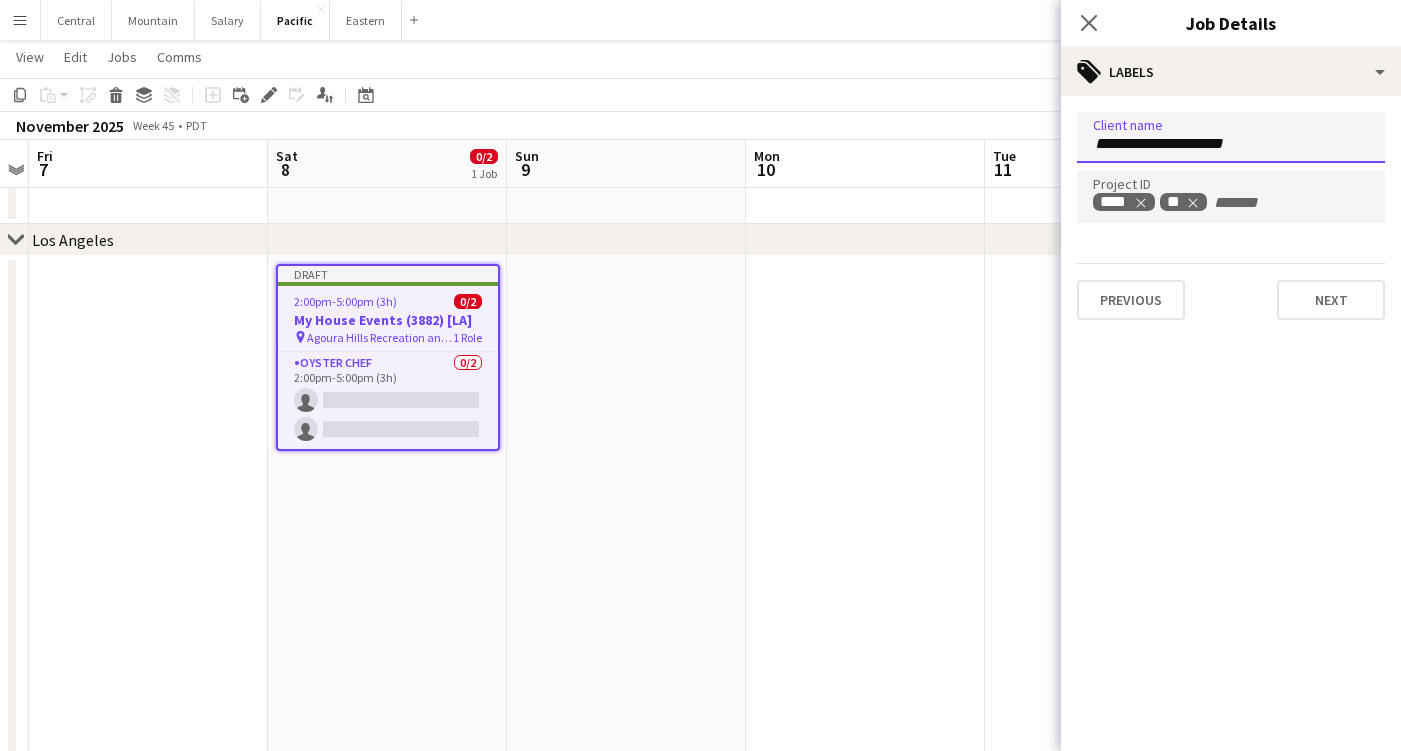 type on "**********" 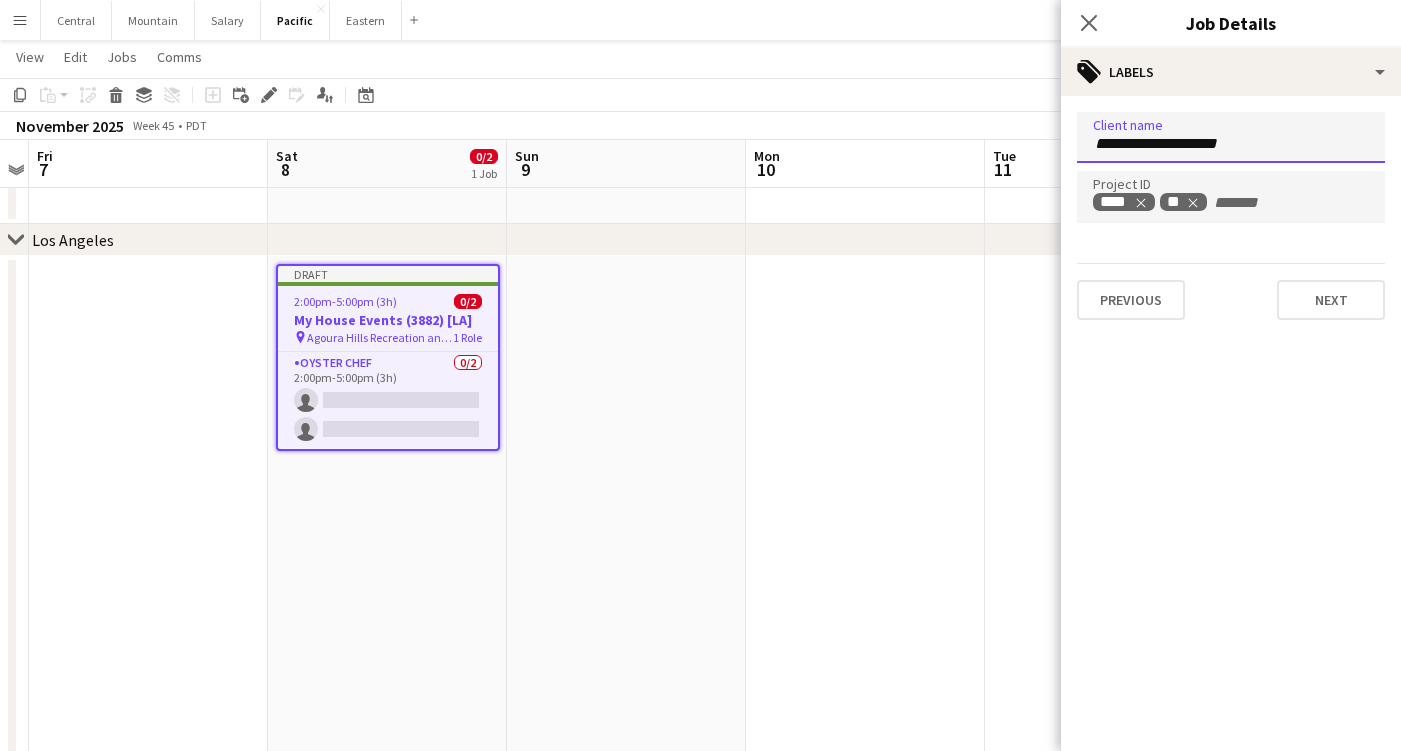 type 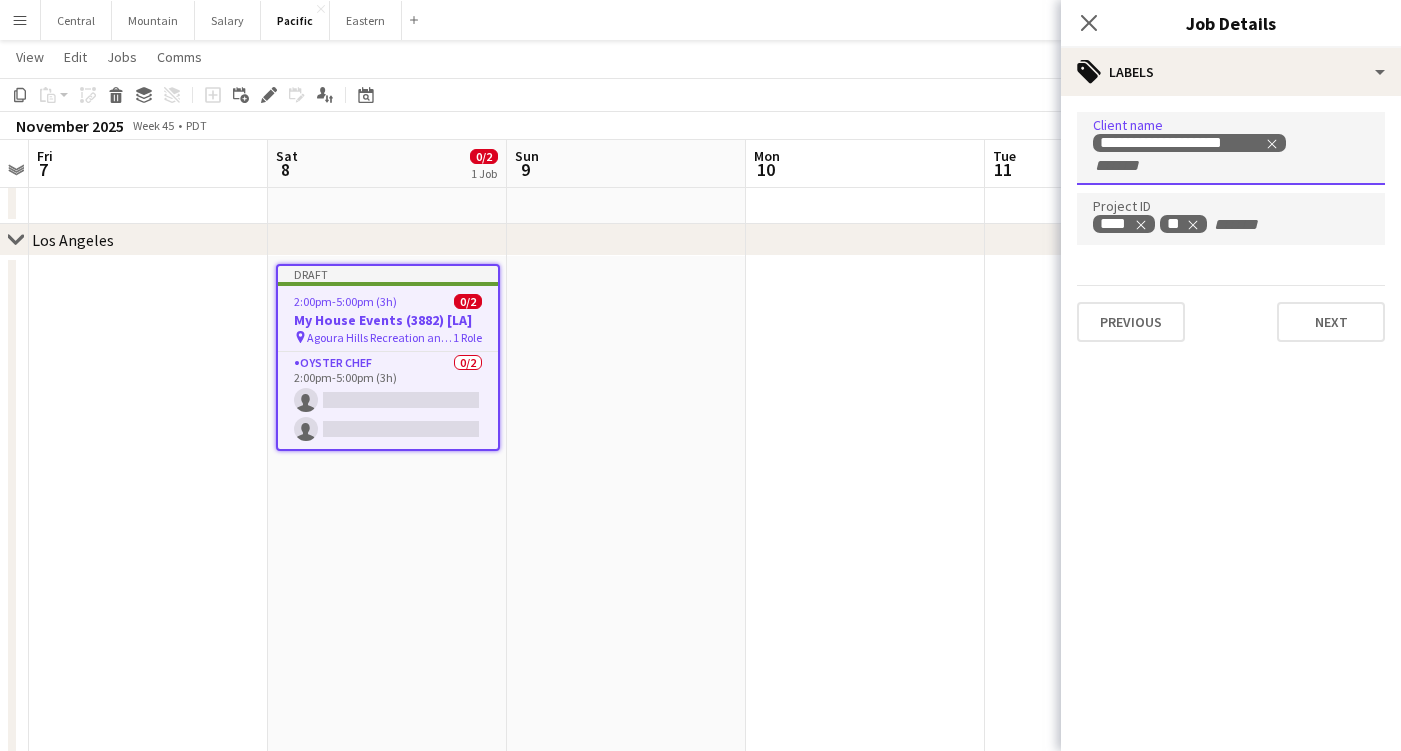 click on "**** **" at bounding box center (1231, 224) 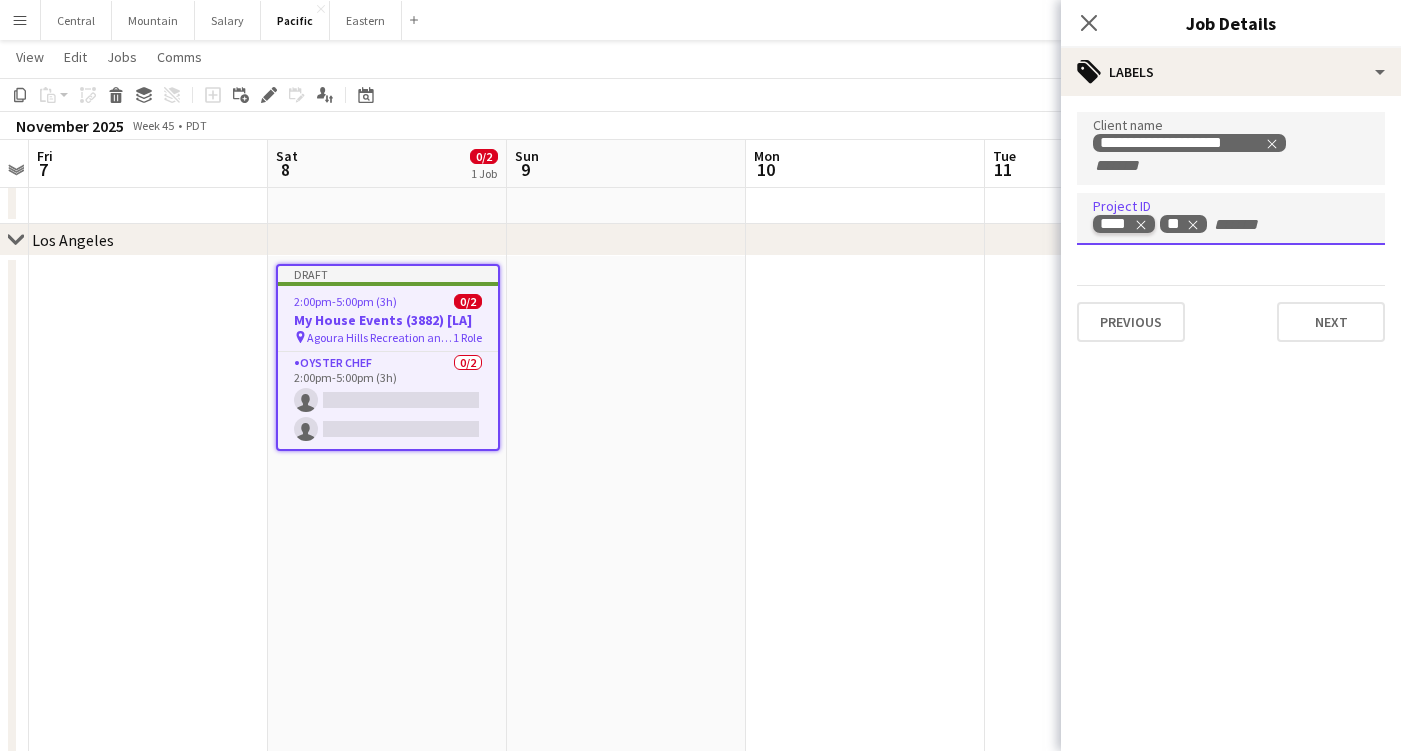 click 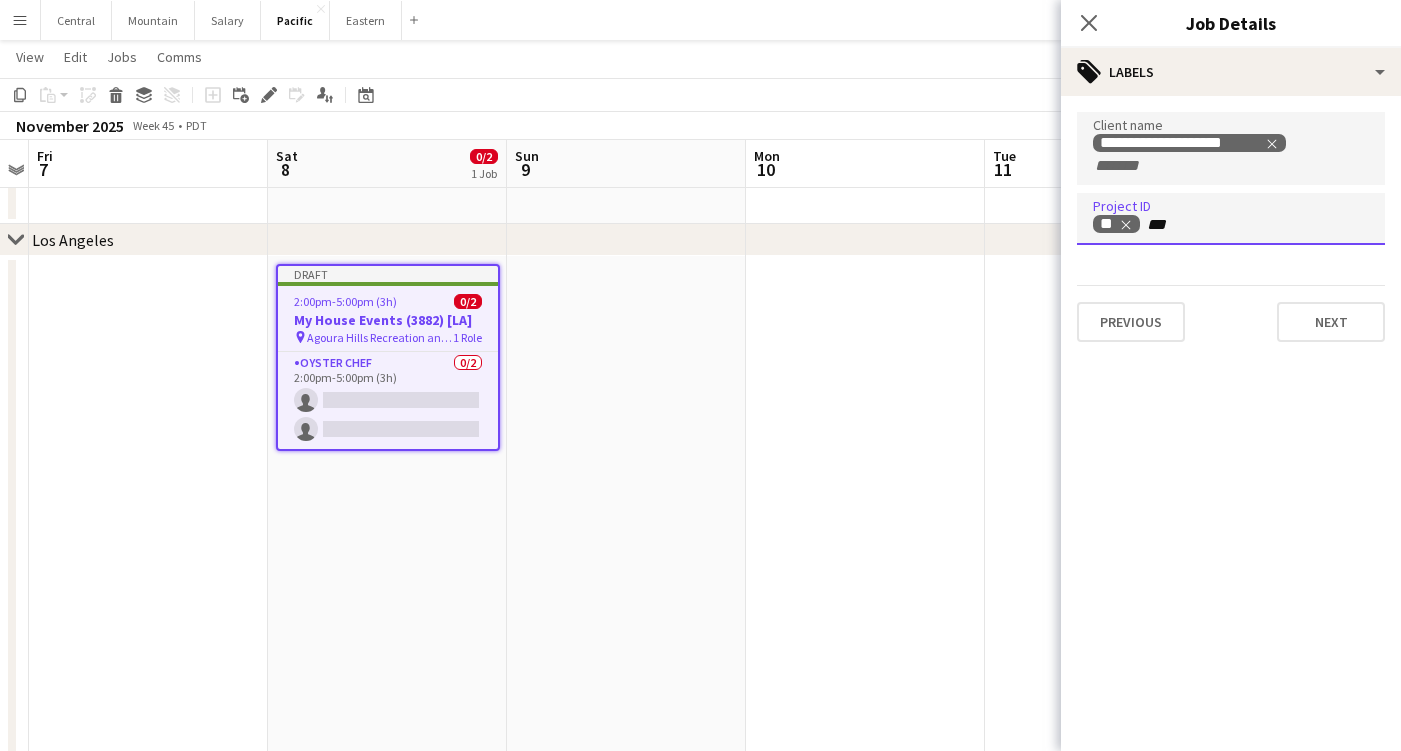 type on "****" 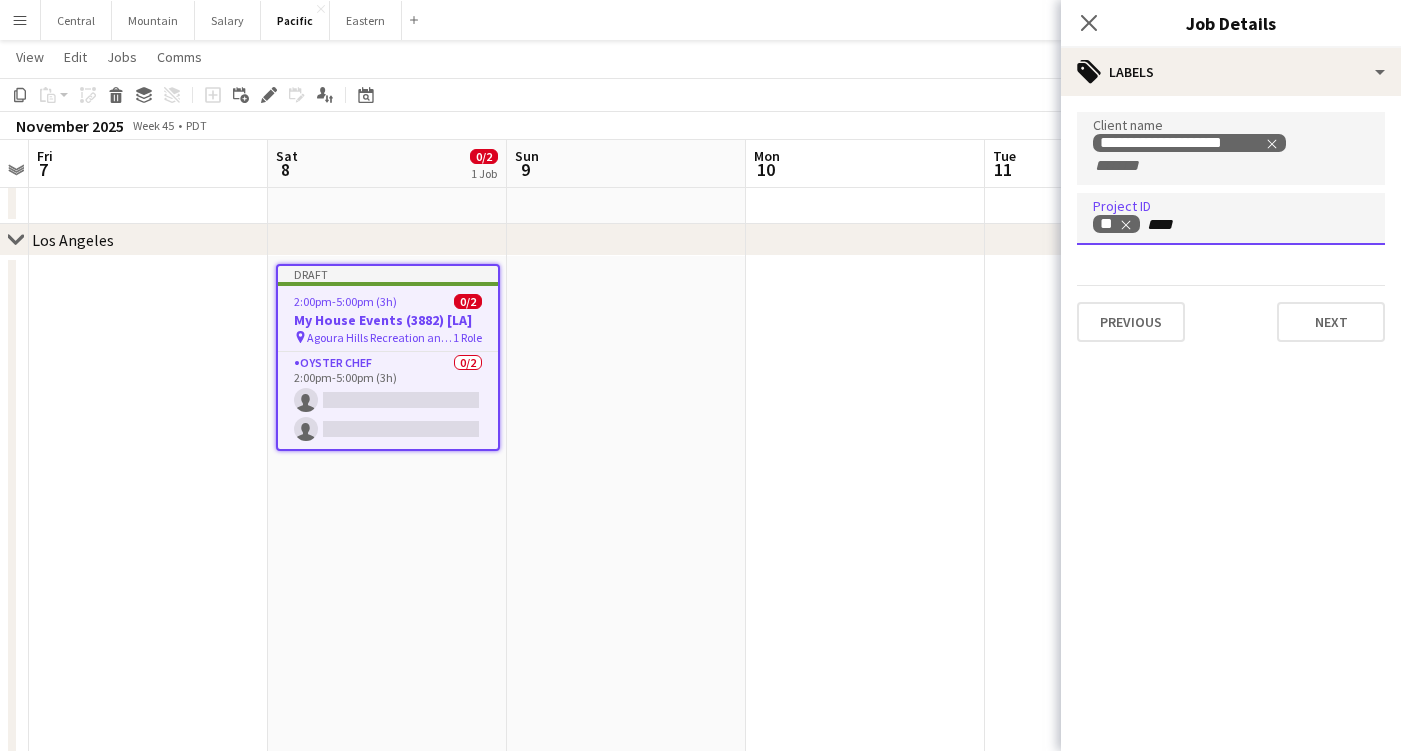 type 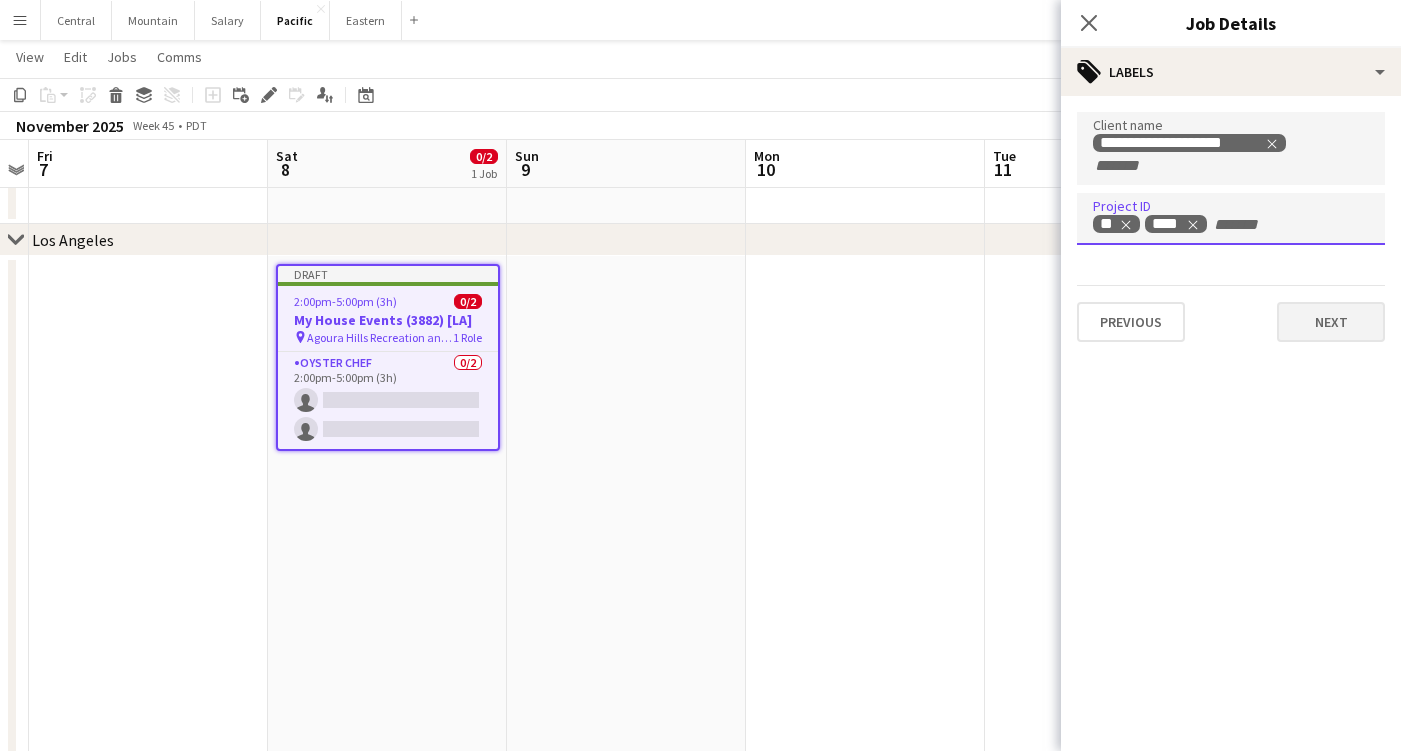 click on "Next" at bounding box center (1331, 322) 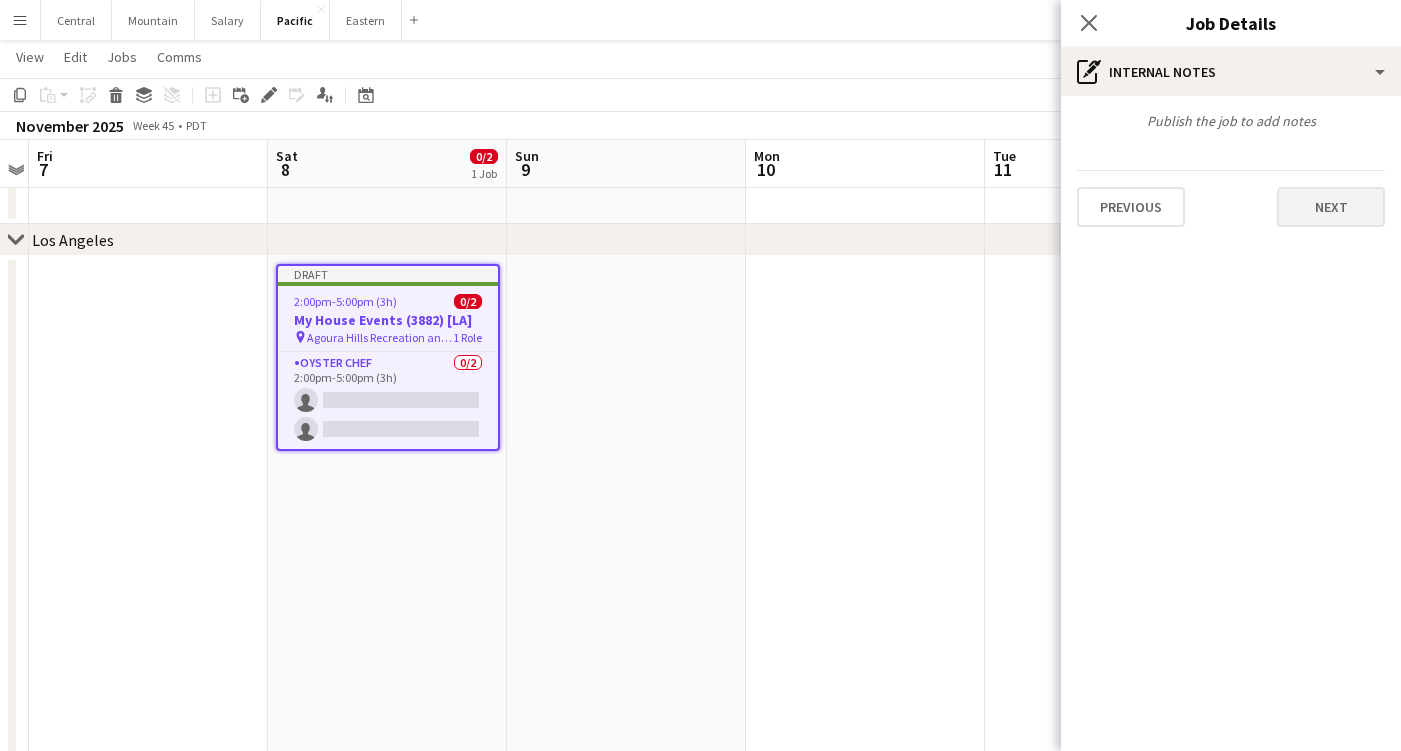 click on "Next" at bounding box center [1331, 207] 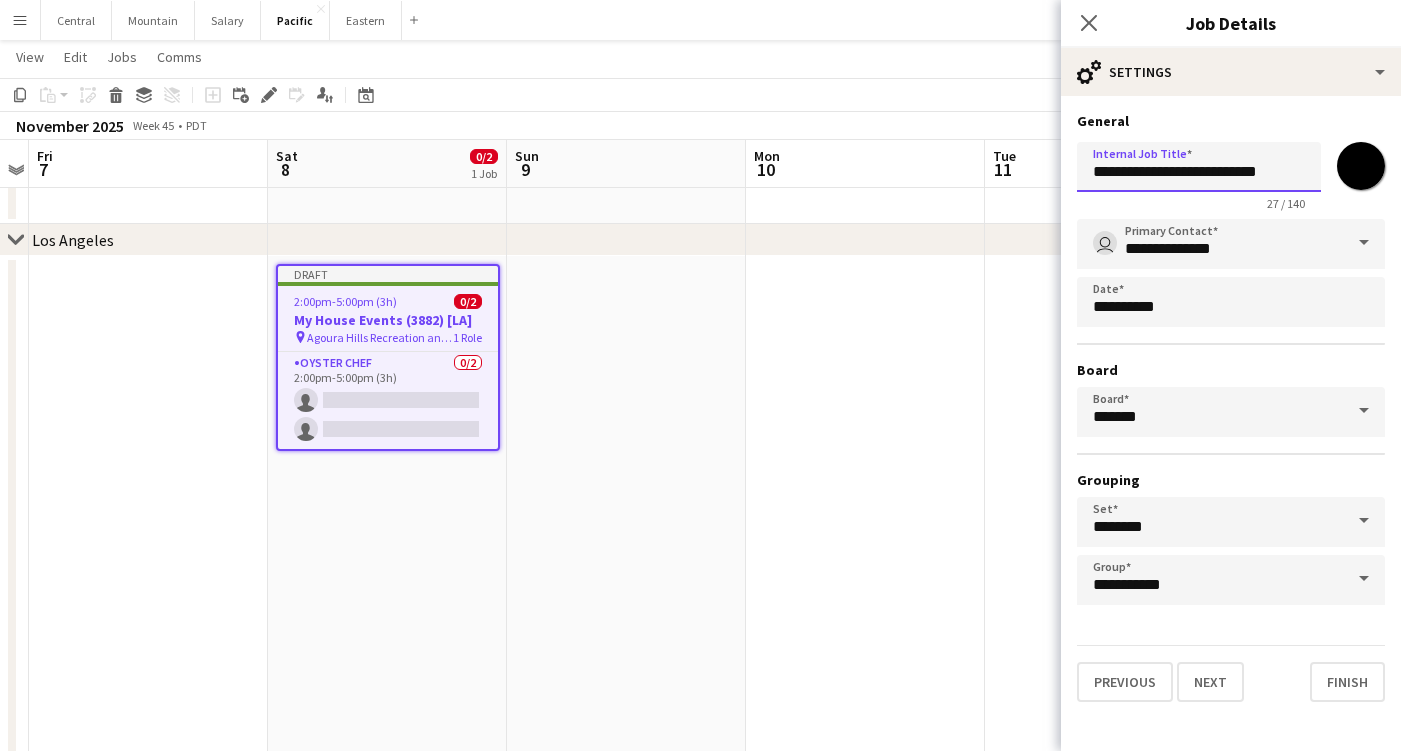 drag, startPoint x: 1241, startPoint y: 175, endPoint x: 1215, endPoint y: 175, distance: 26 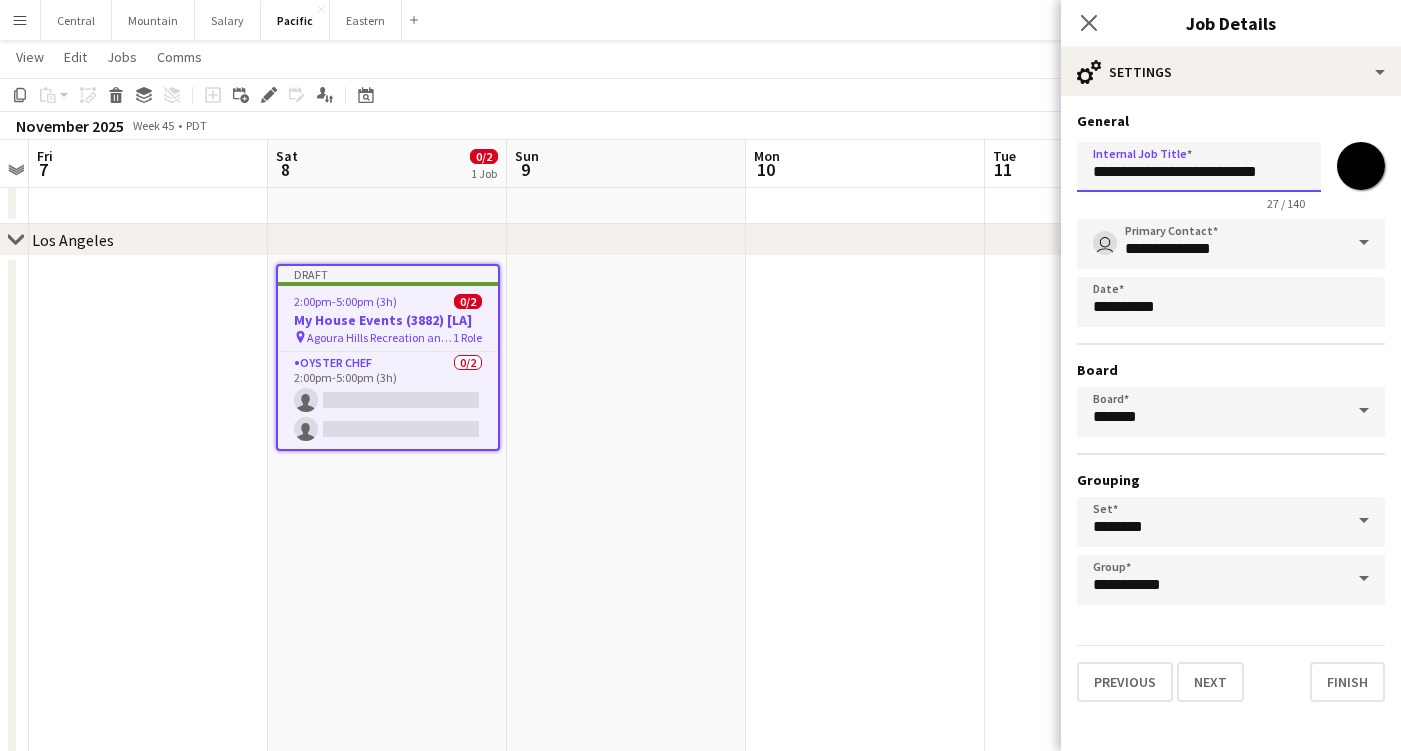 drag, startPoint x: 1205, startPoint y: 172, endPoint x: 866, endPoint y: 166, distance: 339.0531 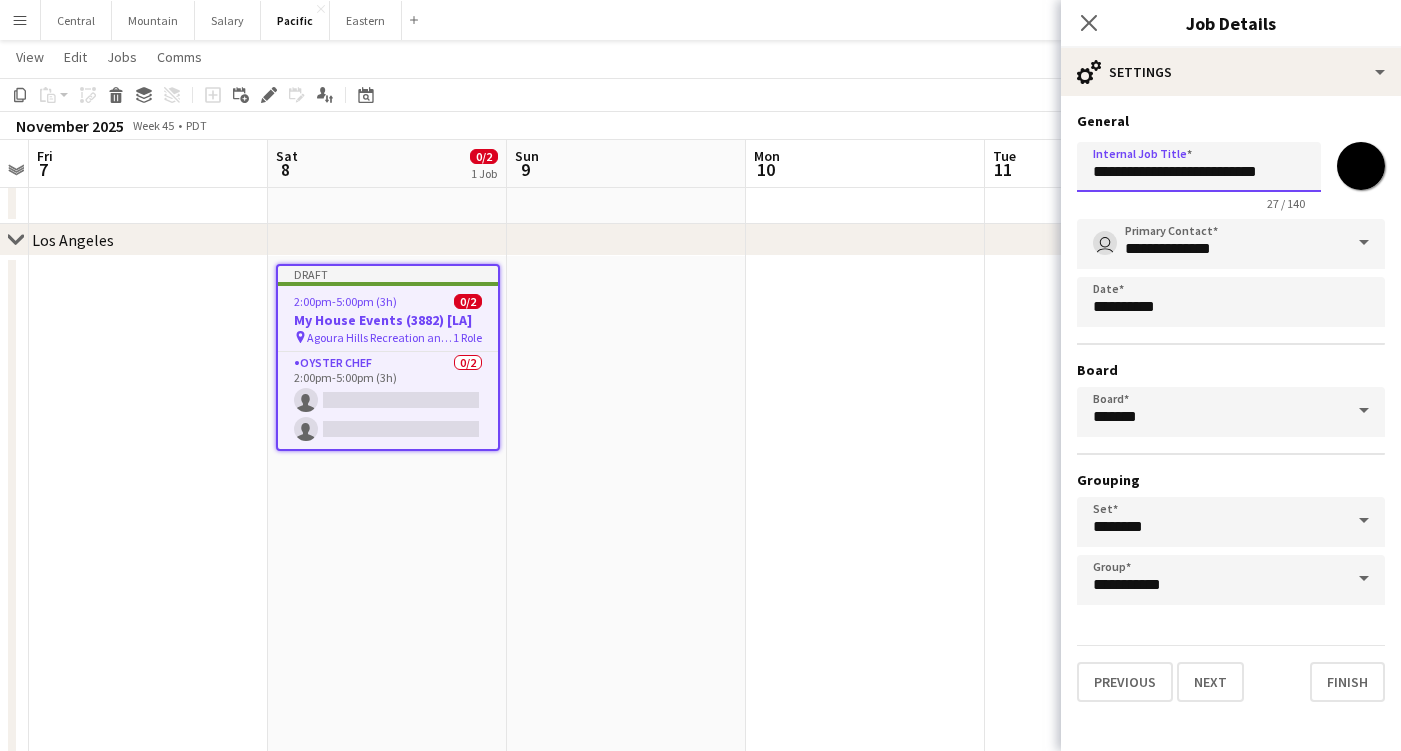 click on "Menu
Boards
Boards   Boards   All jobs   Status
Workforce
Workforce   My Workforce   Recruiting
Comms
Comms
Pay
Pay   Approvals   Payments   Reports
Platform Settings
Platform Settings   App settings   Your settings   Profiles
Training Academy
Training Academy
Knowledge Base
Knowledge Base
Product Updates
Product Updates   Log Out   Privacy   Central
Close
Mountain
Close
Salary
Close
Pacific
Close
Eastern
Close
Add
Help
Notifications
3   Pacific
user" at bounding box center (700, 502) 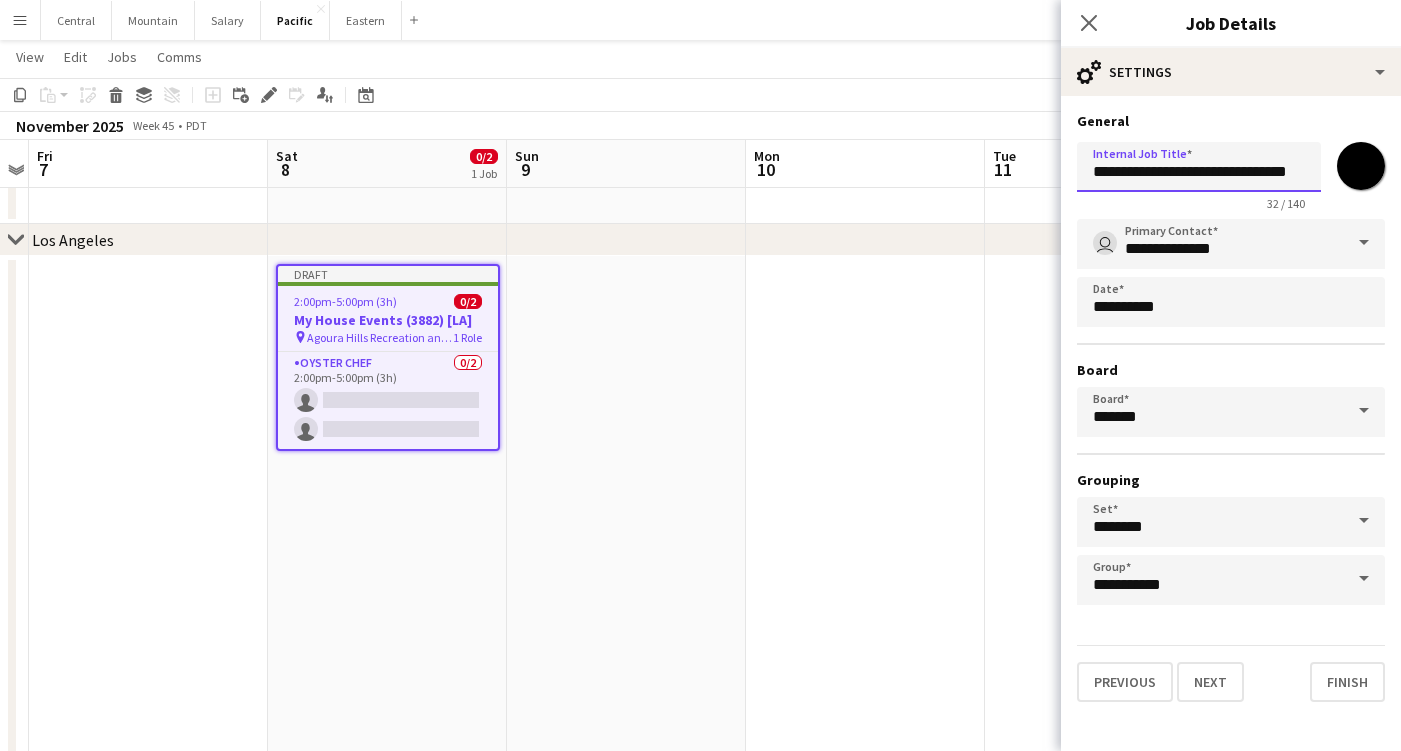 type on "**********" 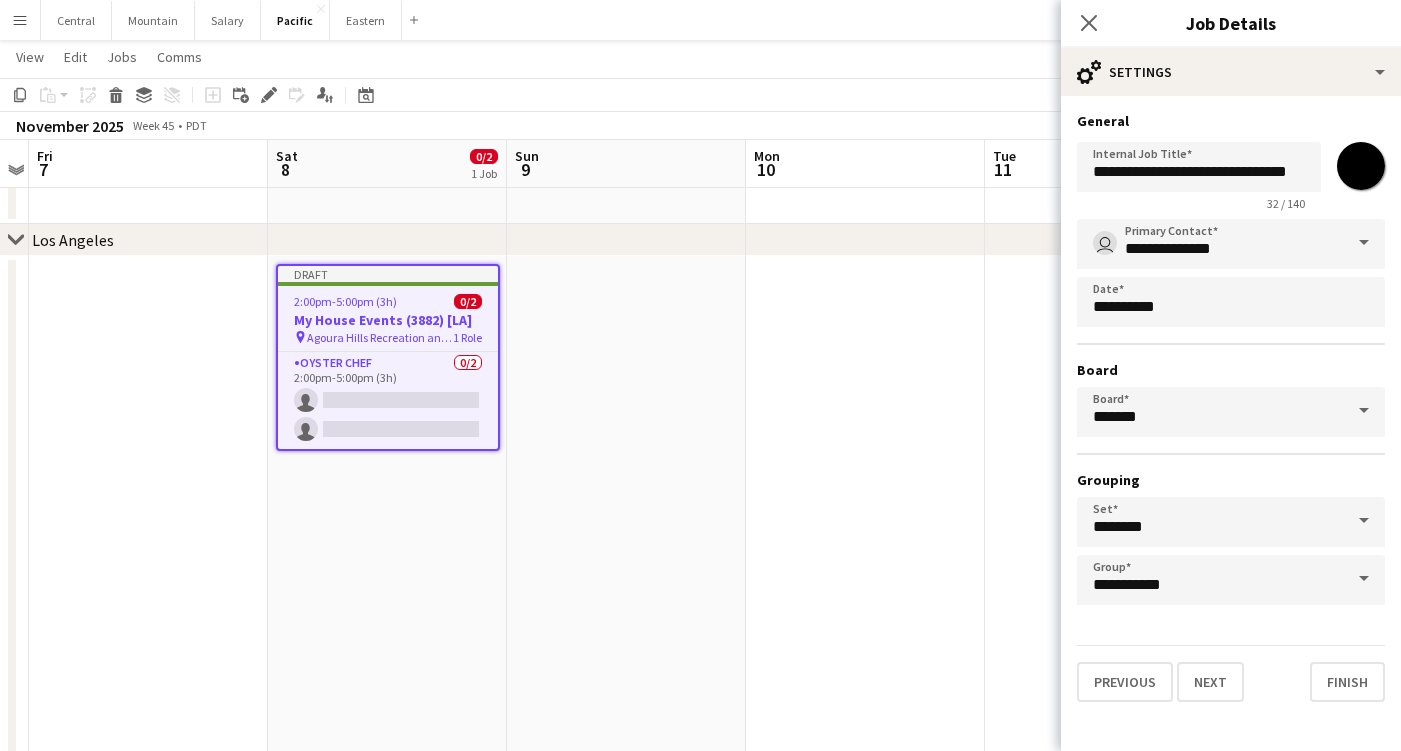 click on "*******" at bounding box center (1361, 166) 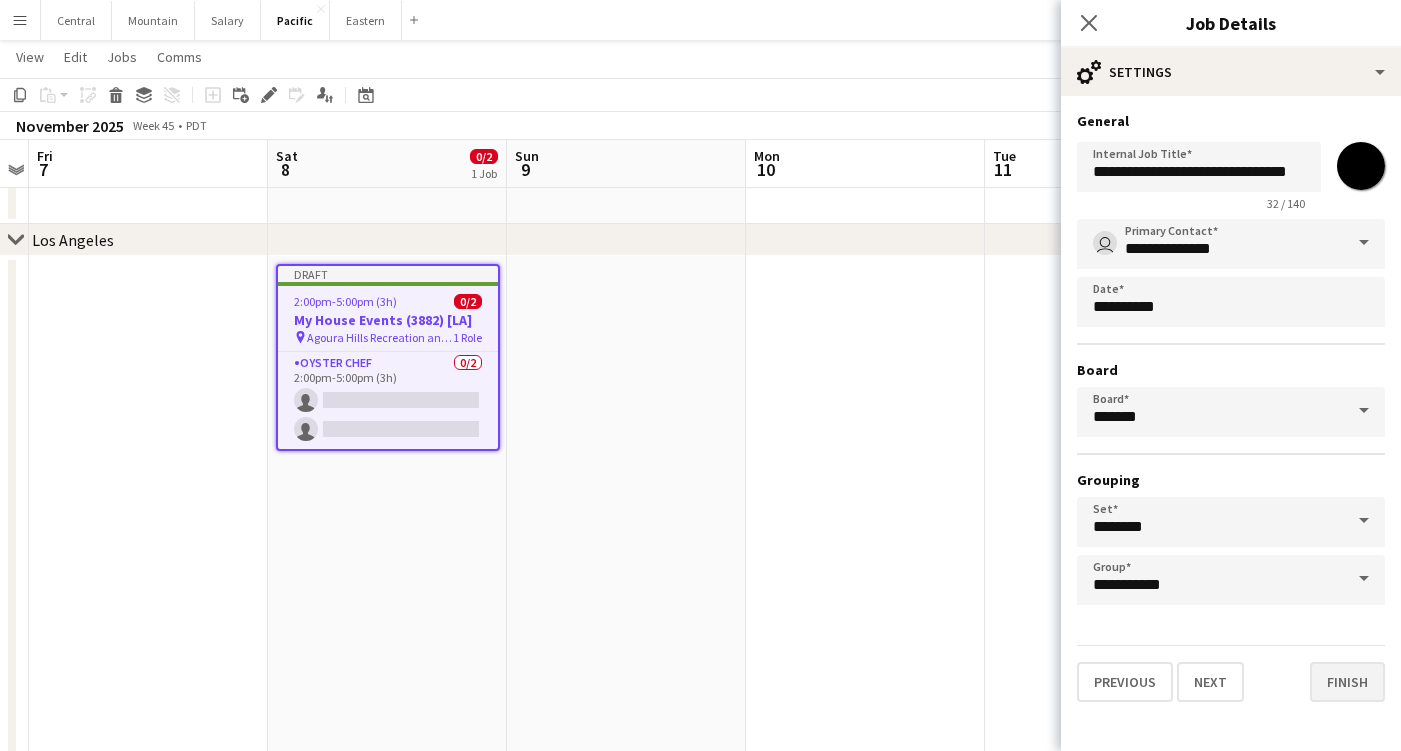 click on "Finish" at bounding box center (1347, 682) 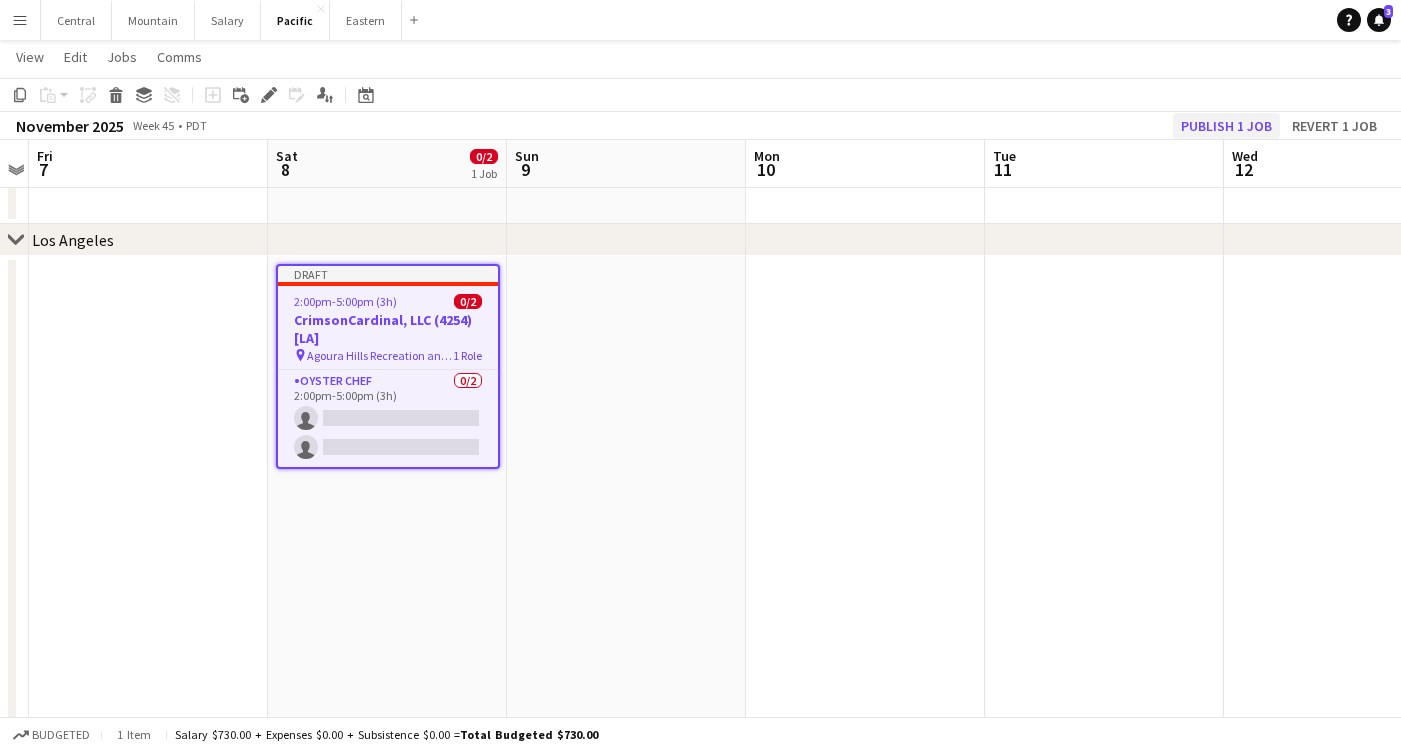 click on "Publish 1 job" 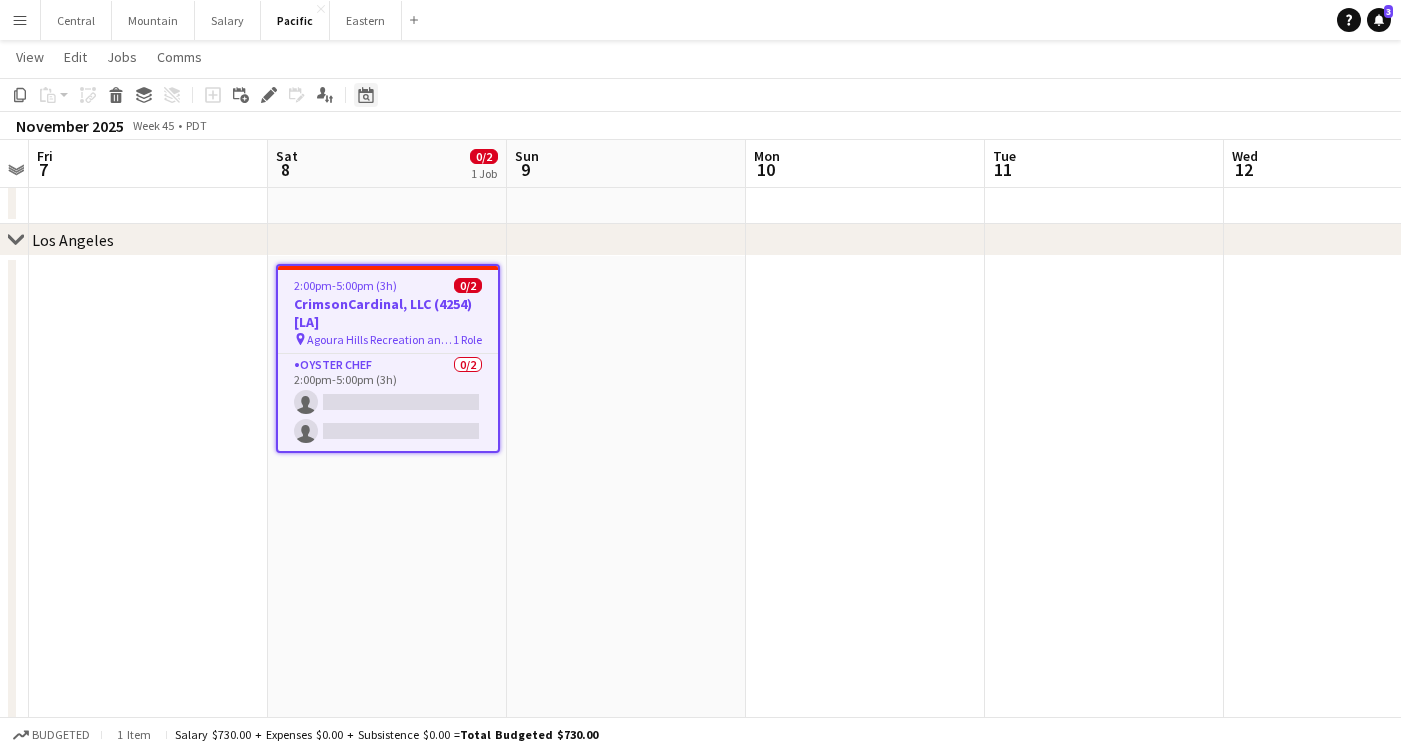 click 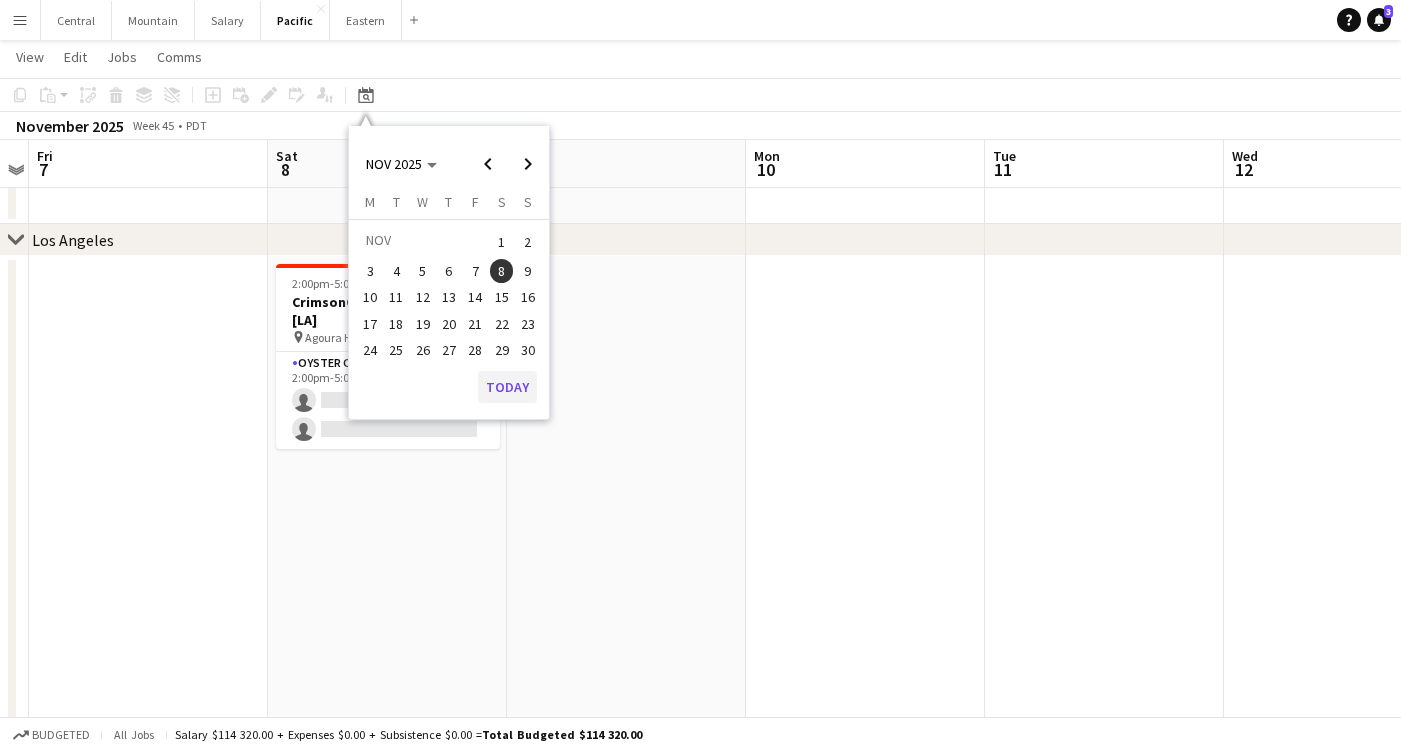 click on "Today" at bounding box center (507, 387) 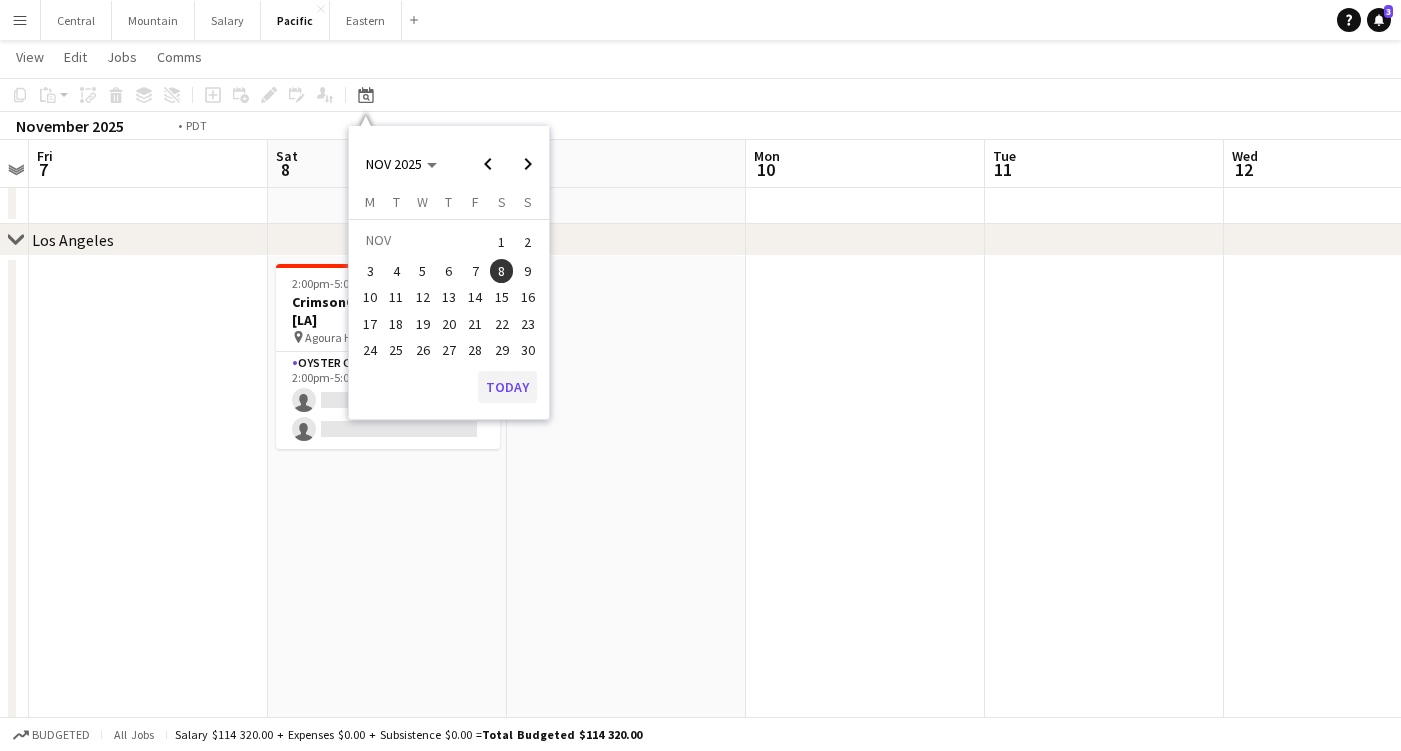 scroll, scrollTop: 0, scrollLeft: 687, axis: horizontal 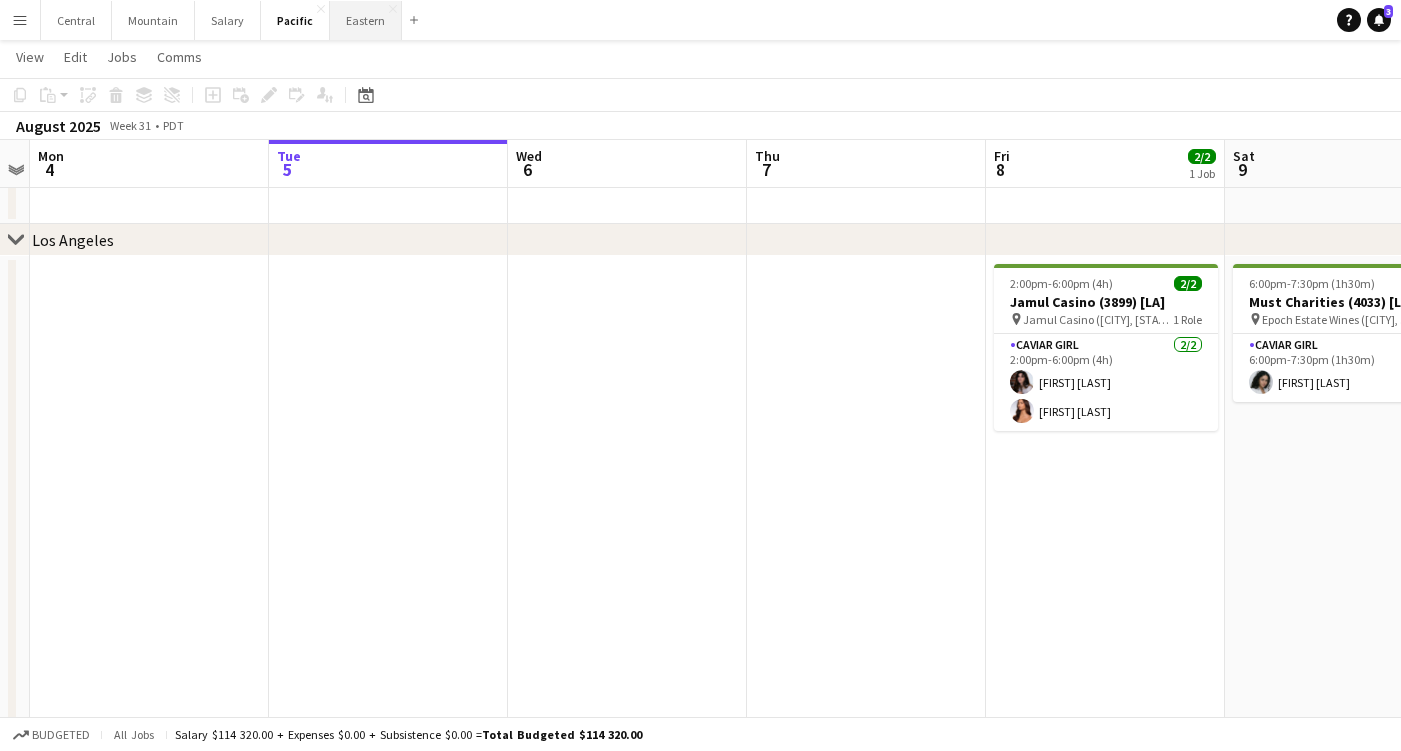 click on "Eastern
Close" at bounding box center (366, 20) 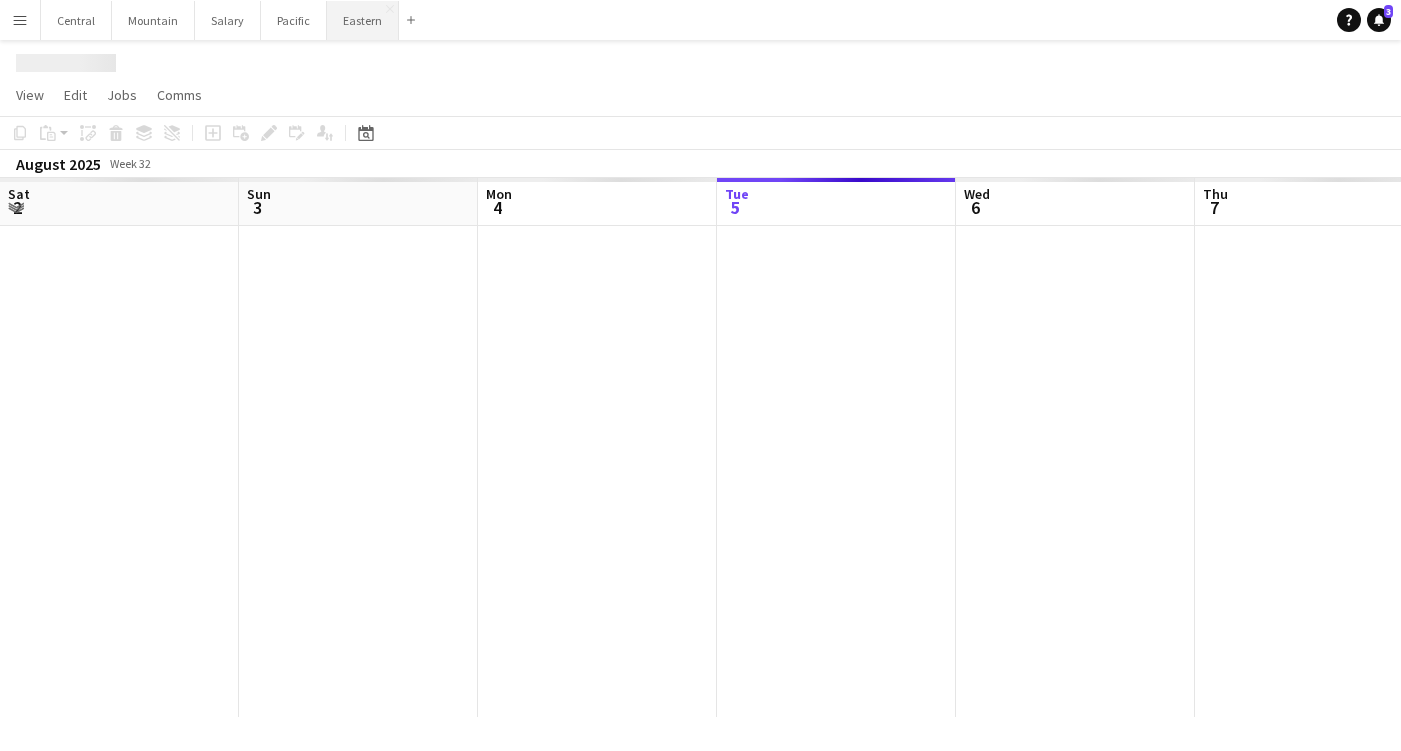 scroll, scrollTop: 0, scrollLeft: 478, axis: horizontal 